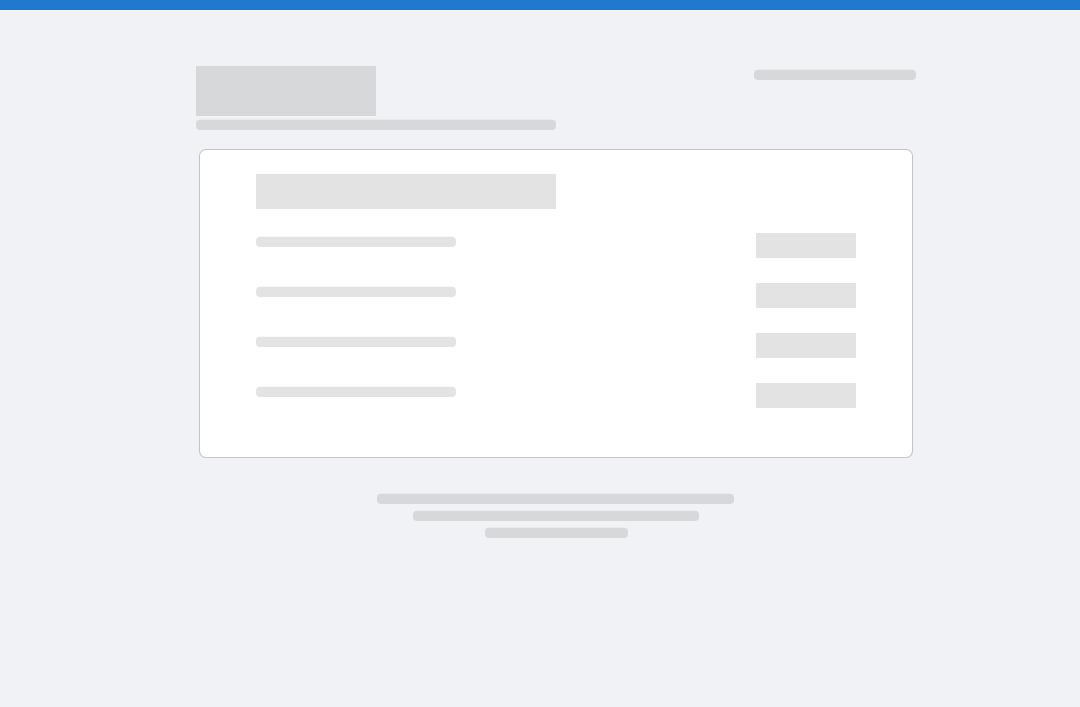 scroll, scrollTop: 0, scrollLeft: 0, axis: both 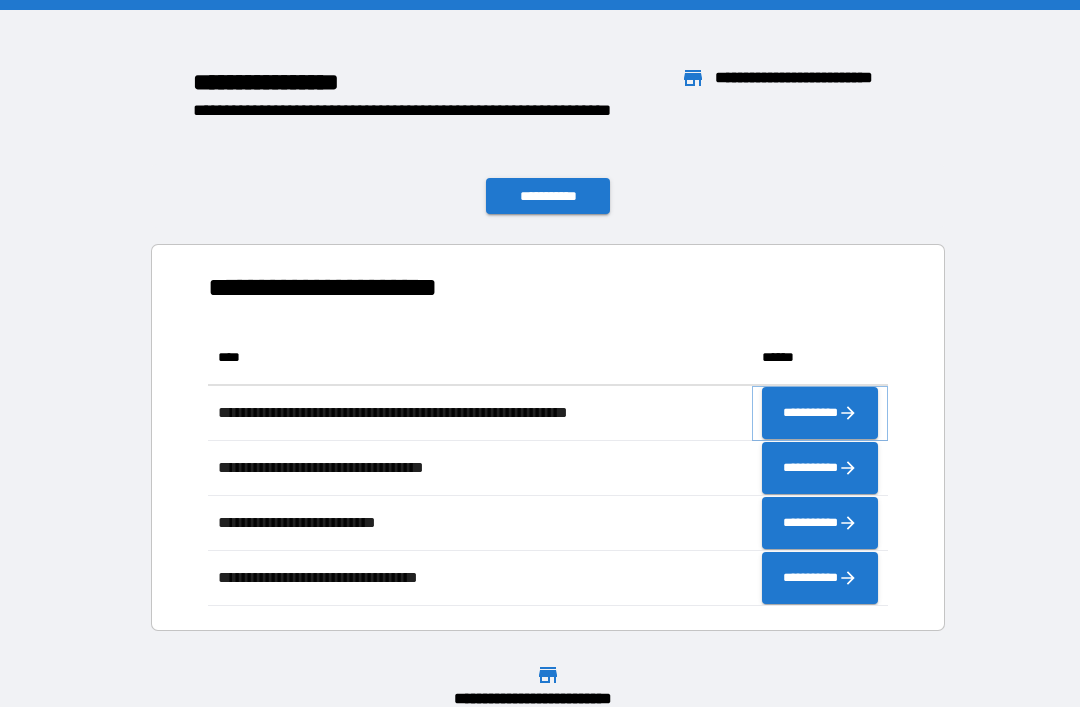 click 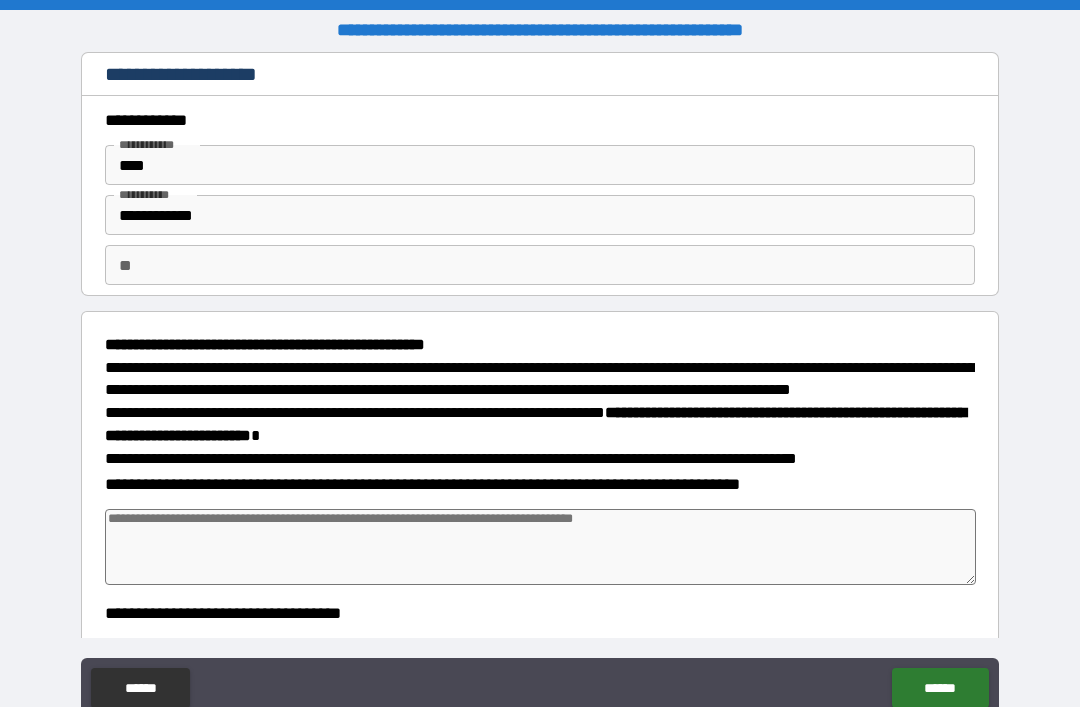 type on "*" 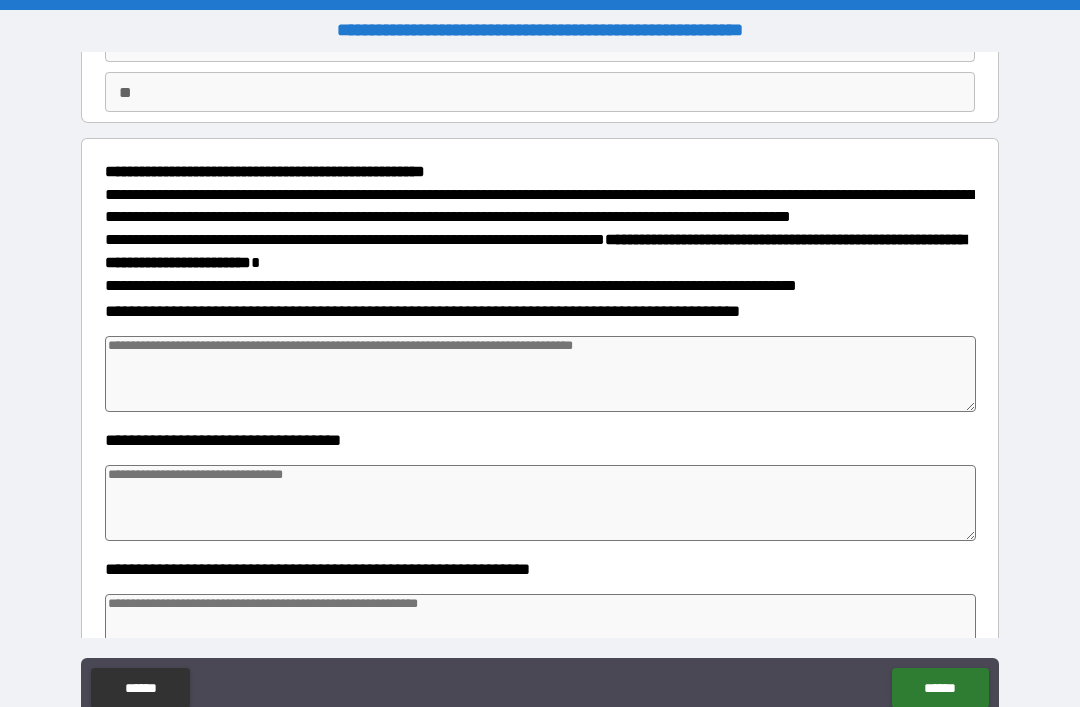 scroll, scrollTop: 174, scrollLeft: 0, axis: vertical 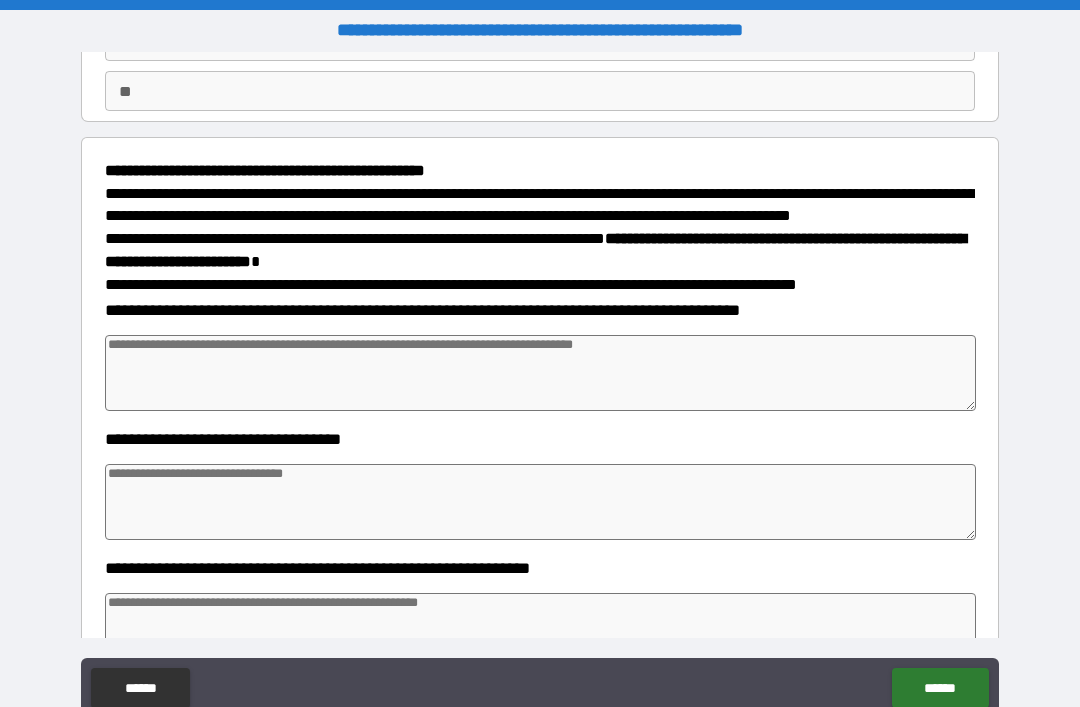 click at bounding box center (540, 373) 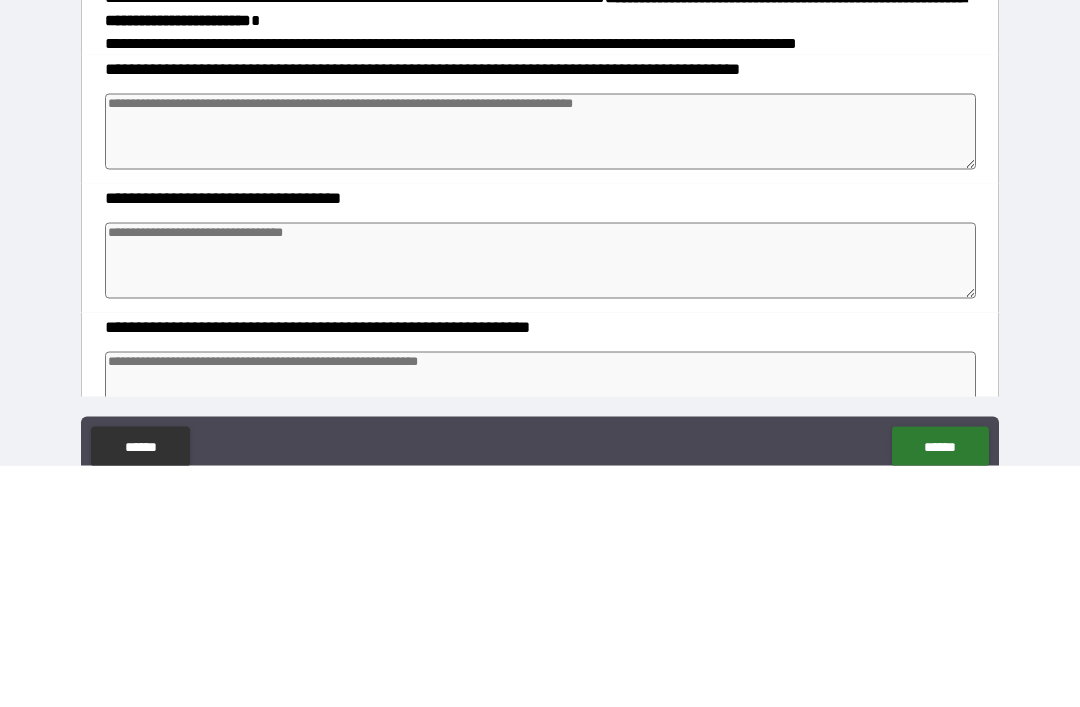 type on "*" 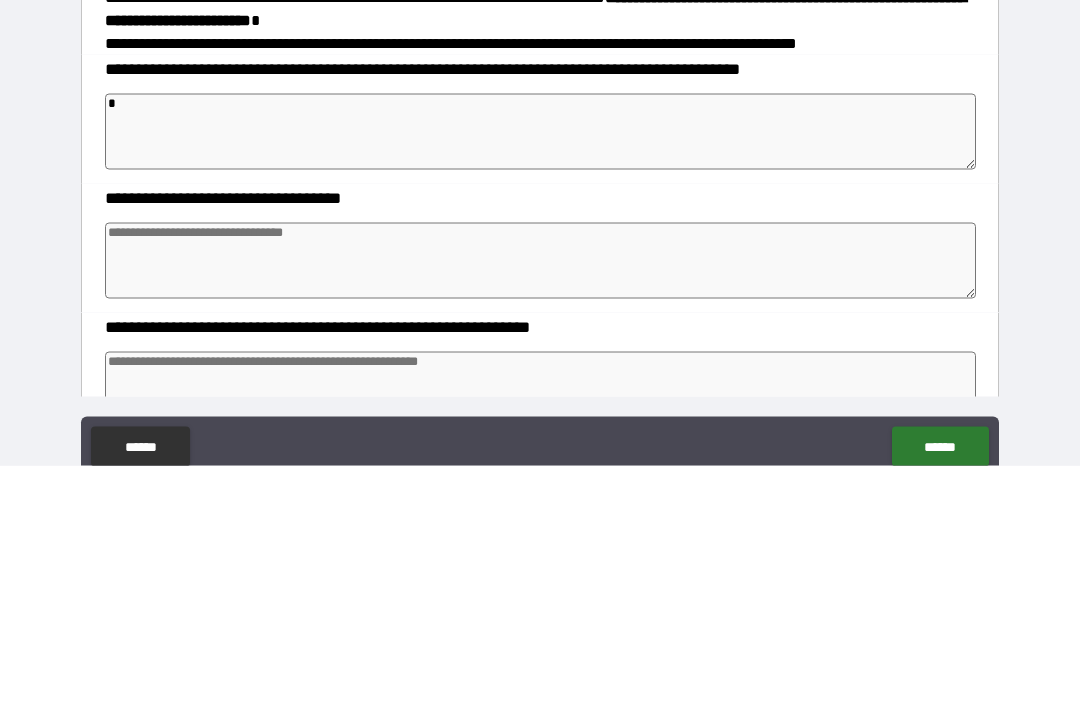 type on "*" 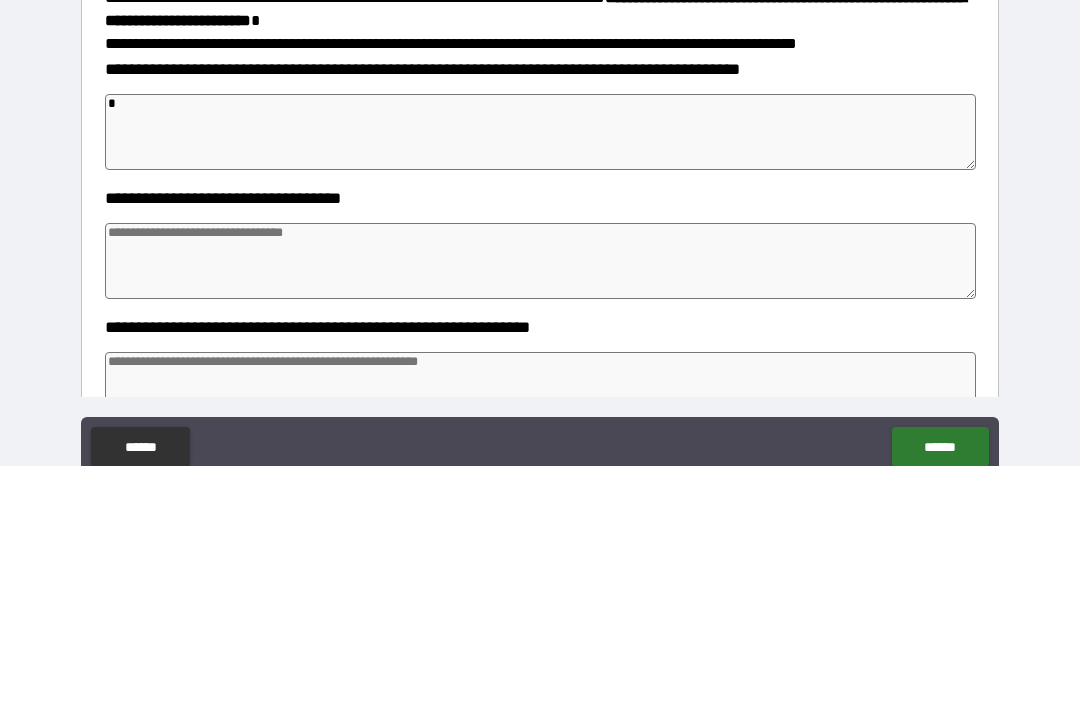 type on "*" 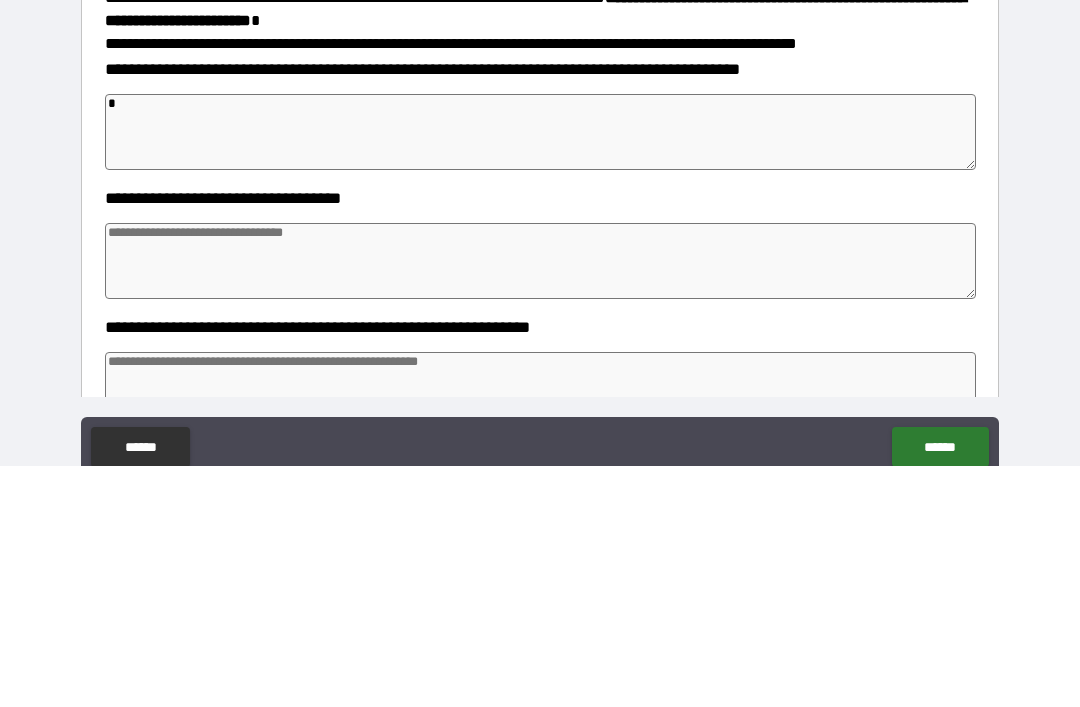 type on "*" 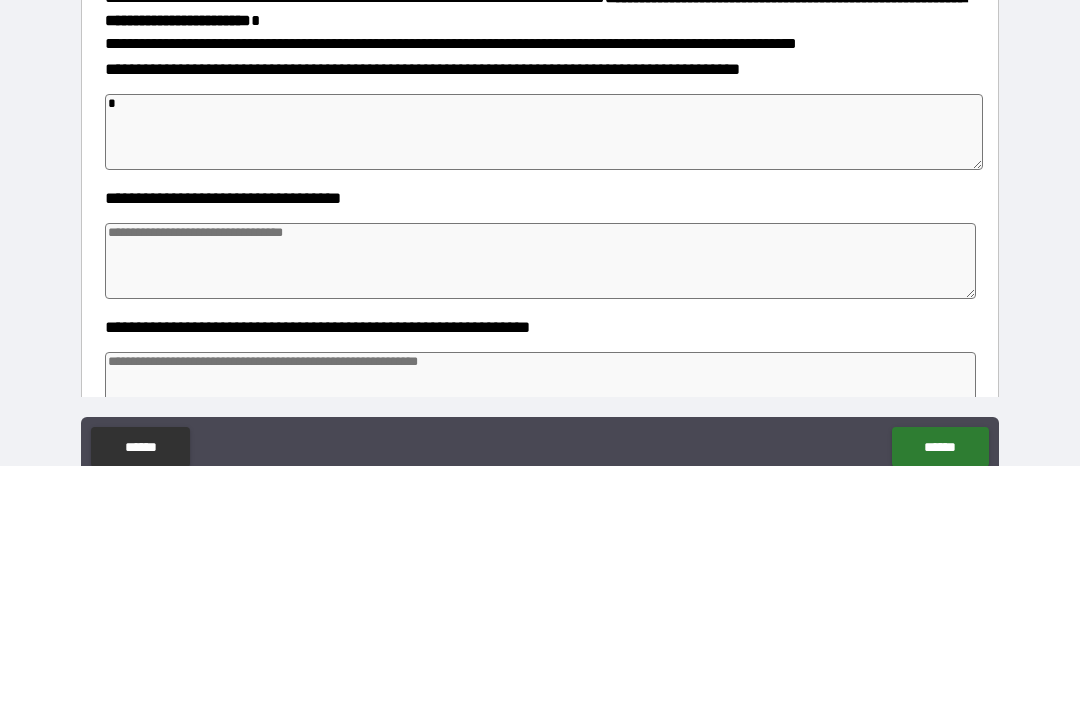 type on "**" 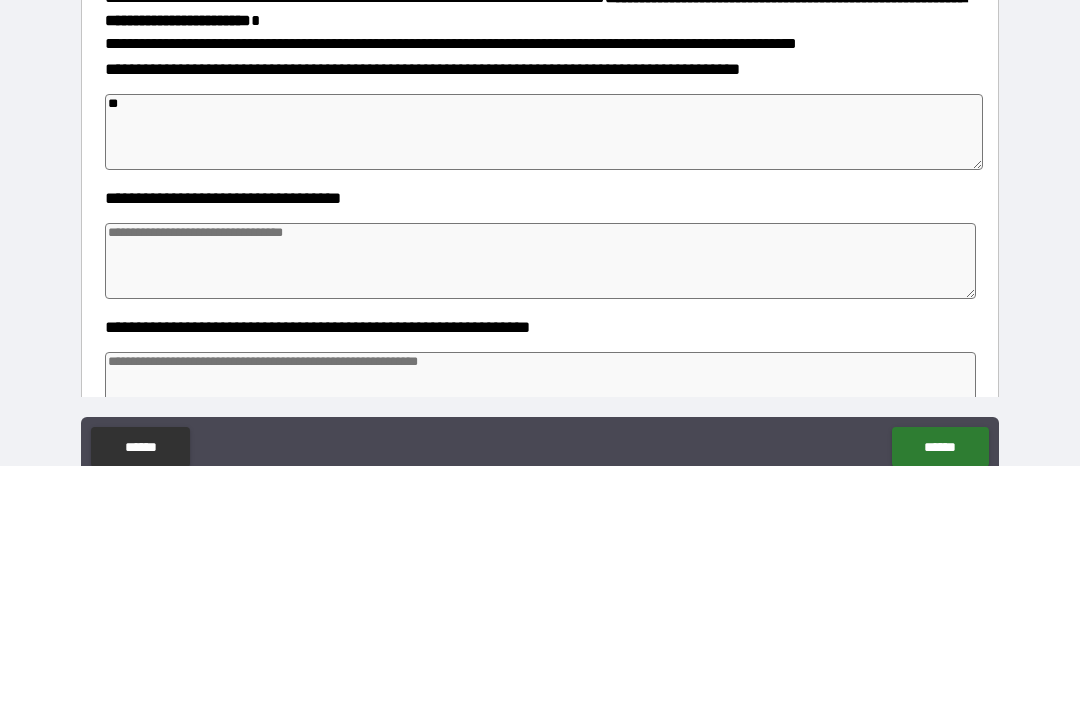 type on "*" 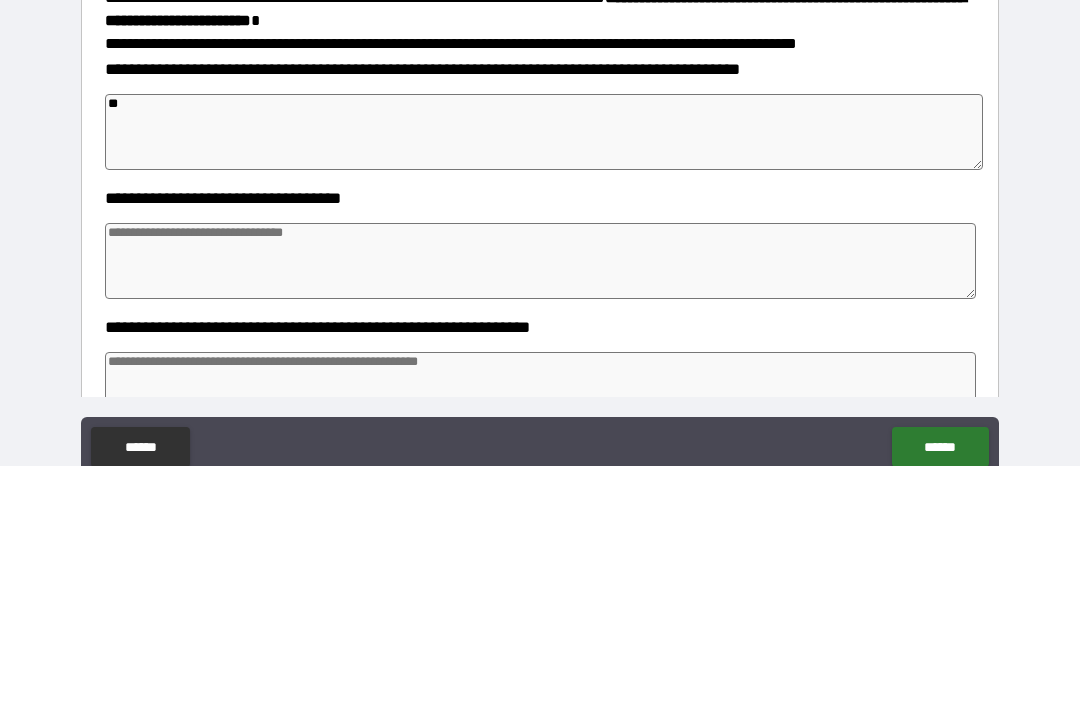 type on "***" 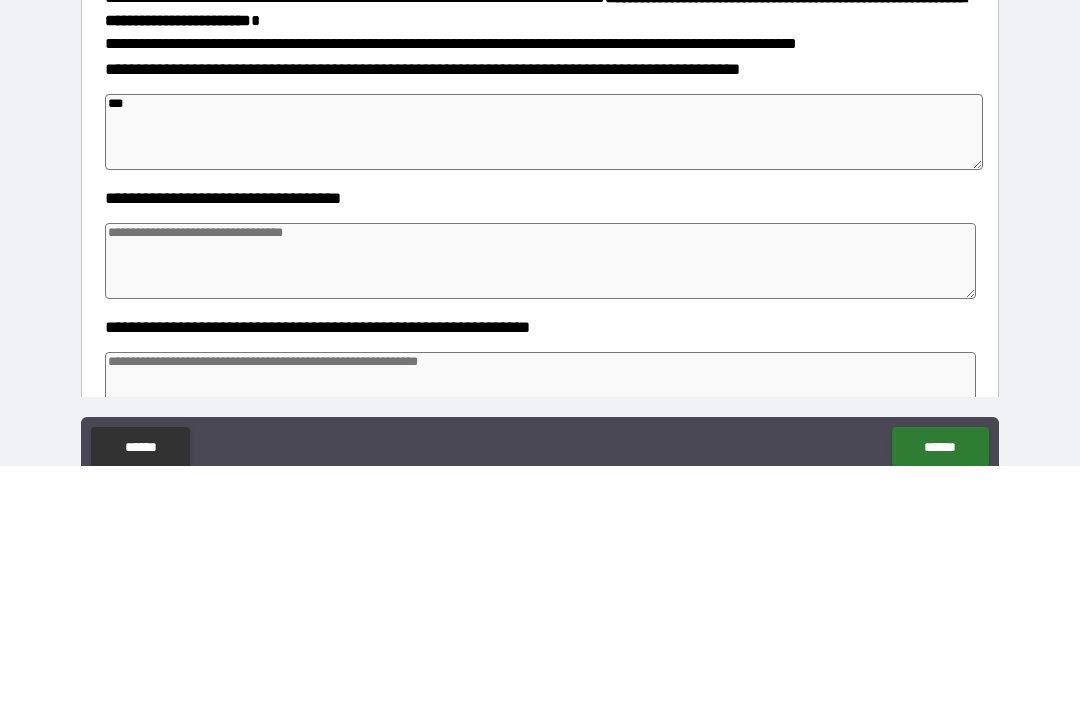 type on "*" 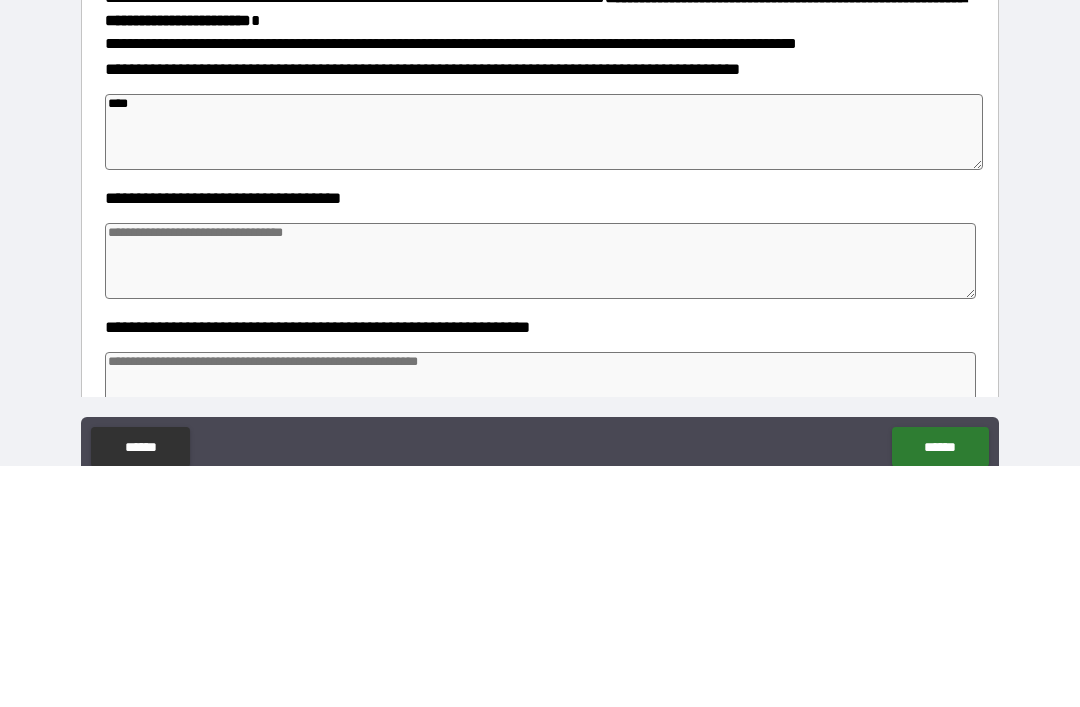 type on "*" 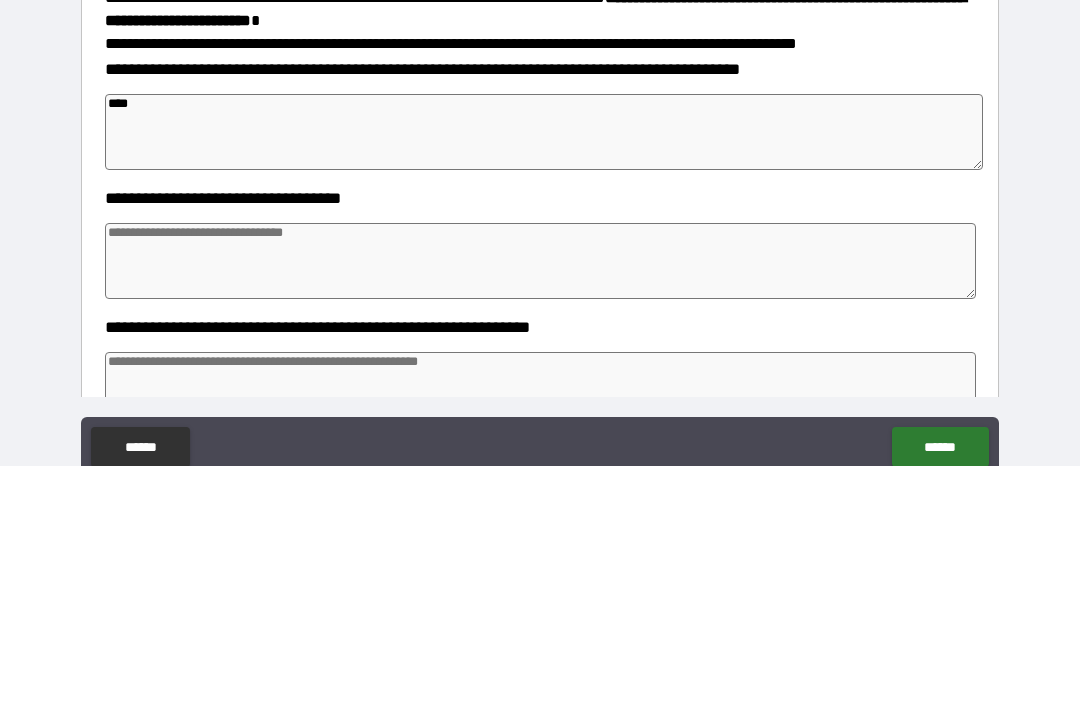type on "*" 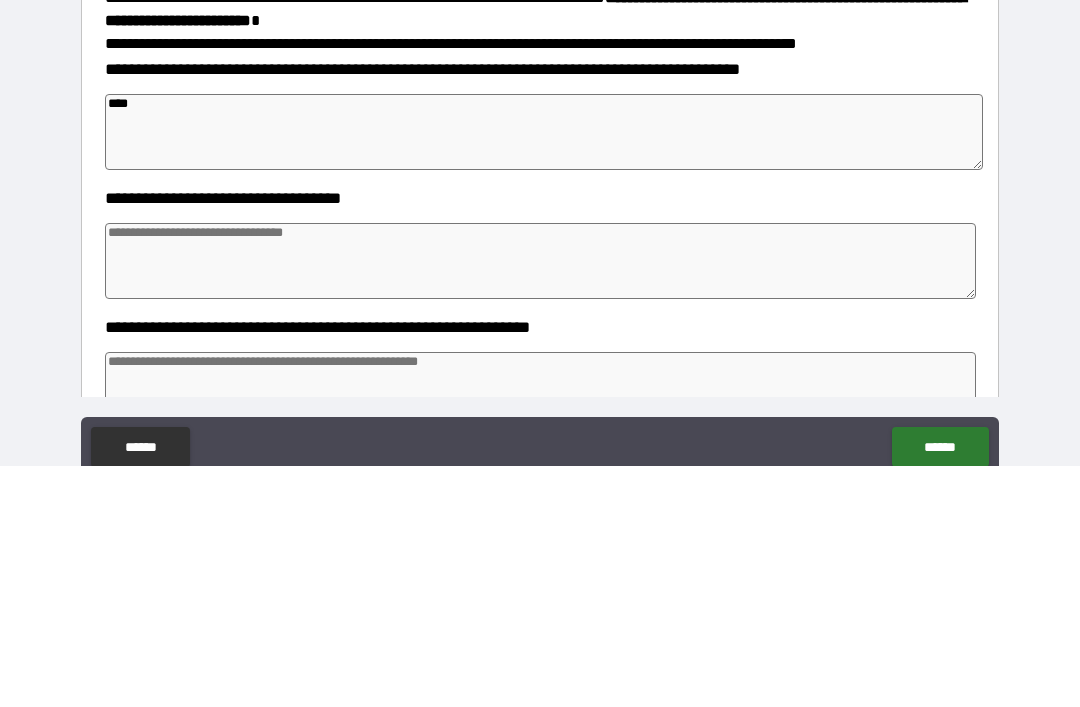 type on "*" 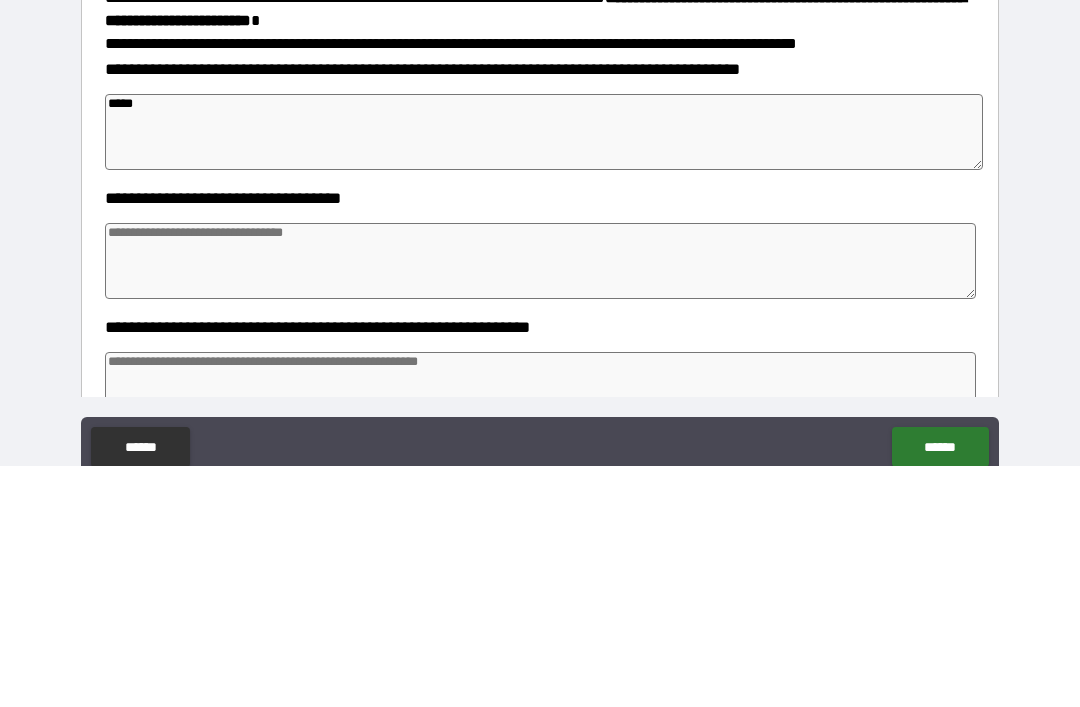 type on "*" 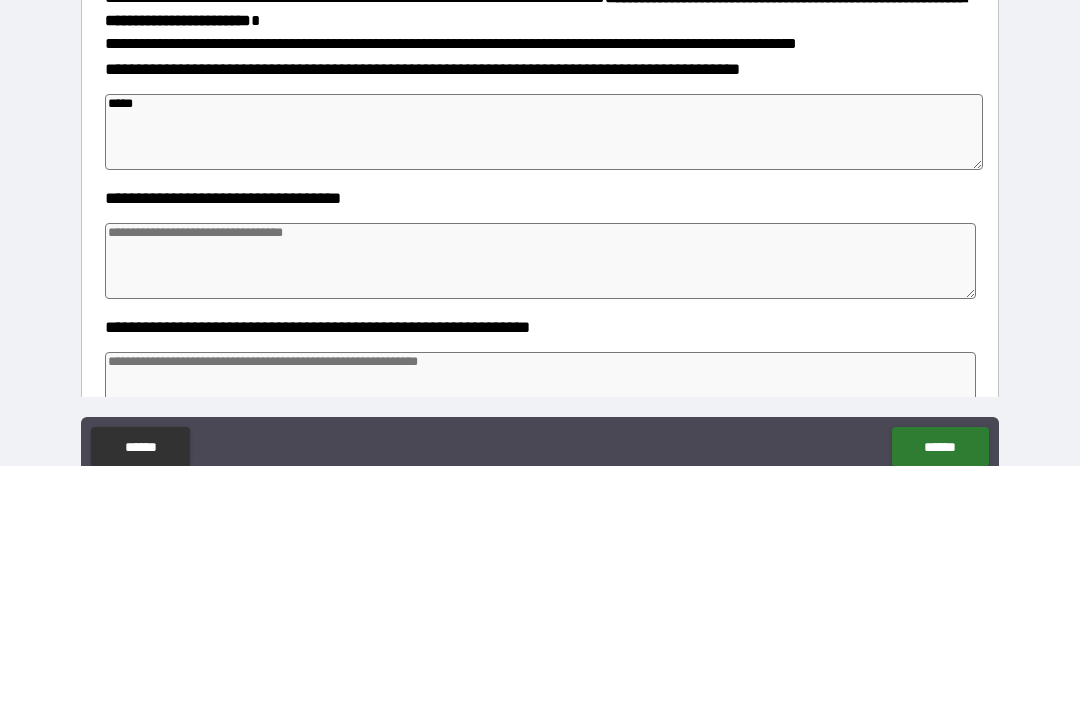 type on "*" 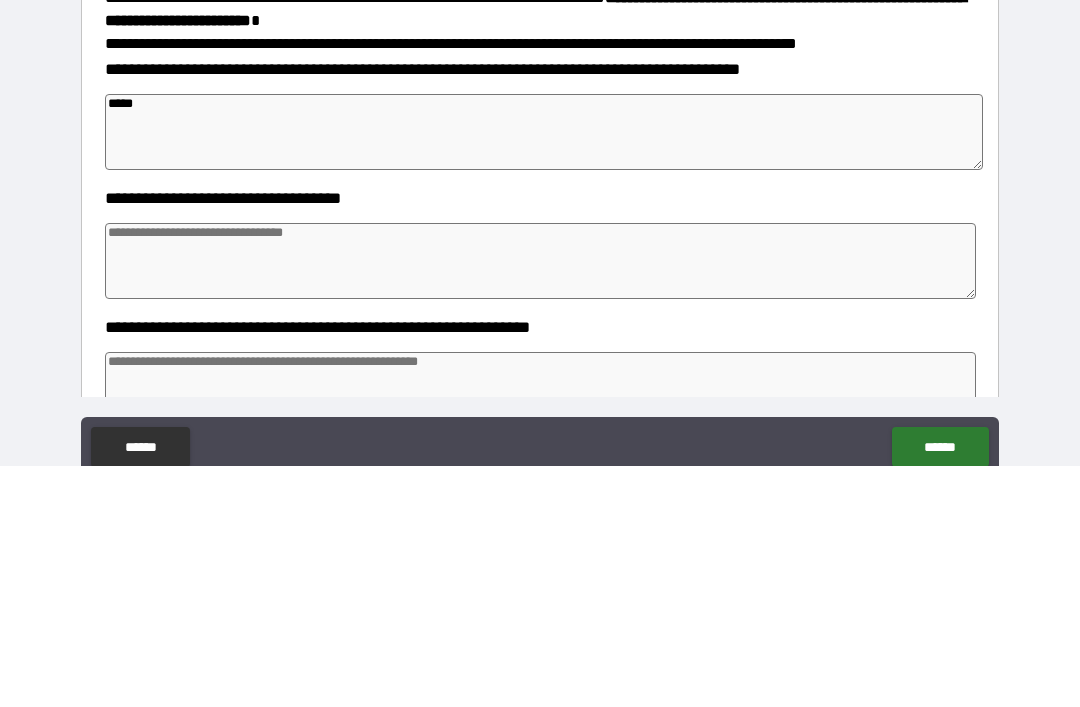 type on "*" 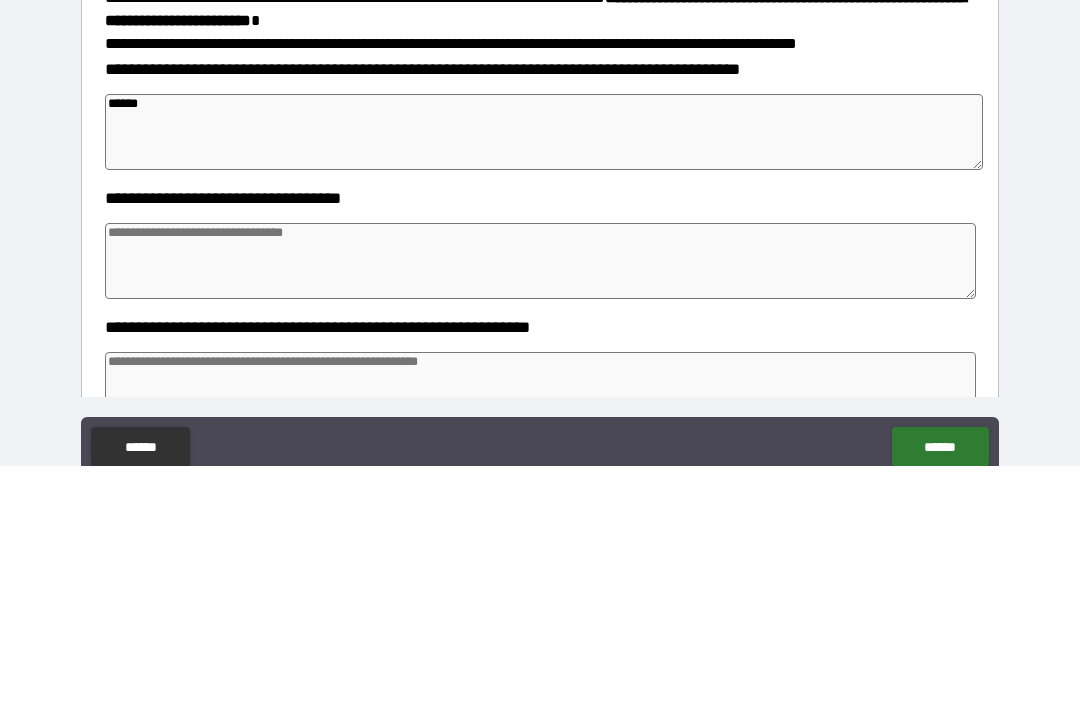 type on "*******" 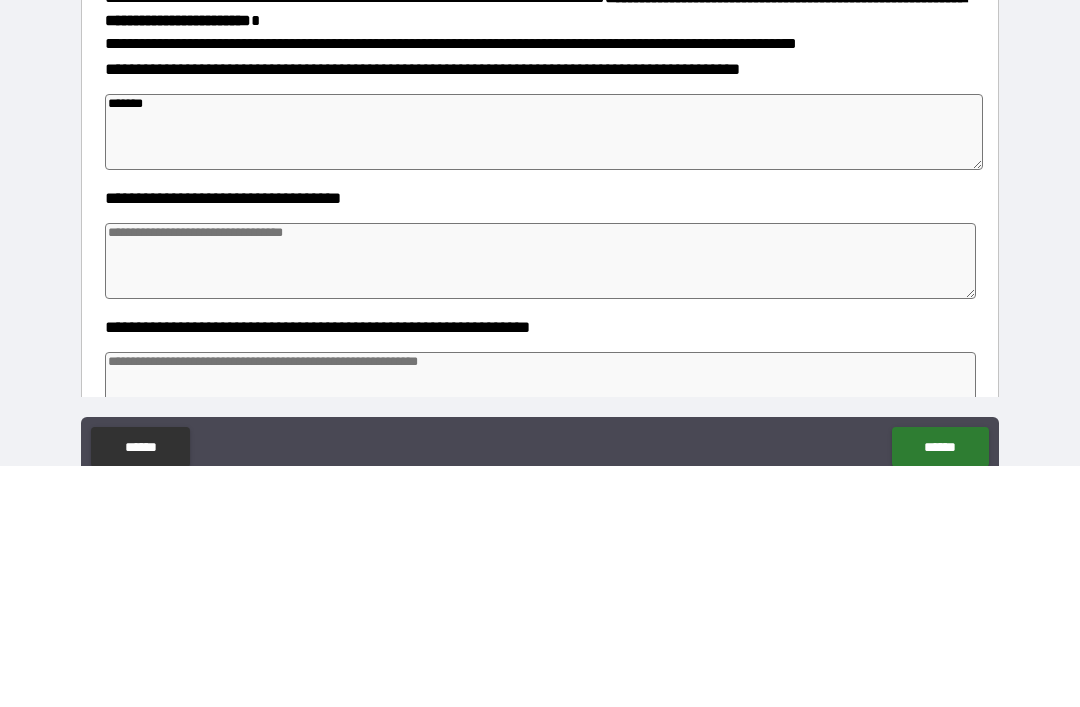 type on "*" 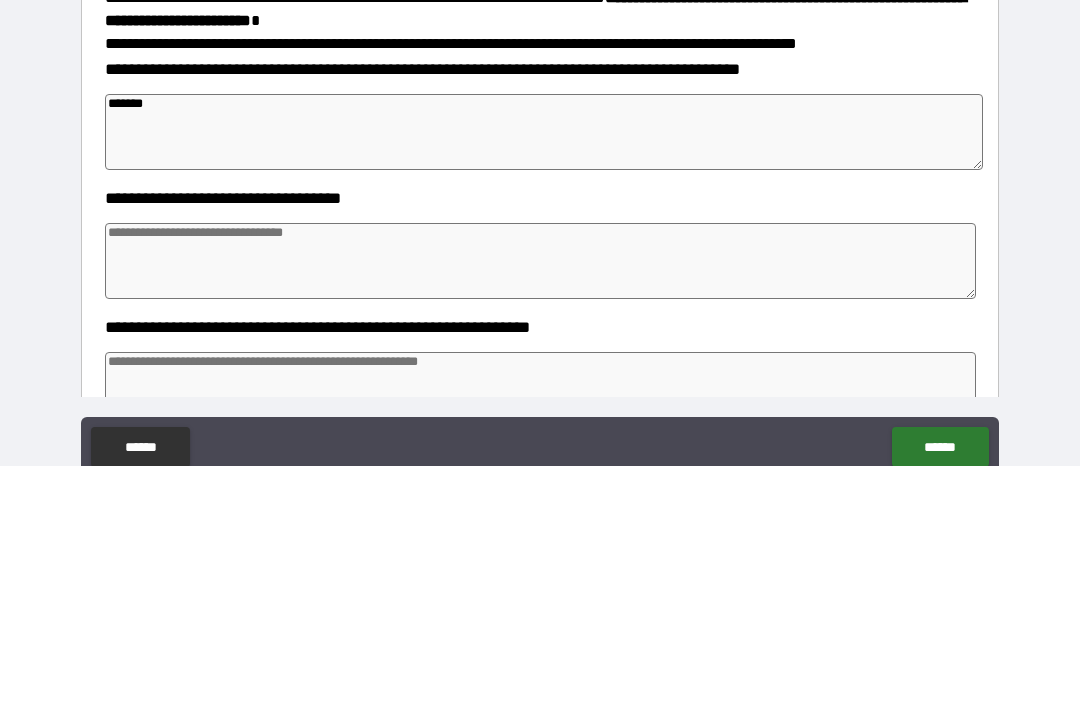 type on "*" 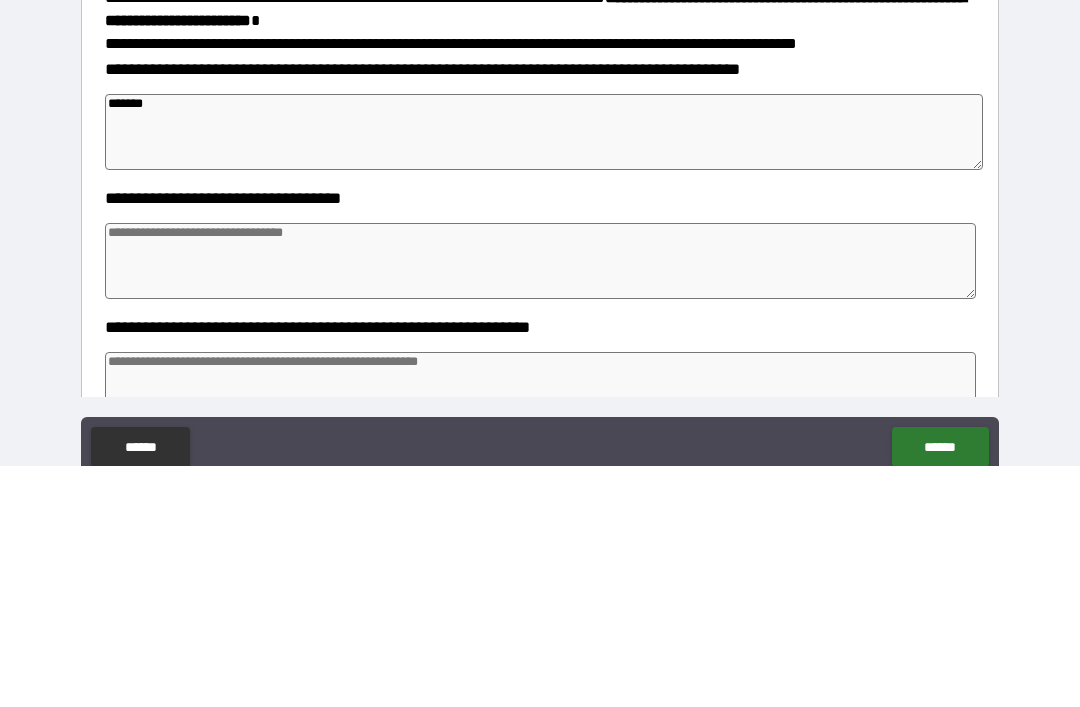 type on "*" 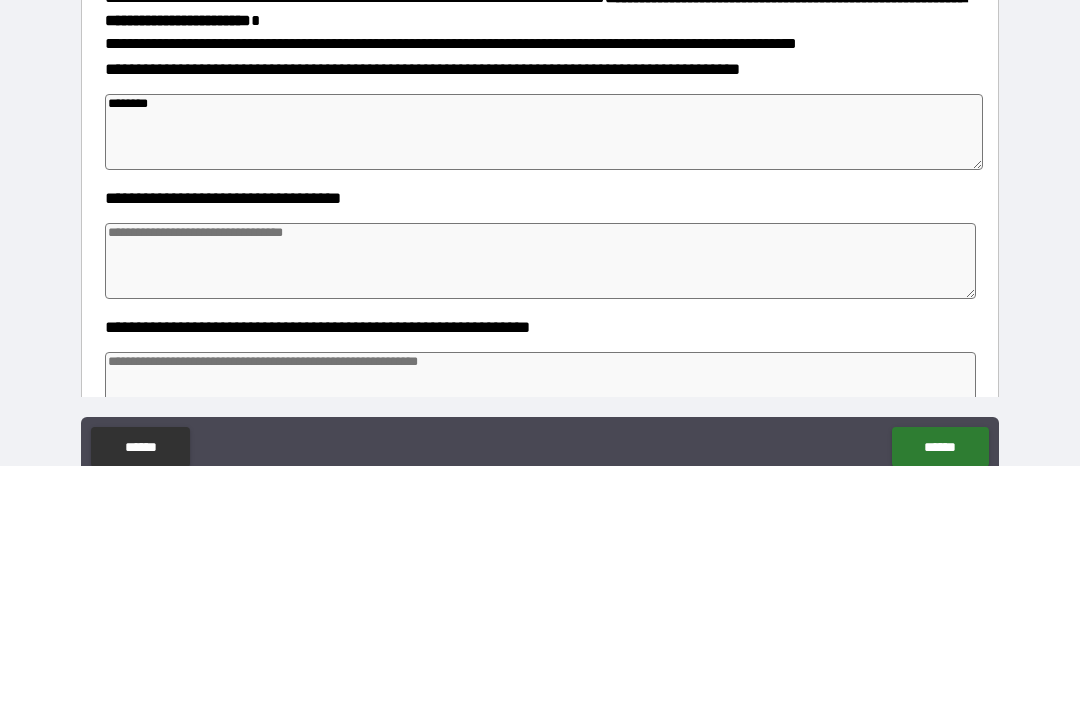 type on "*" 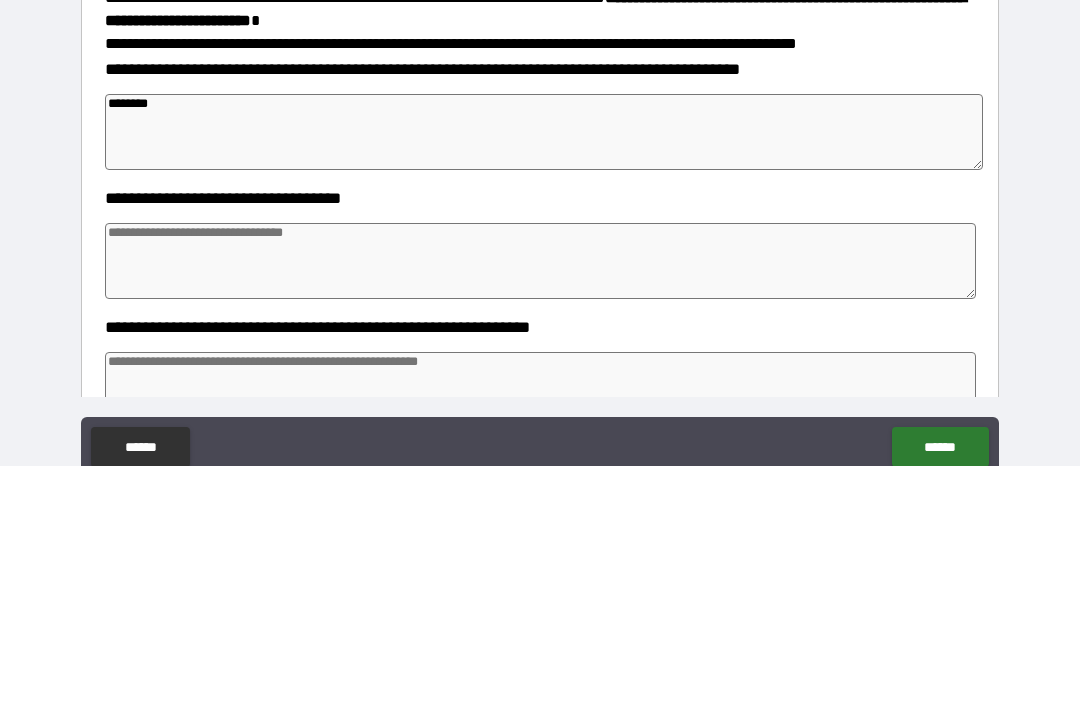 type on "*" 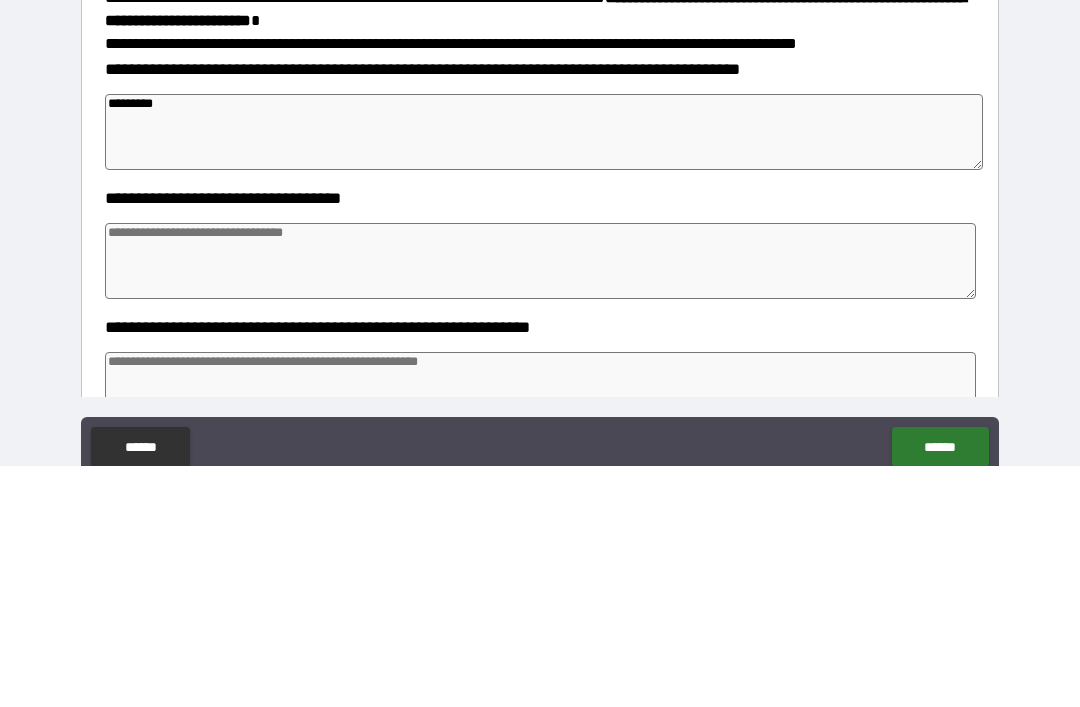 type on "*" 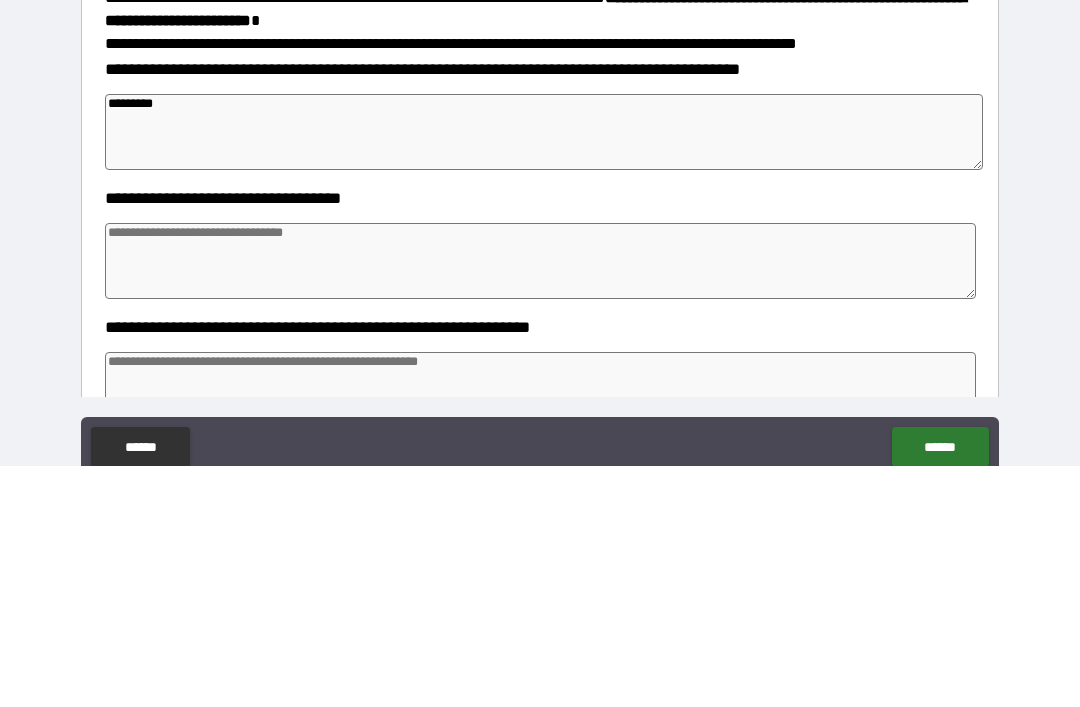 type on "*" 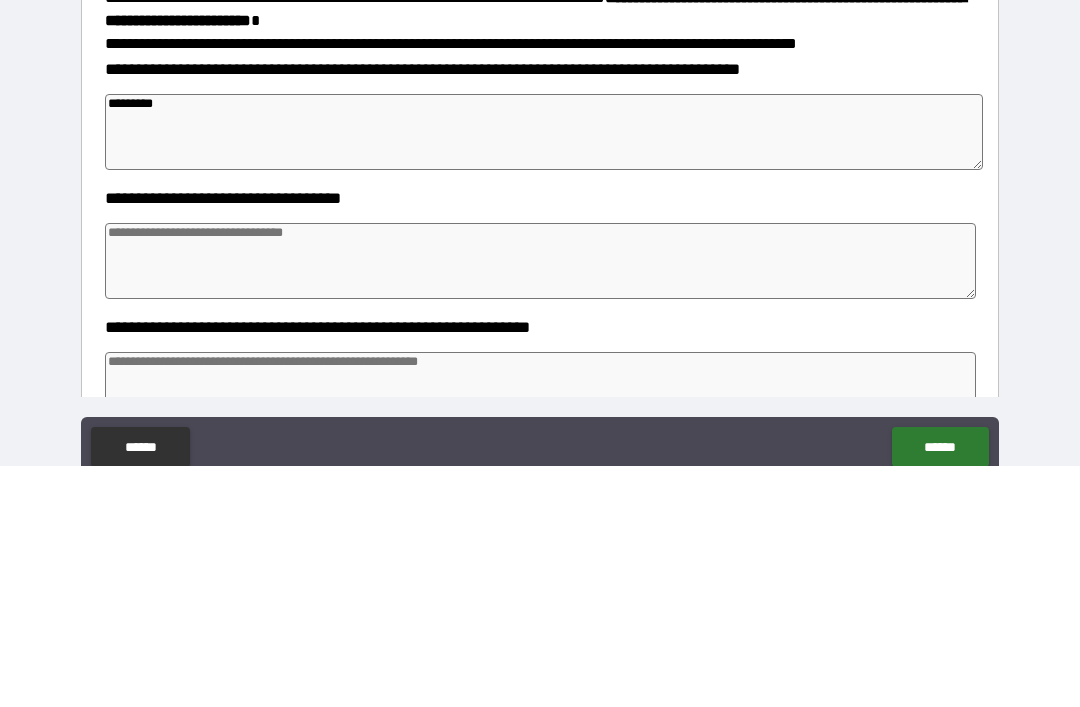 type on "*" 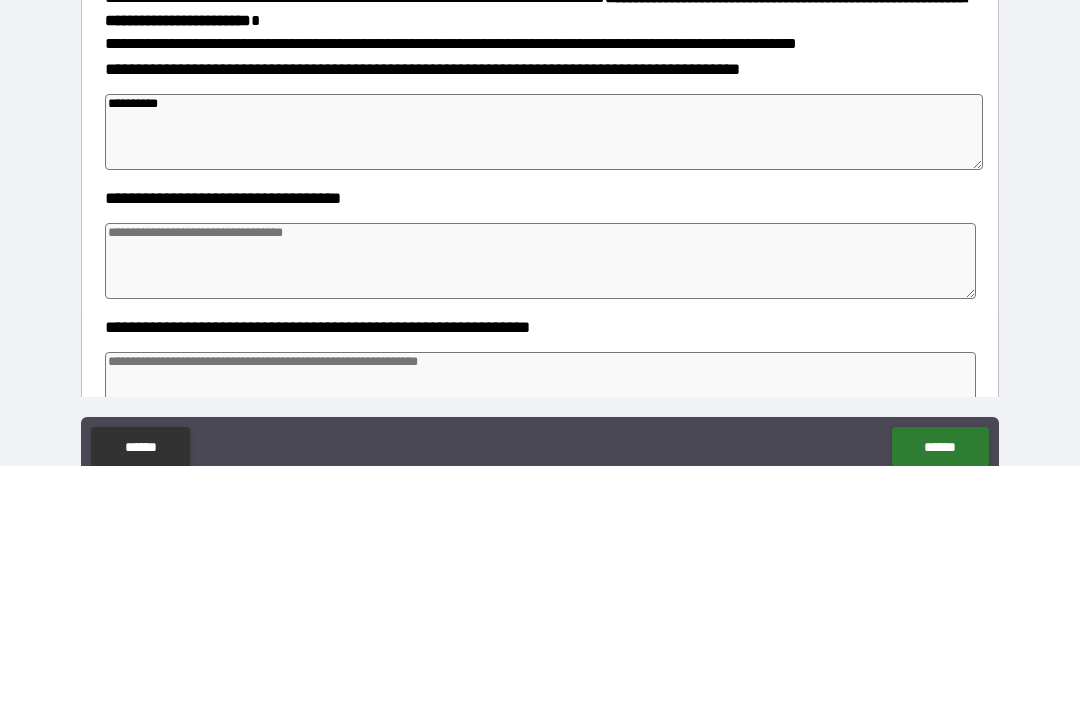 type on "*" 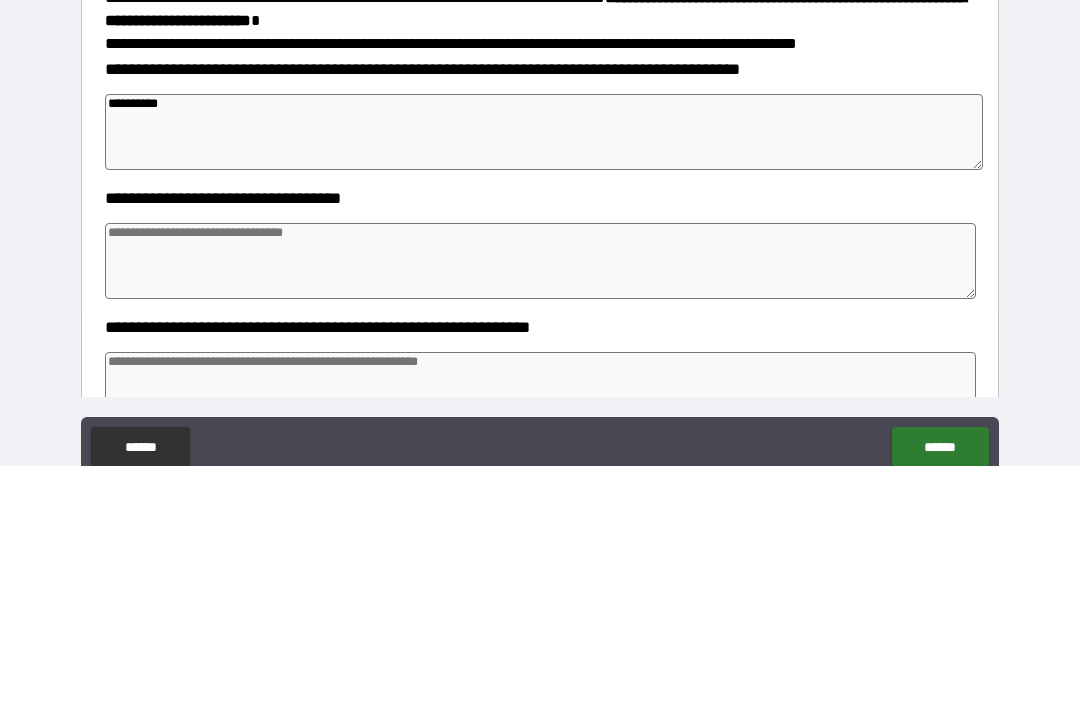 type on "*" 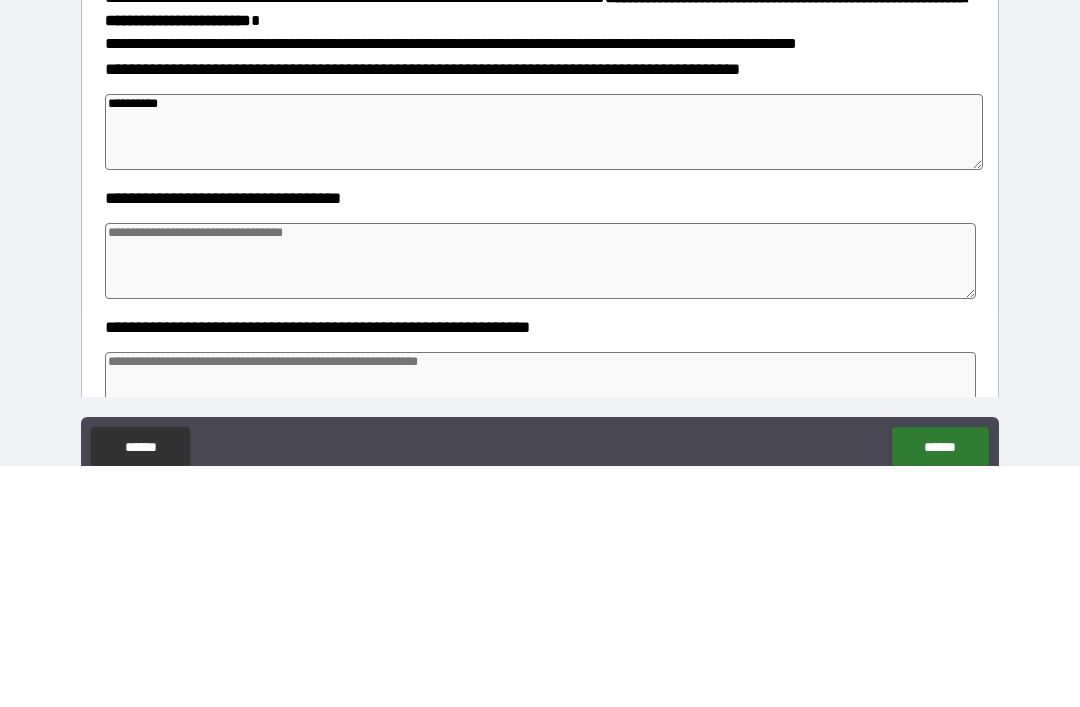 type on "*" 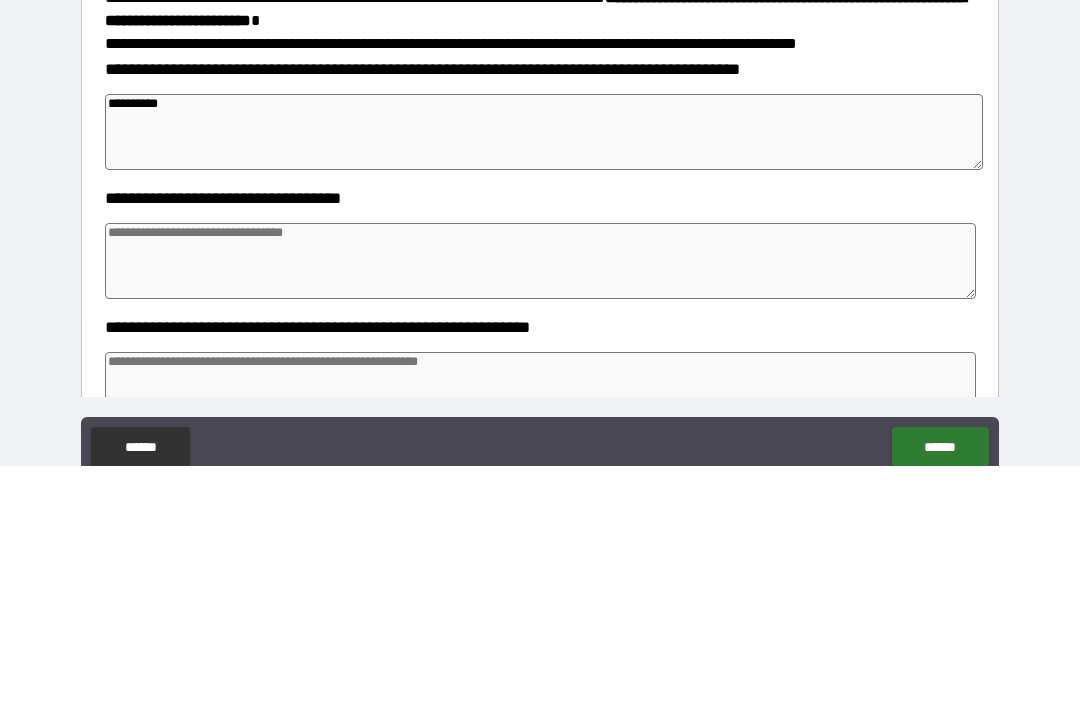 type on "**********" 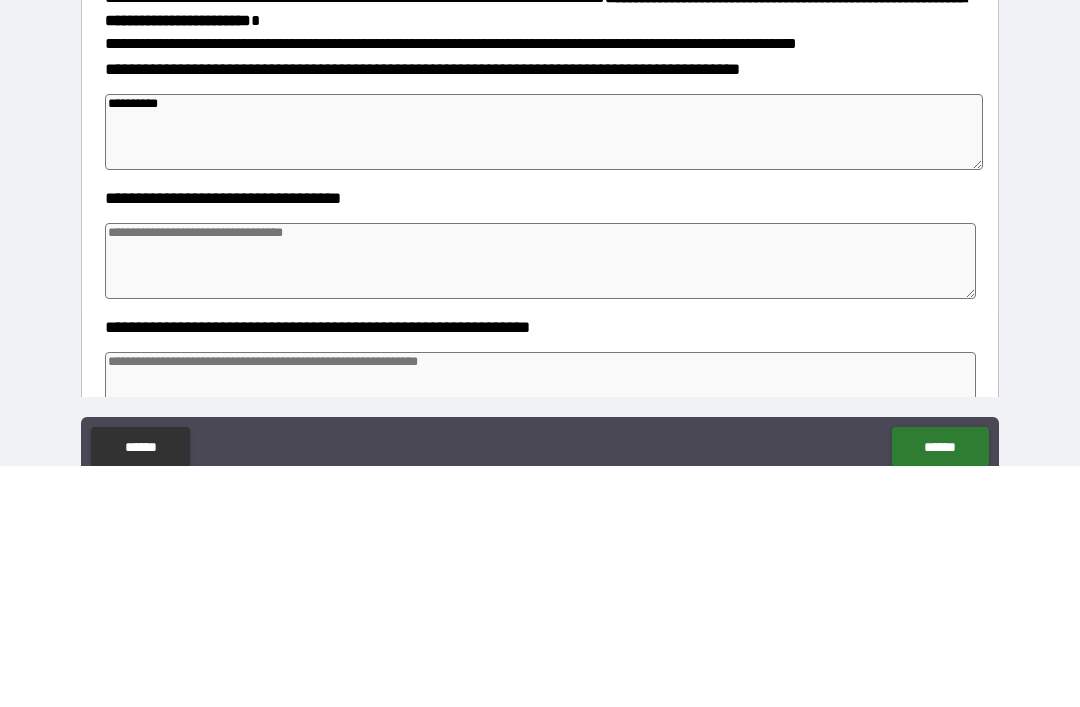 type on "*" 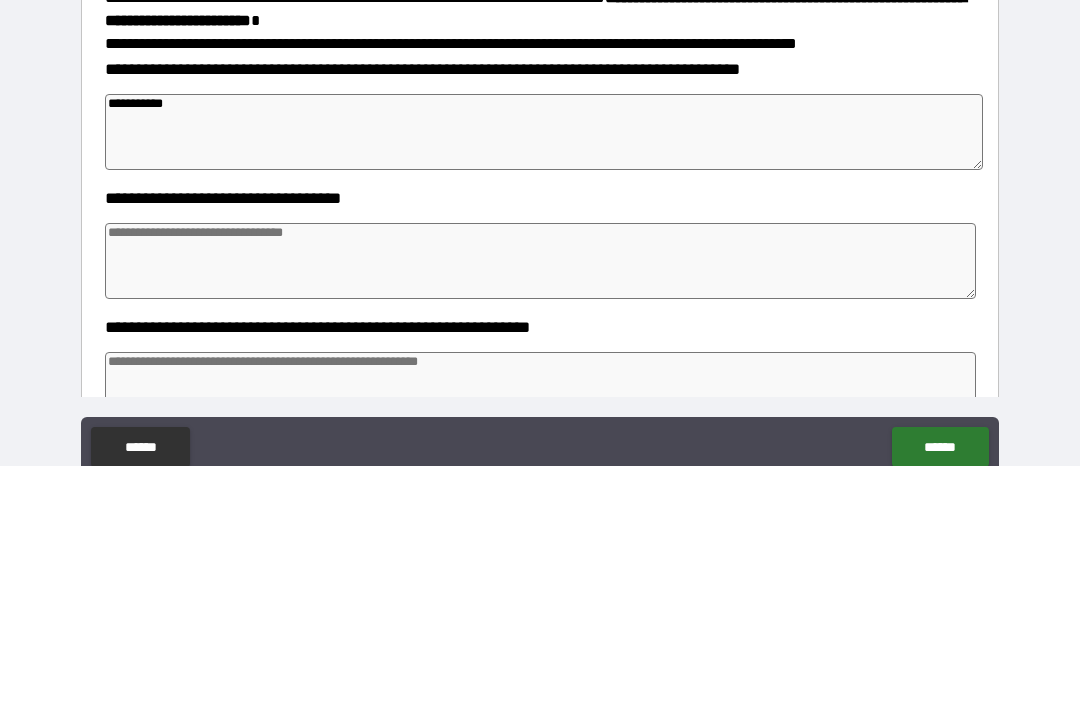 type on "*" 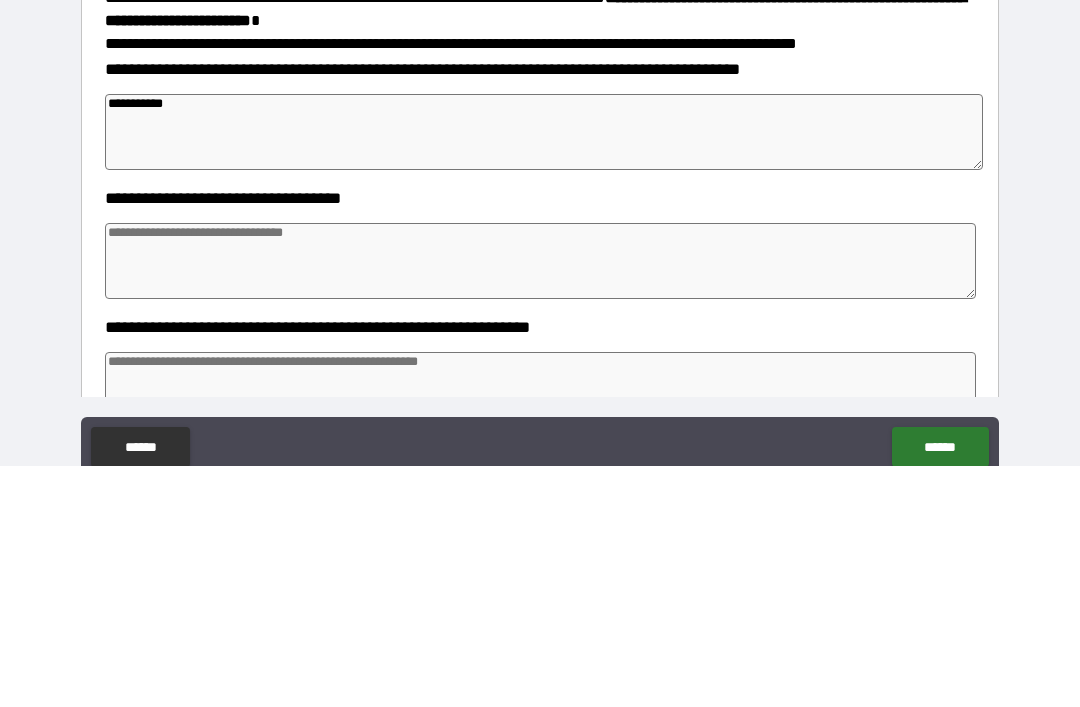 type on "*" 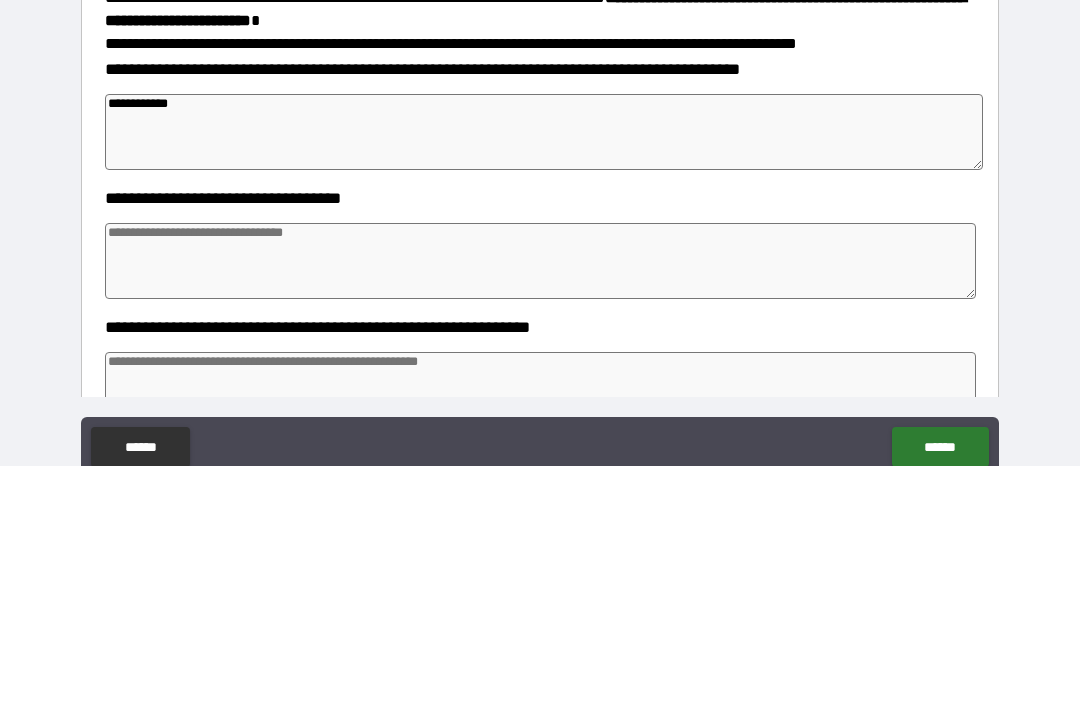 type on "*" 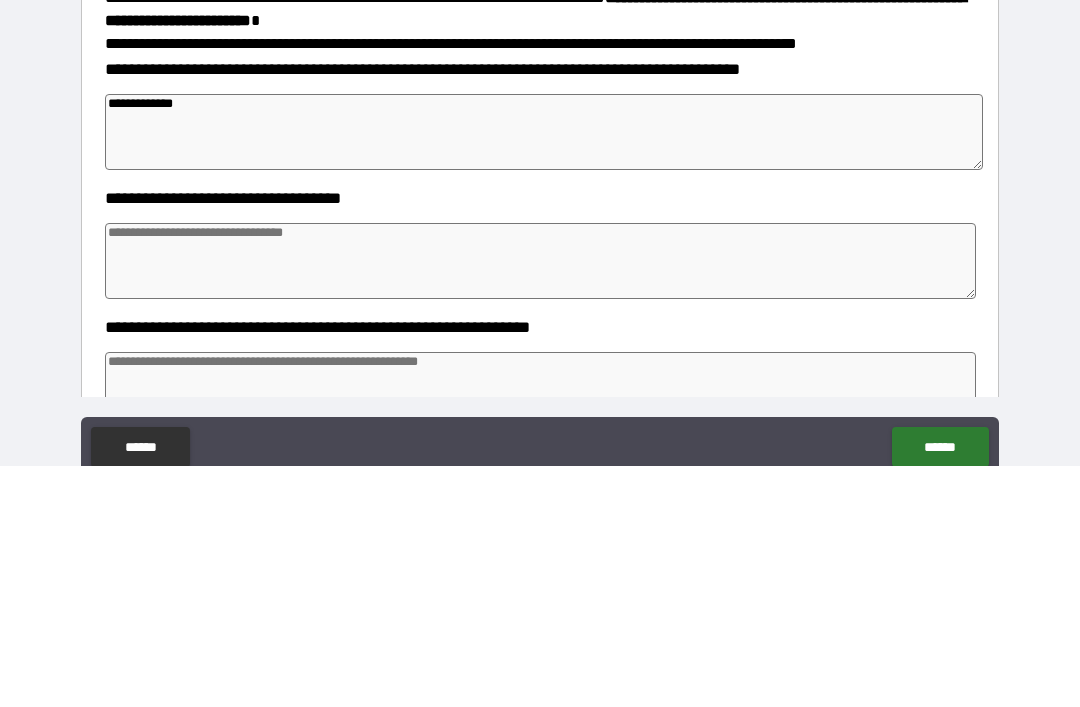type on "*" 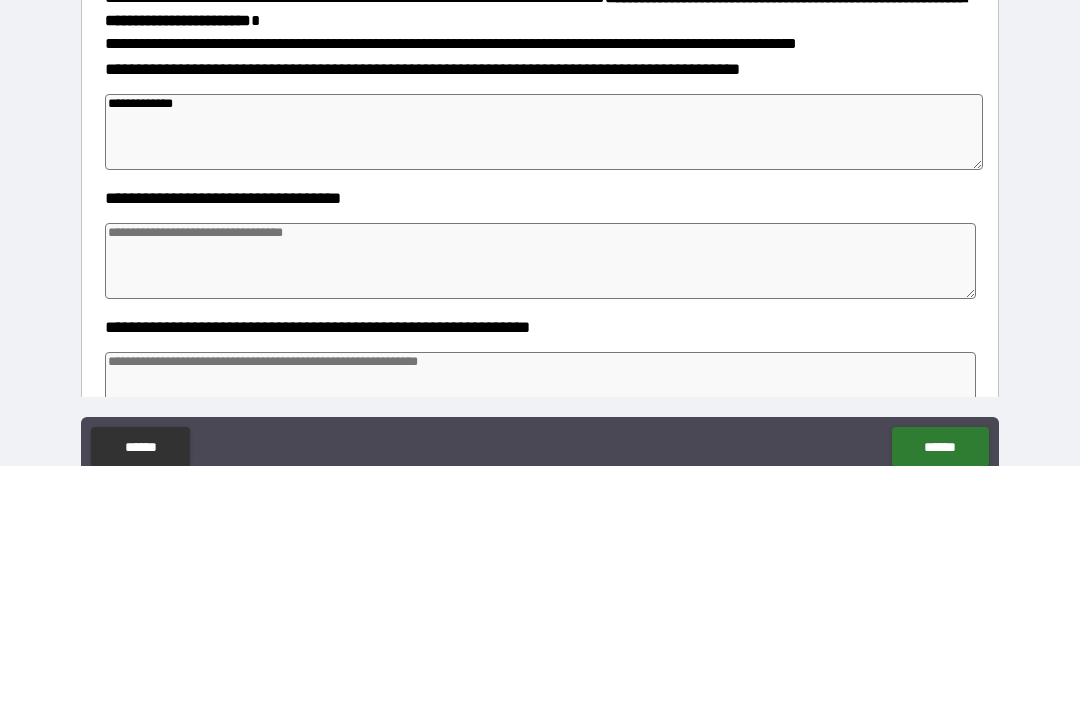 type on "*" 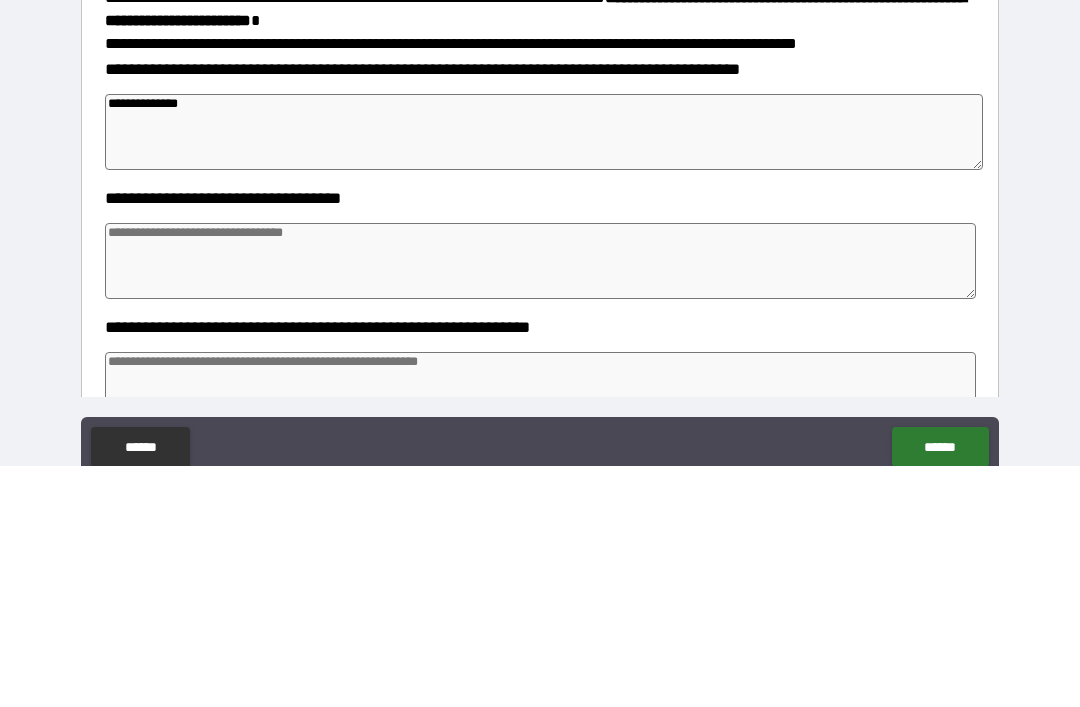 type on "*" 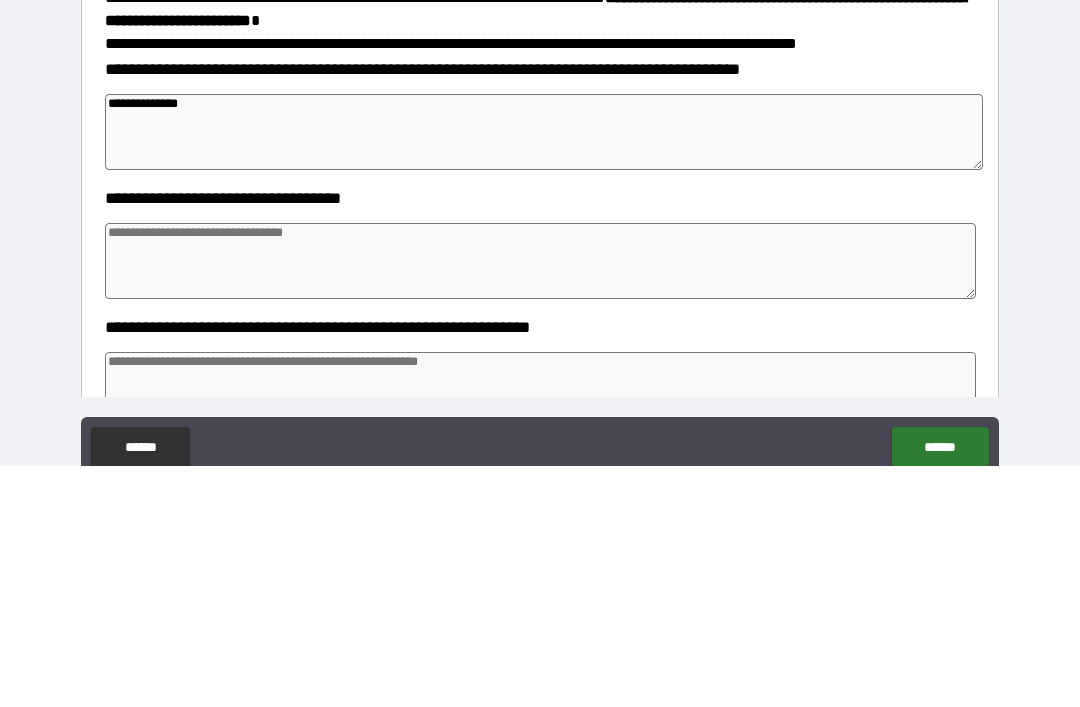 type on "**********" 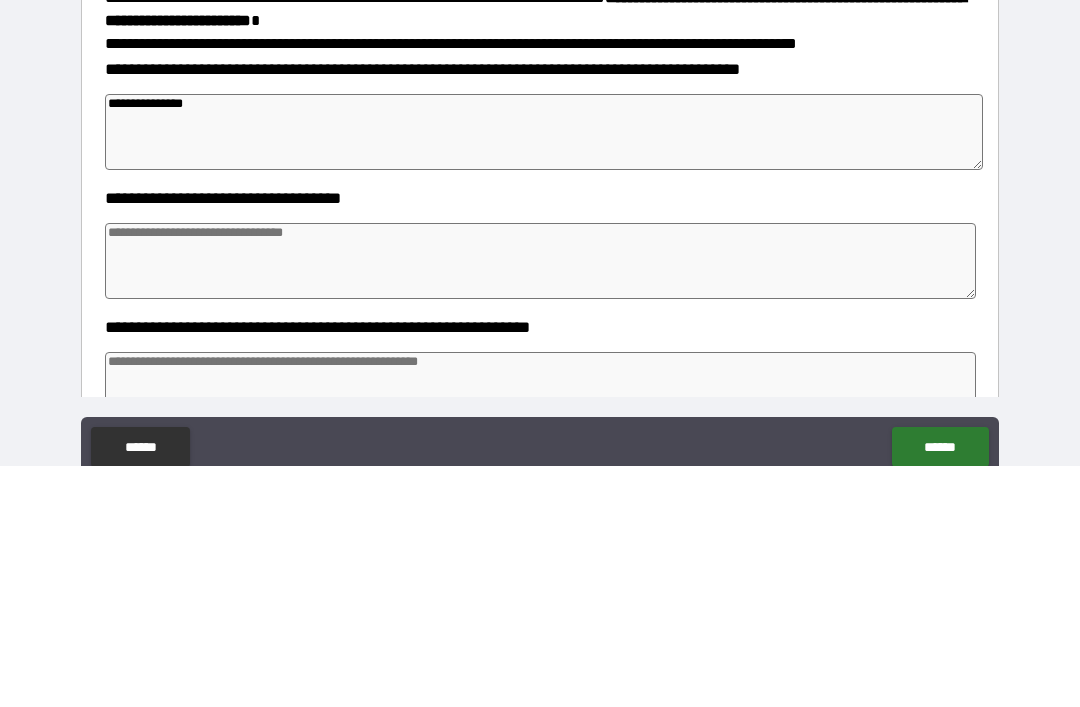 type on "*" 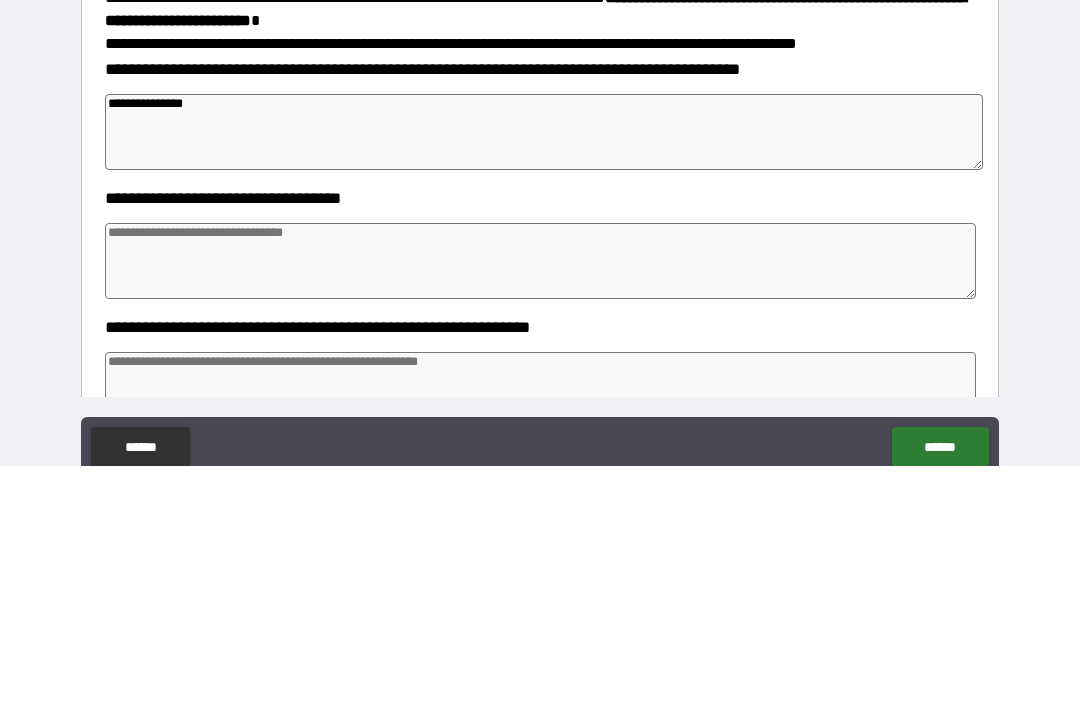 type on "*" 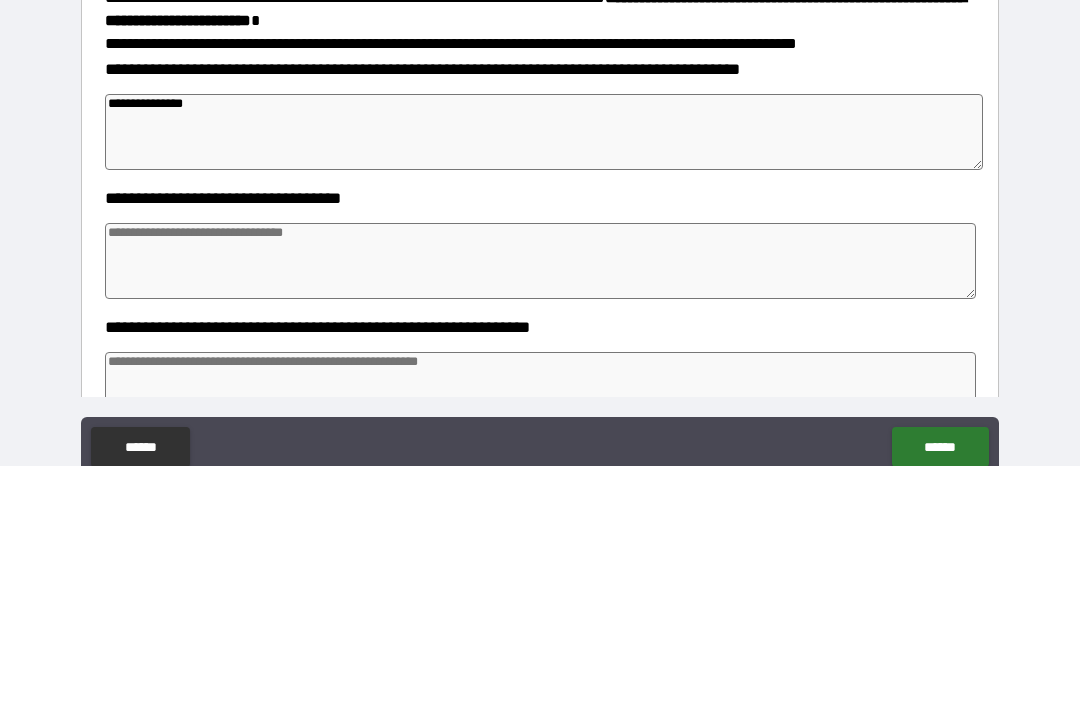 type on "*" 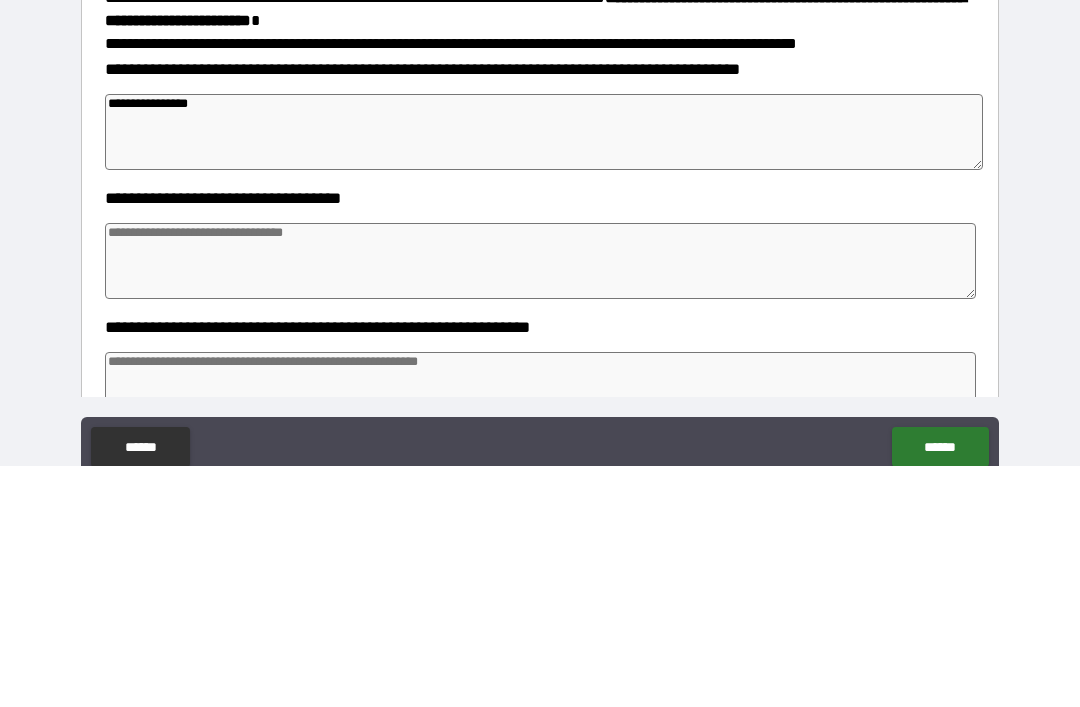 type on "*" 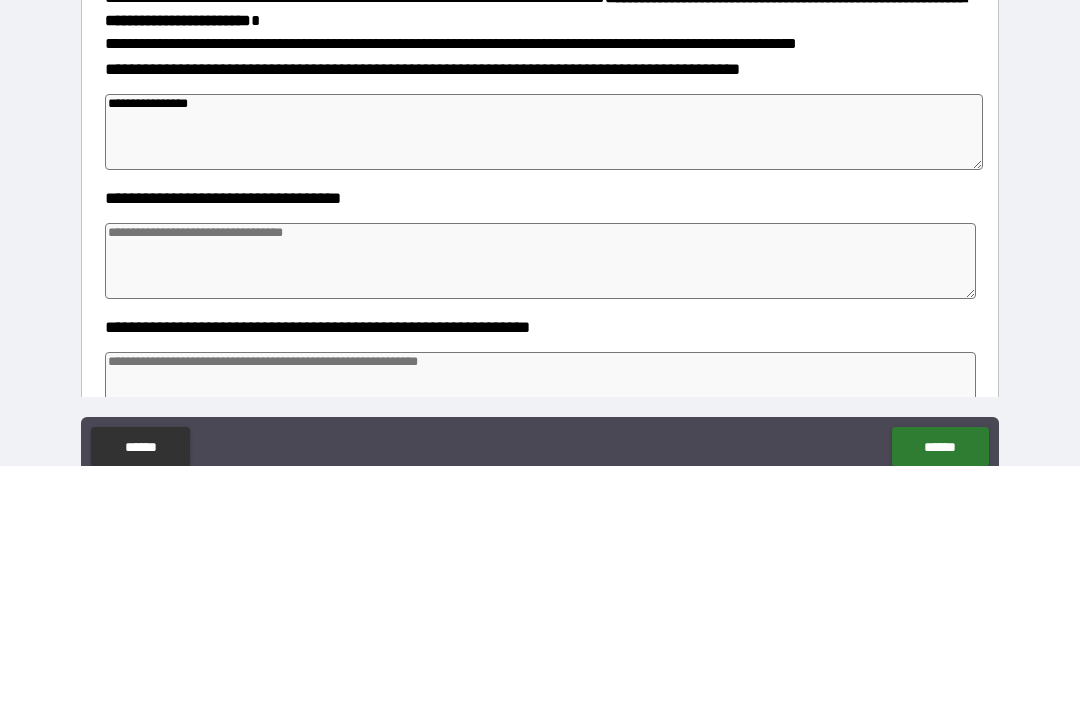 type on "*" 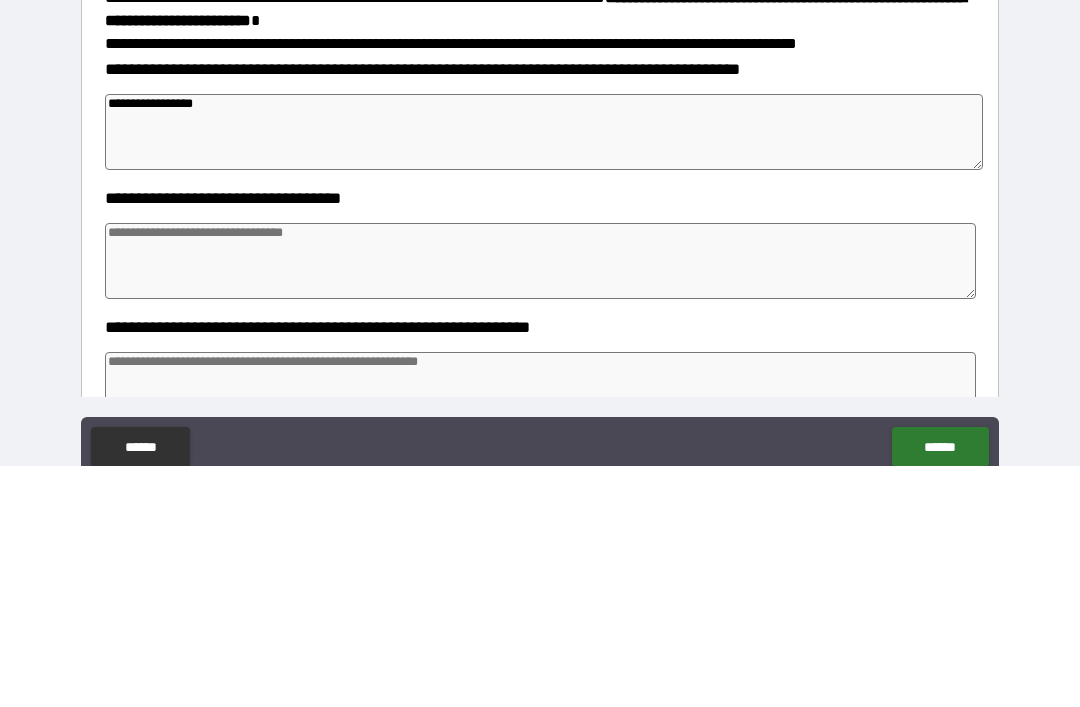 type on "*" 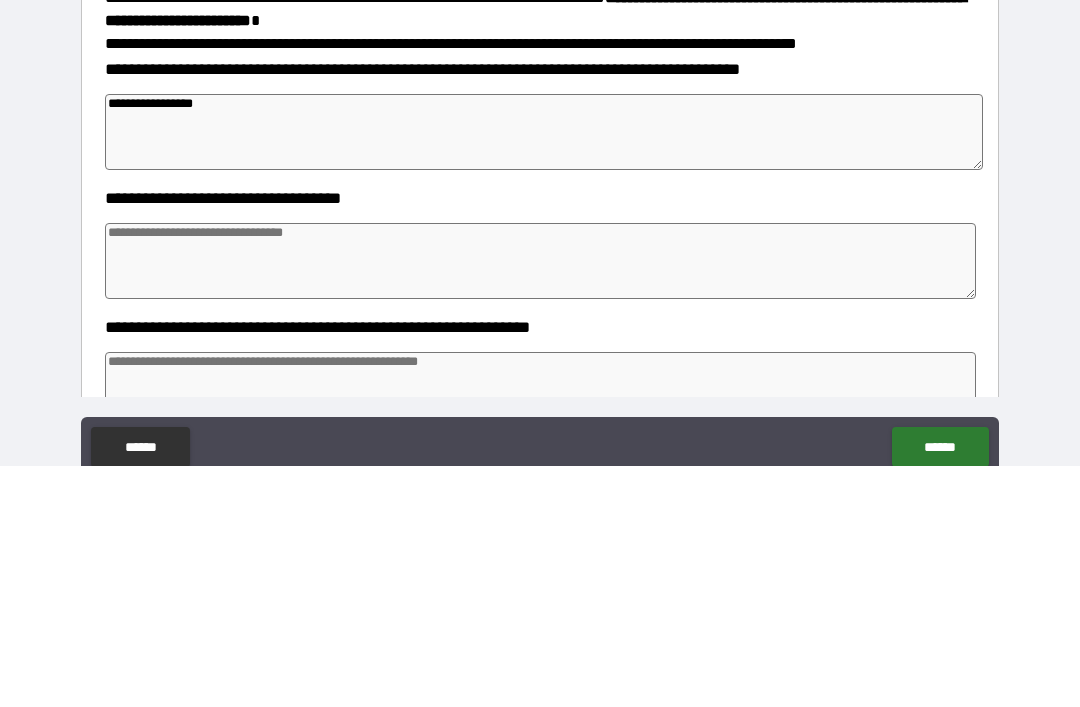 type on "*" 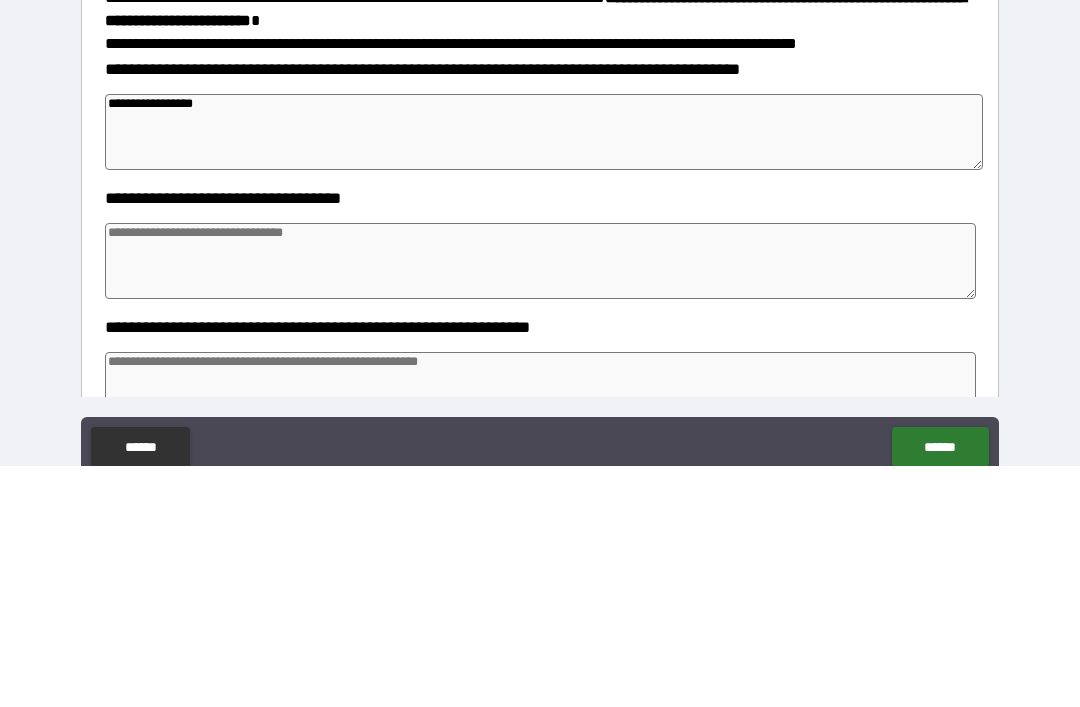 type on "*" 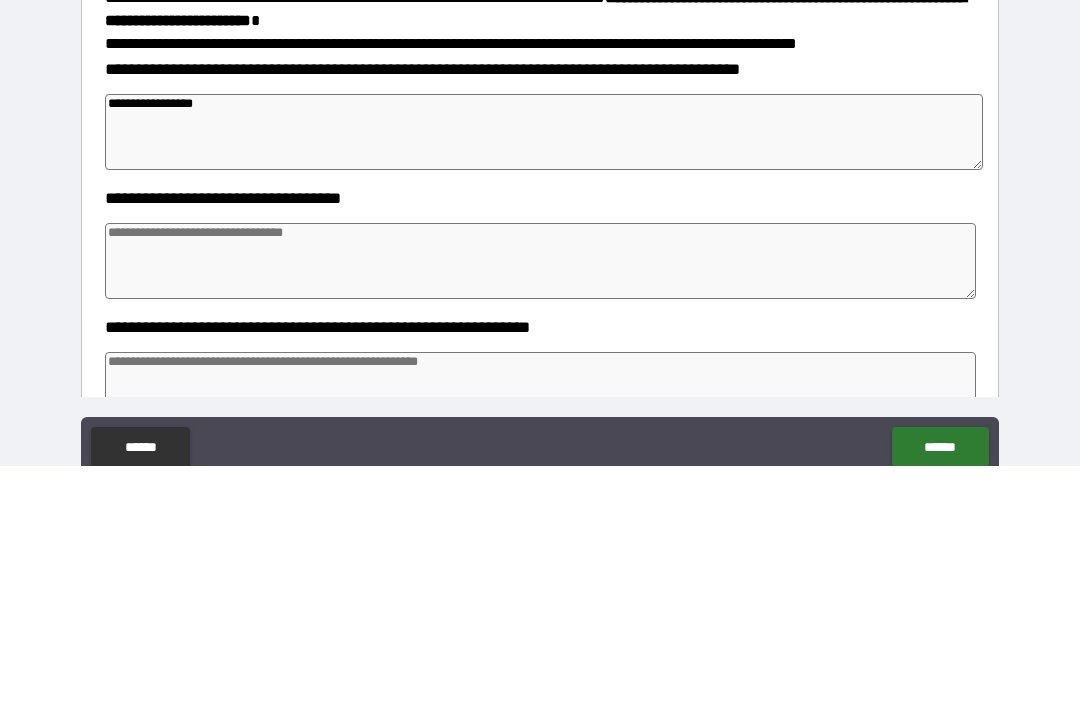 type on "**********" 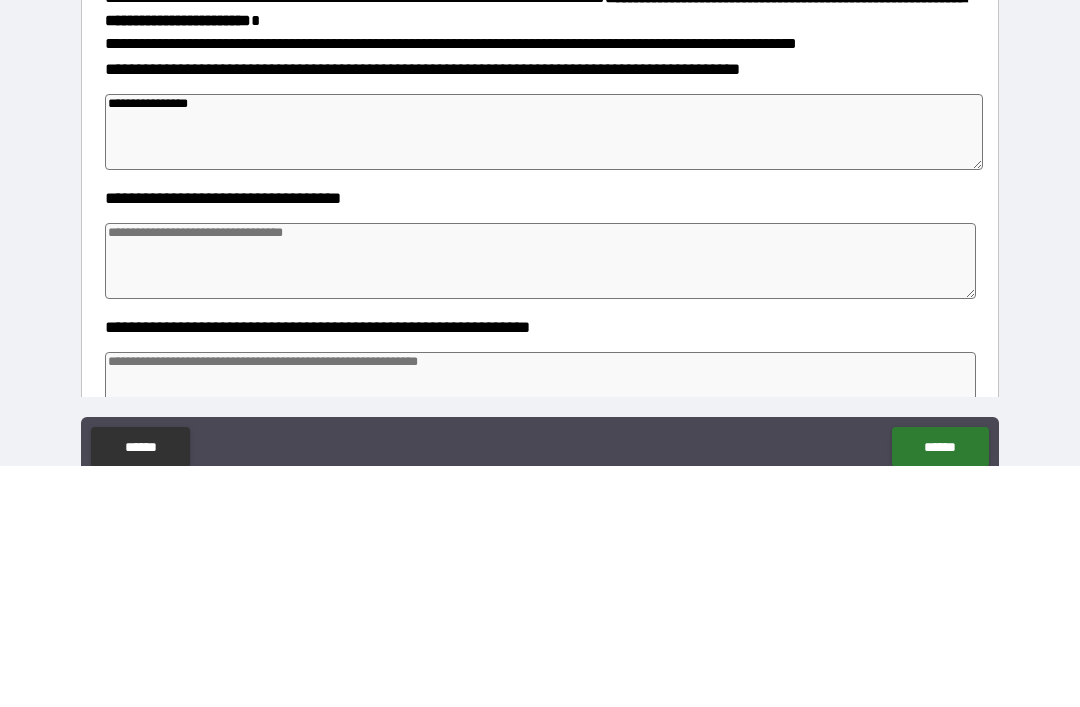 type on "*" 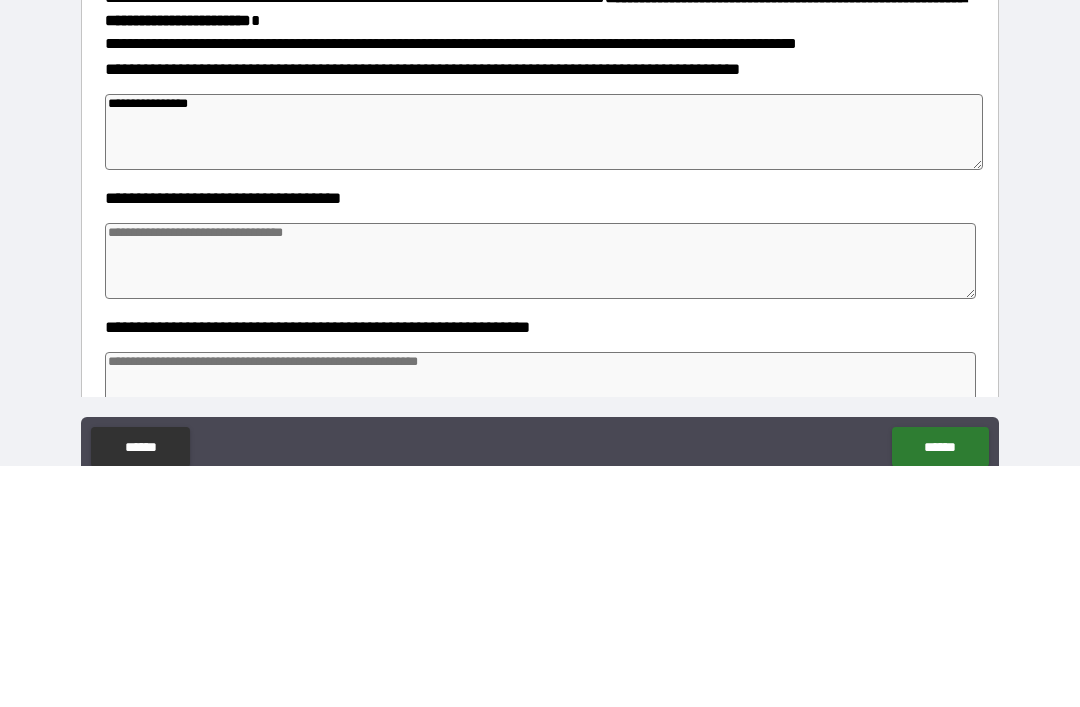 type on "*" 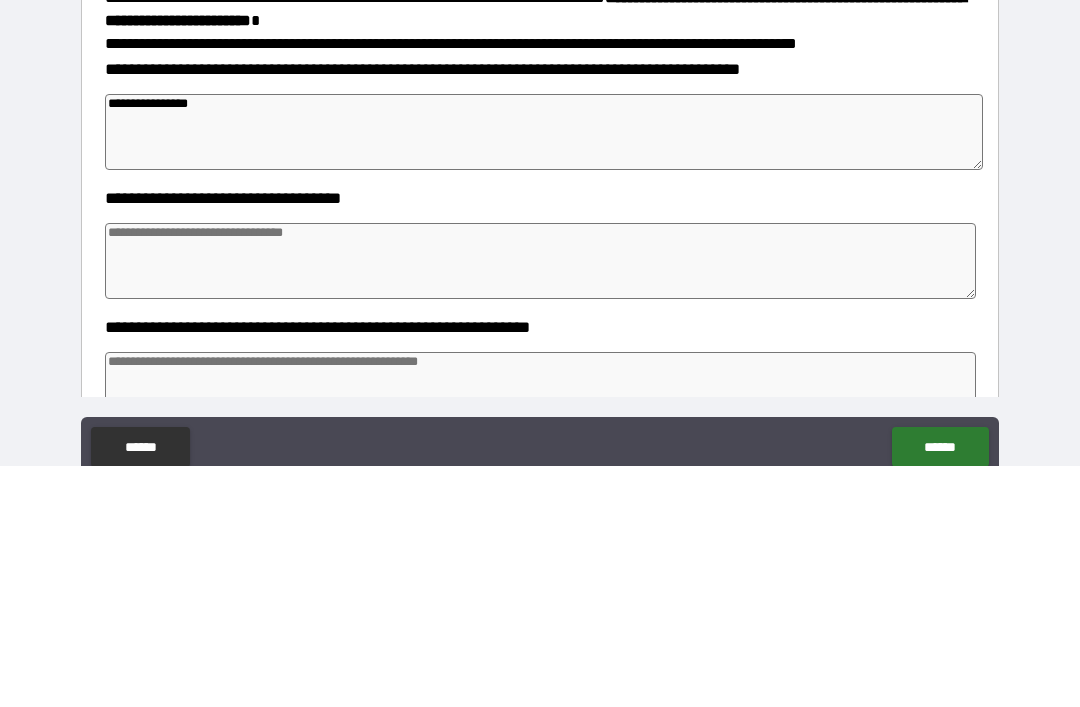 type on "*" 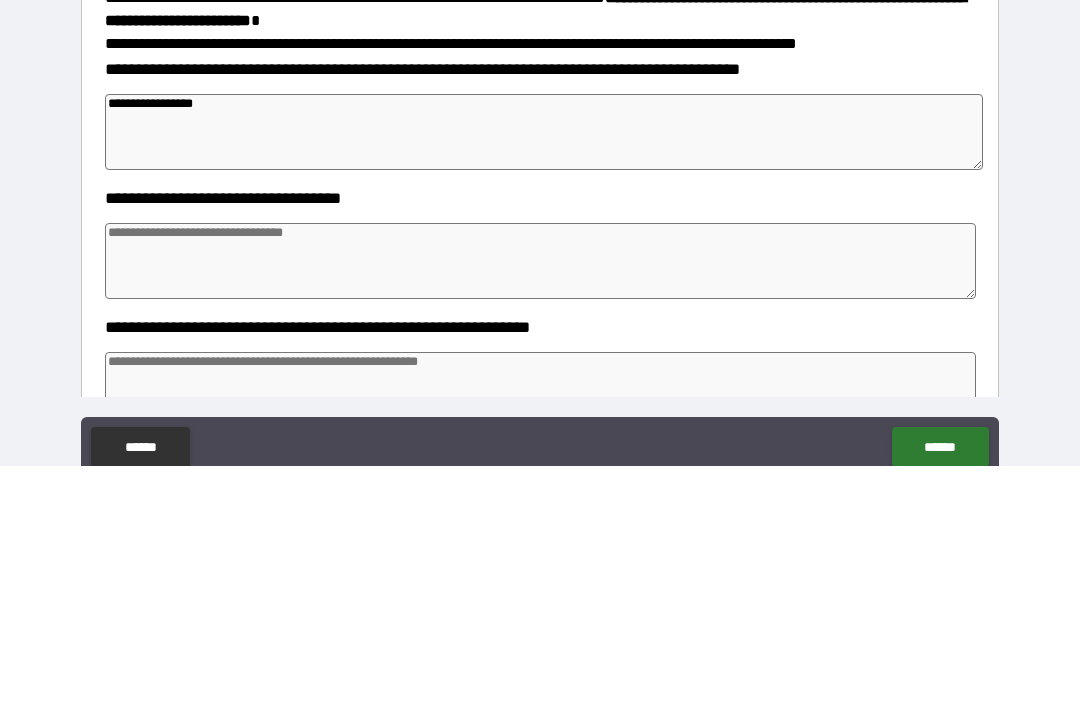 type on "*" 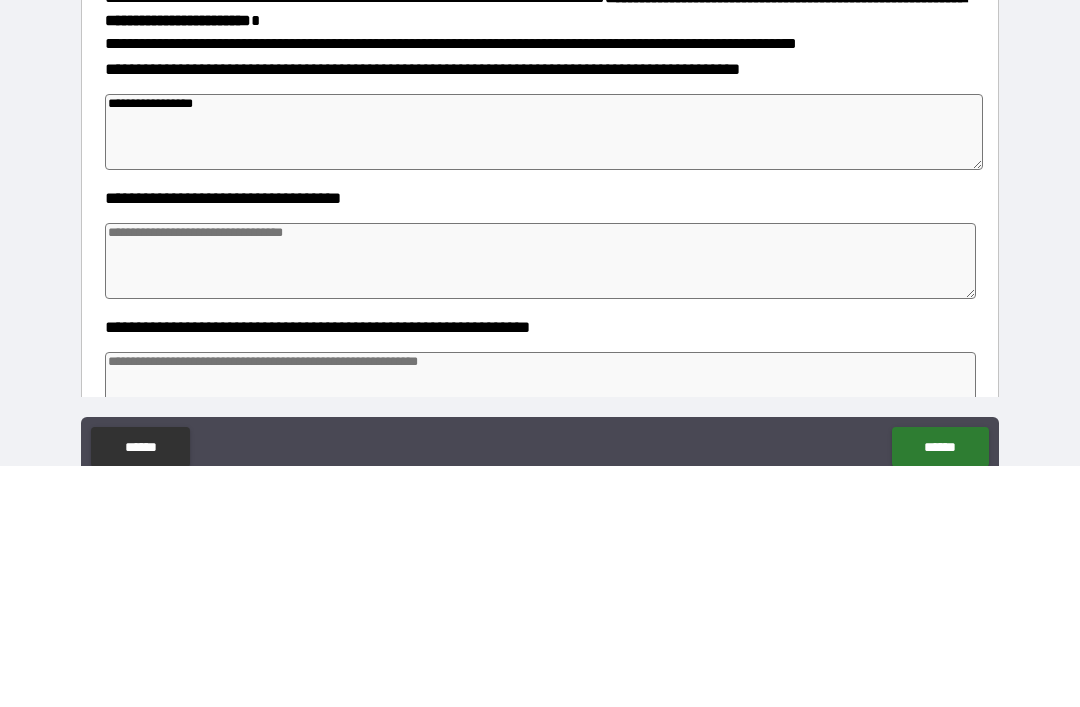 type on "*" 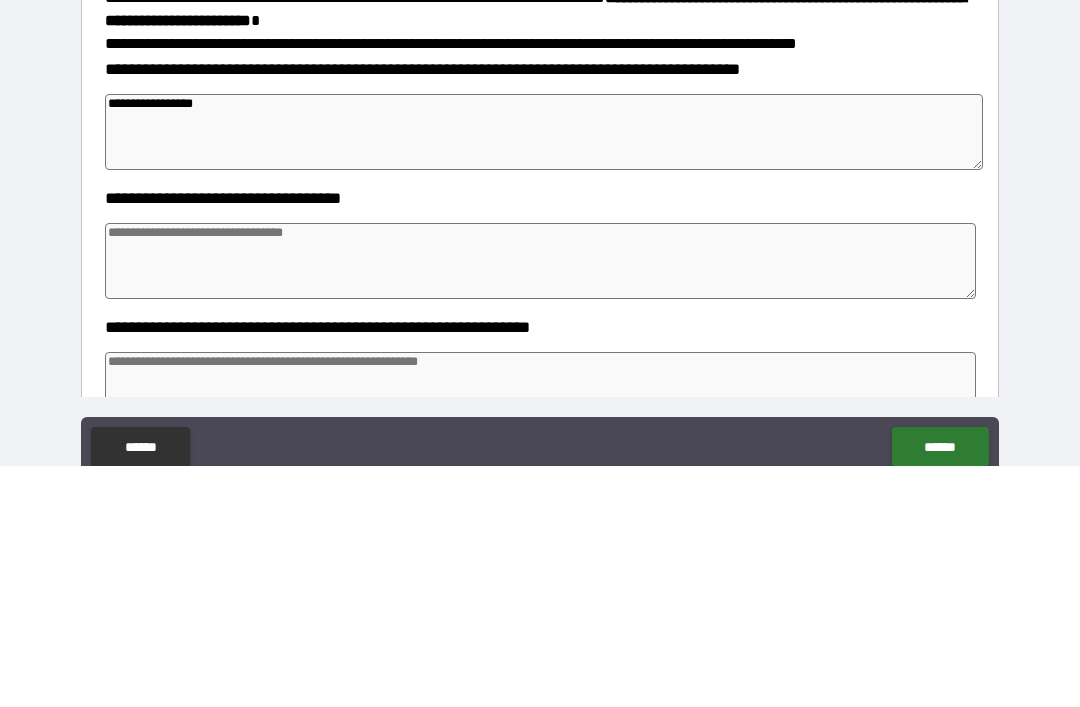 type on "*" 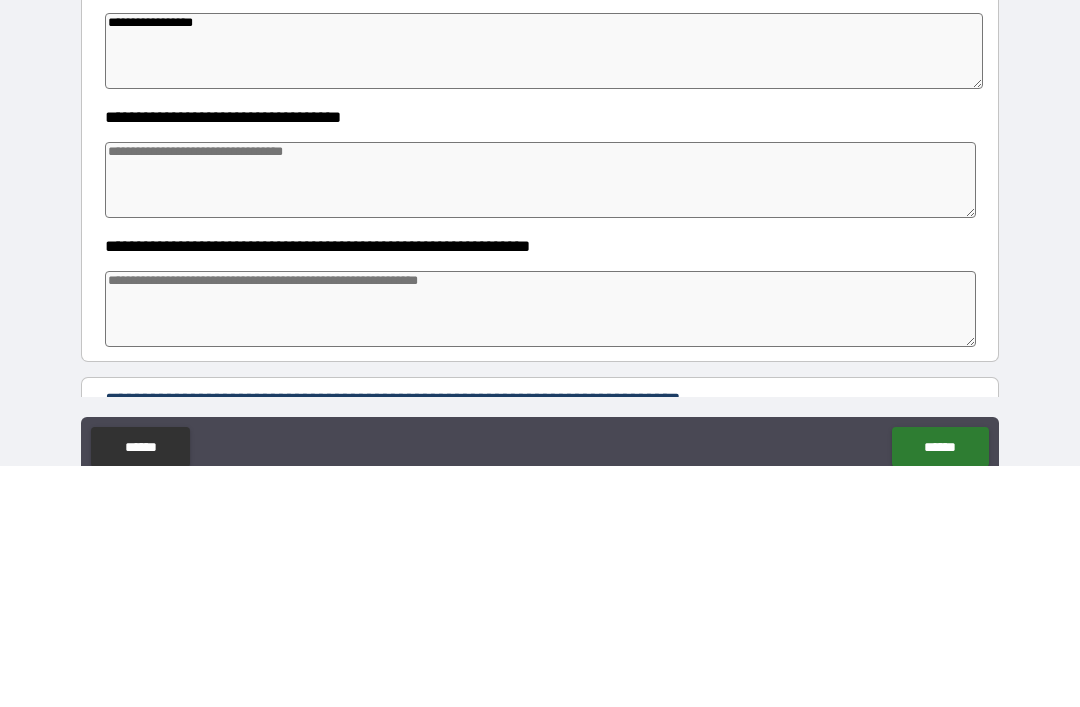 scroll, scrollTop: 272, scrollLeft: 0, axis: vertical 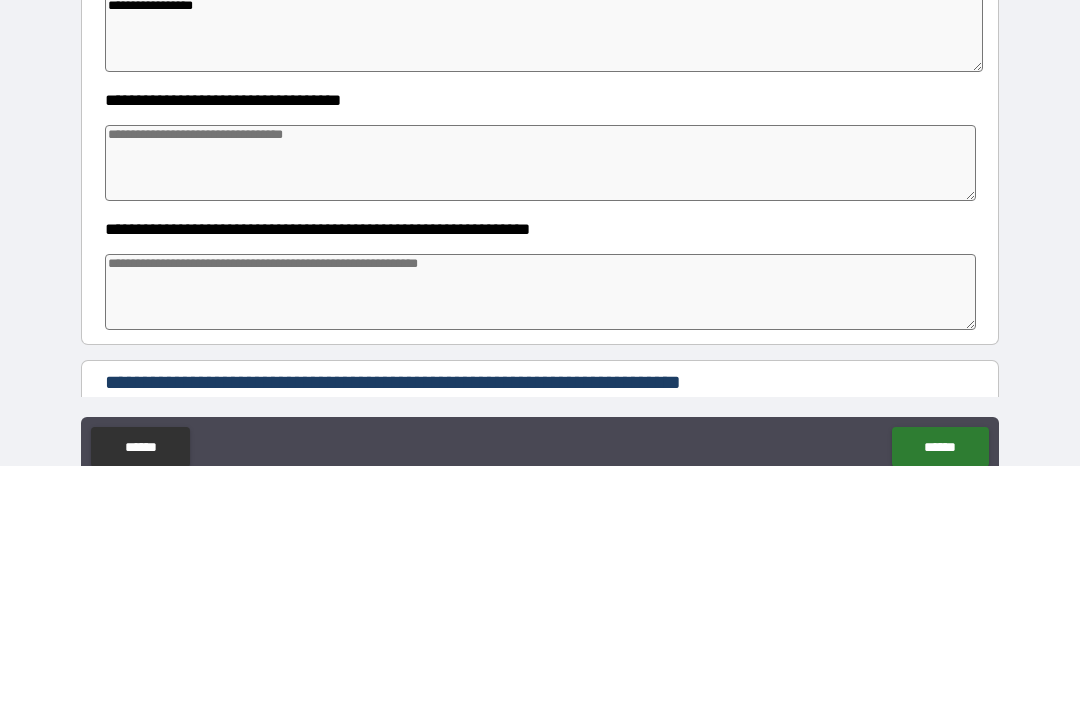 type on "**********" 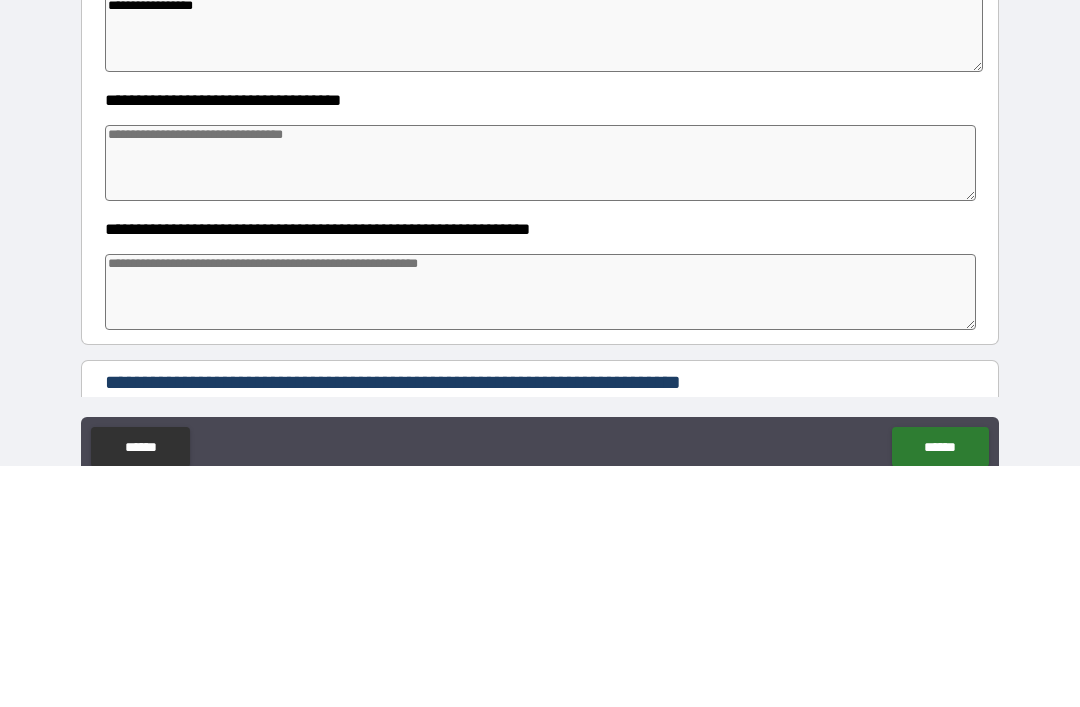 type on "*" 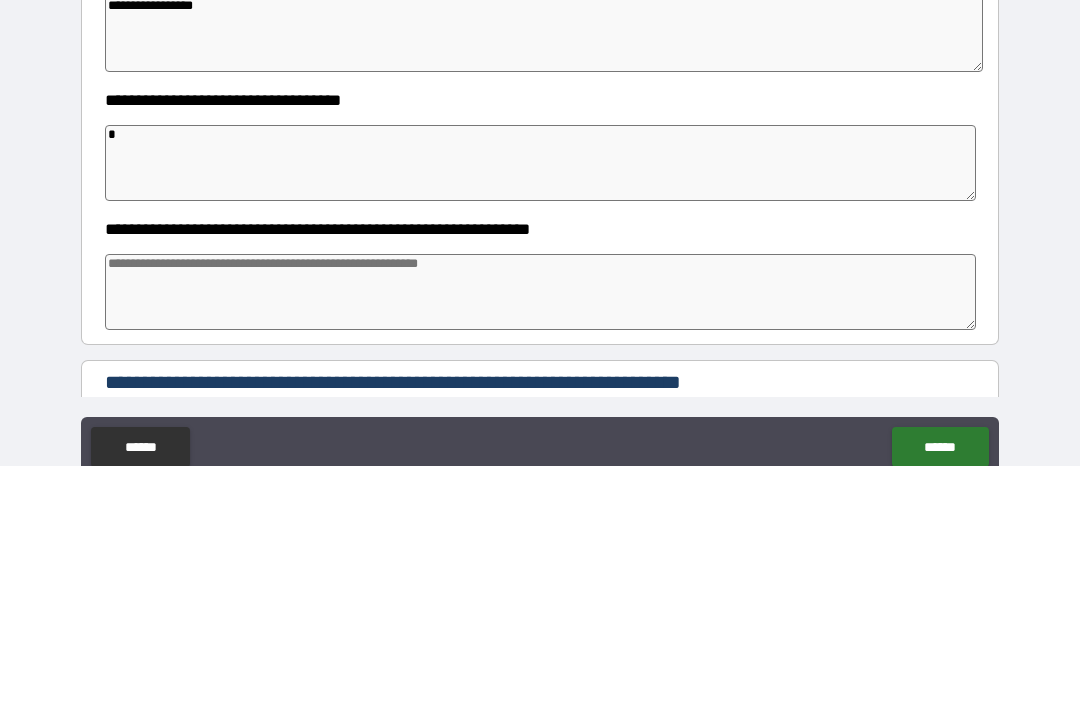 type on "*" 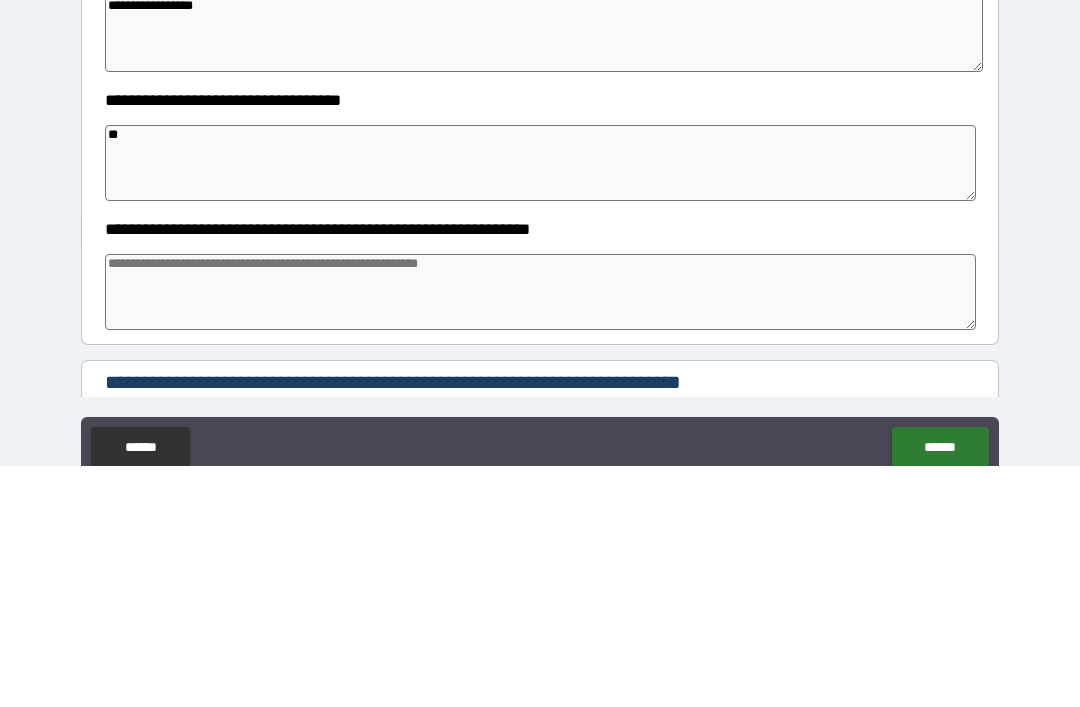 type on "*" 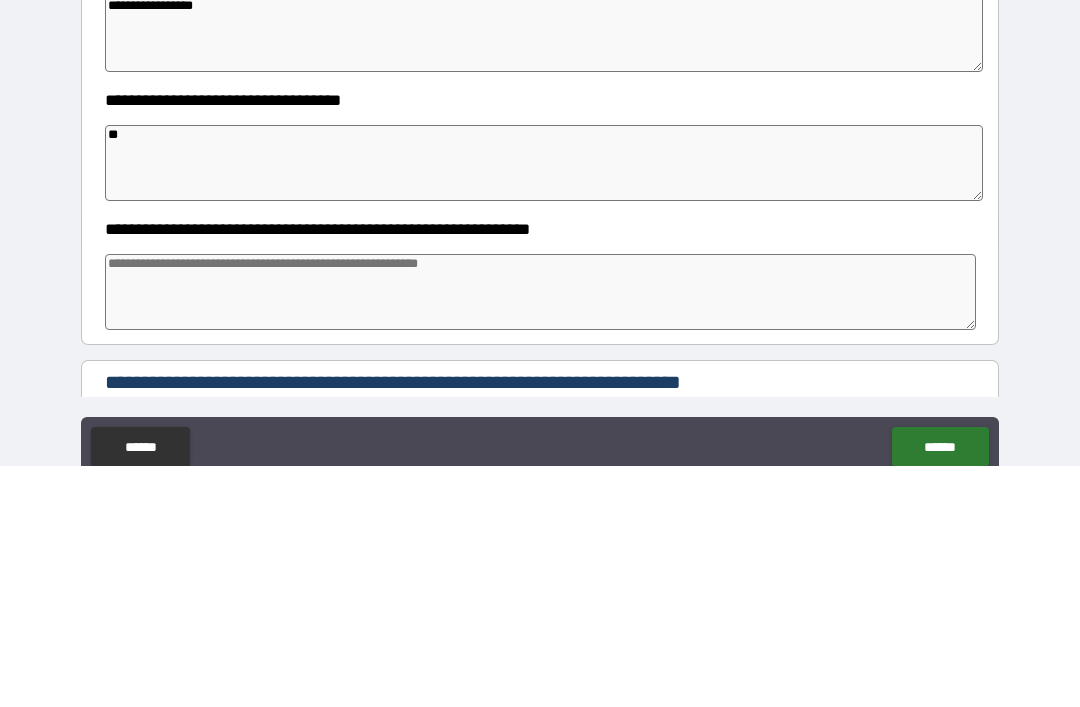 type on "*" 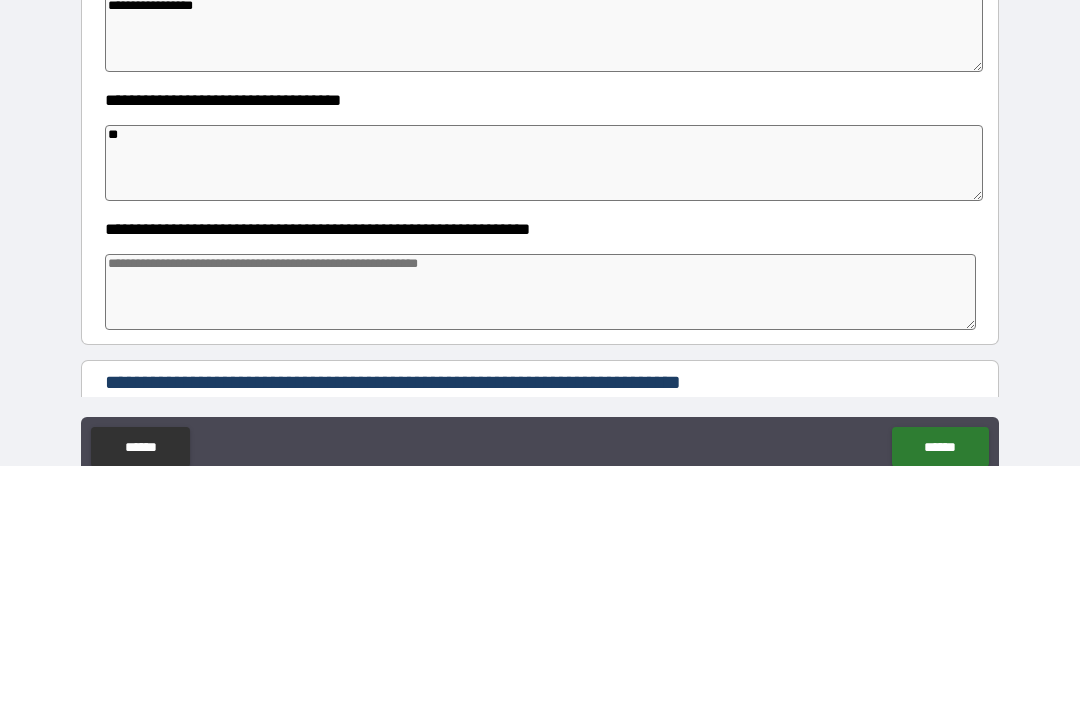 type on "*" 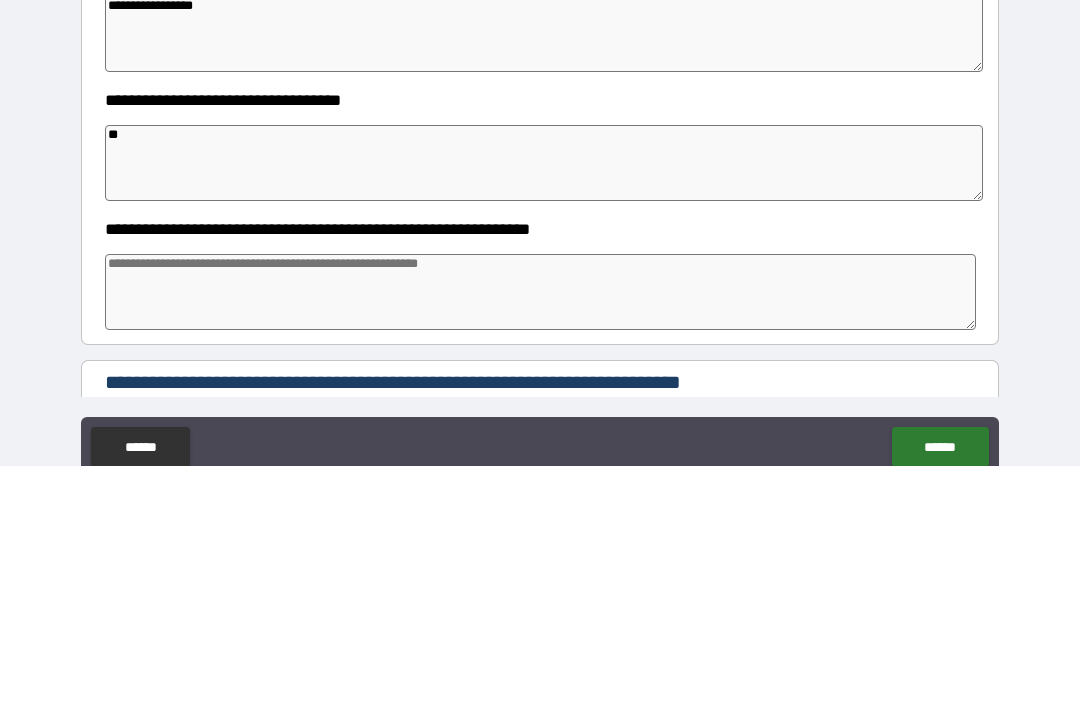 type on "*" 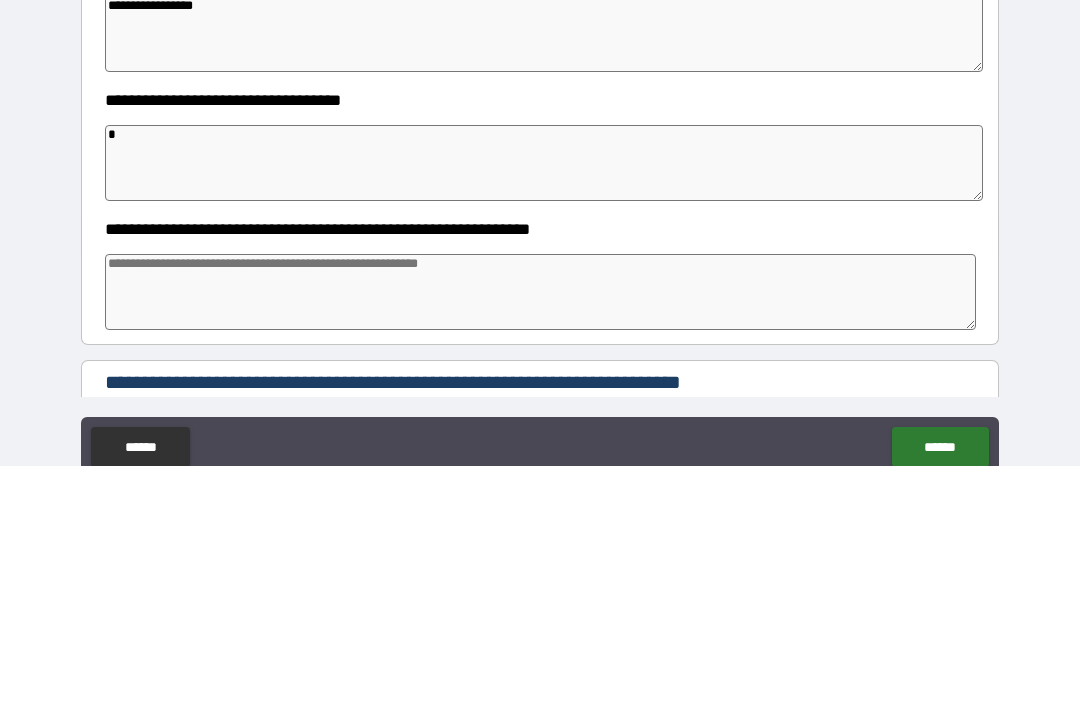 type on "*" 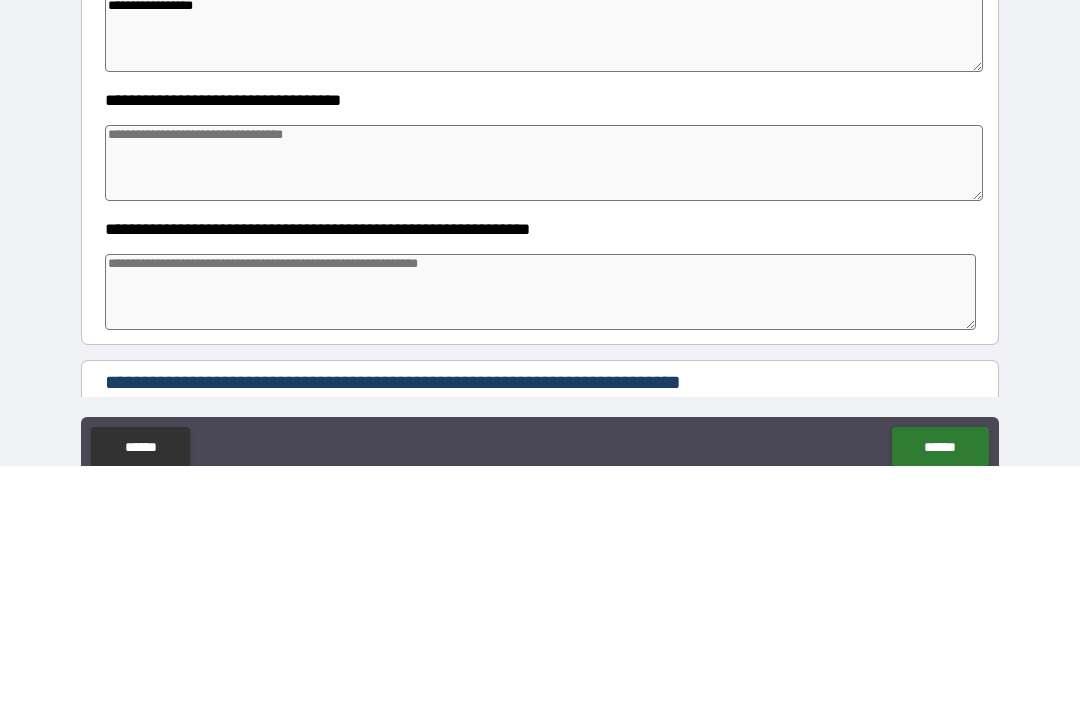 type on "*" 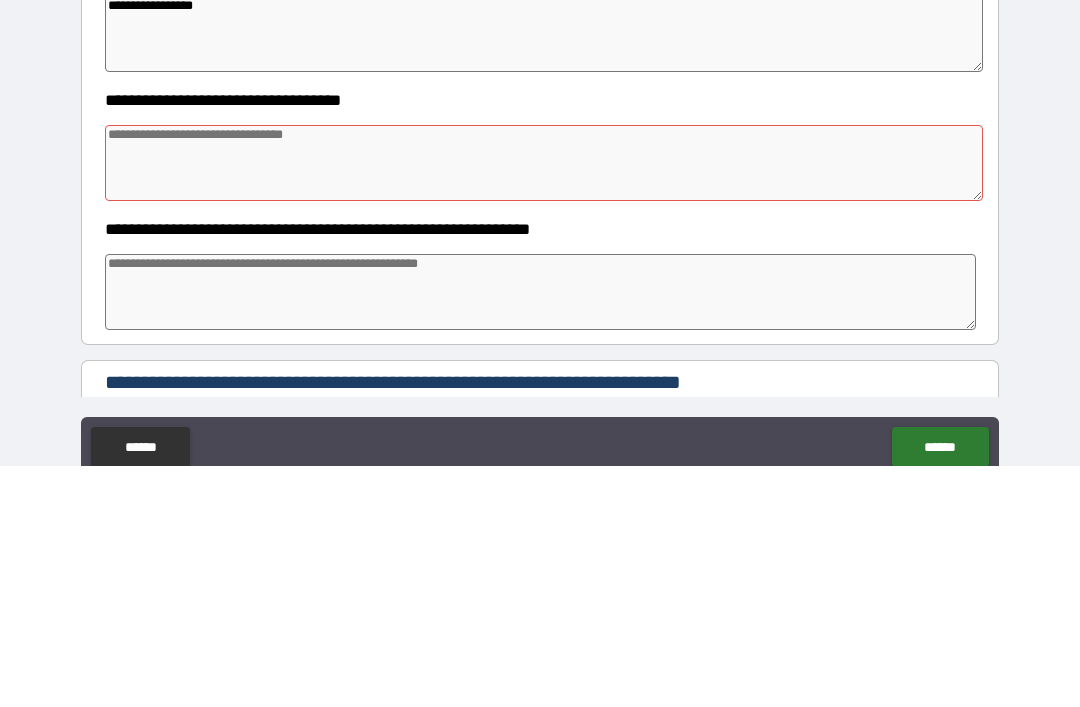 type on "*" 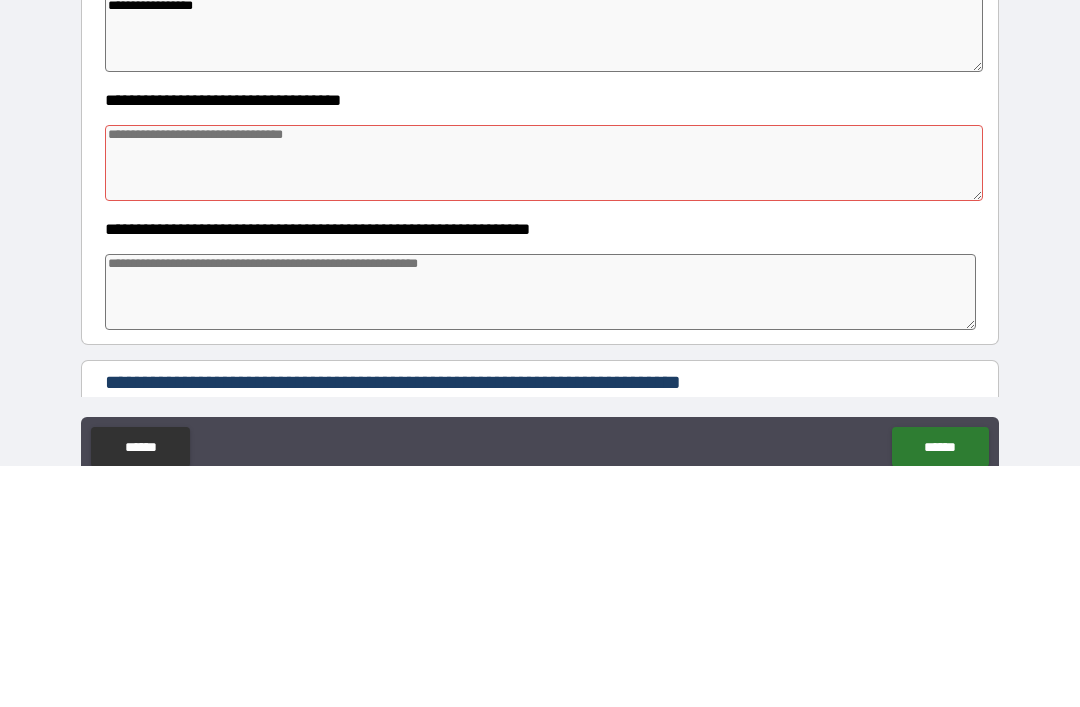 type on "*" 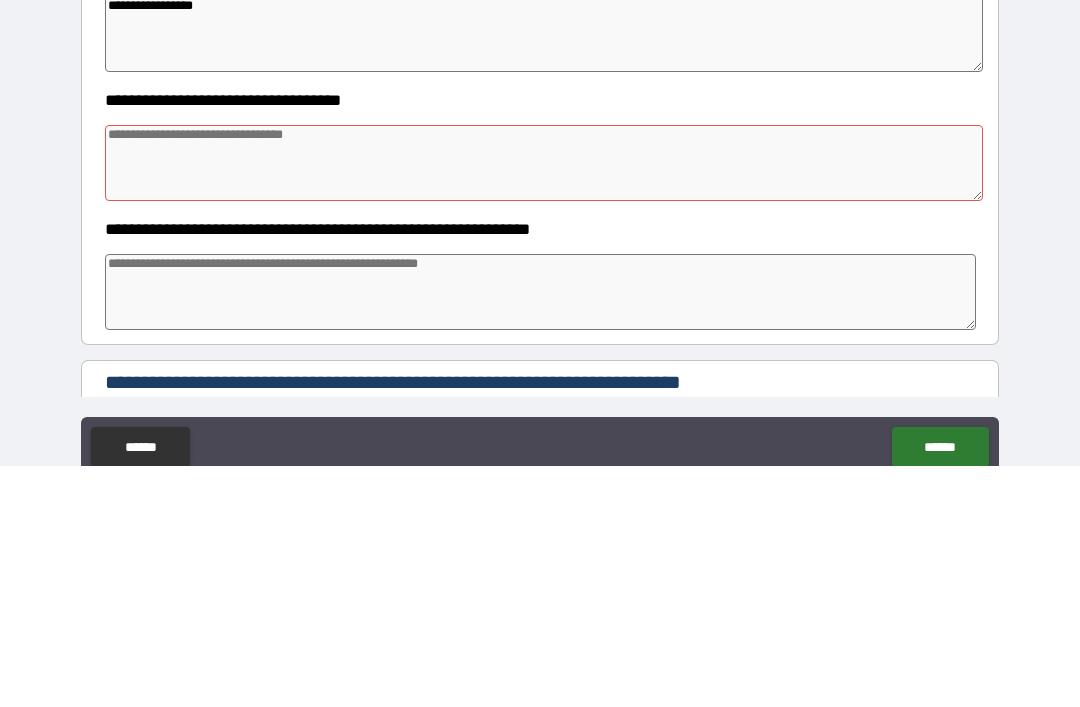 type on "**********" 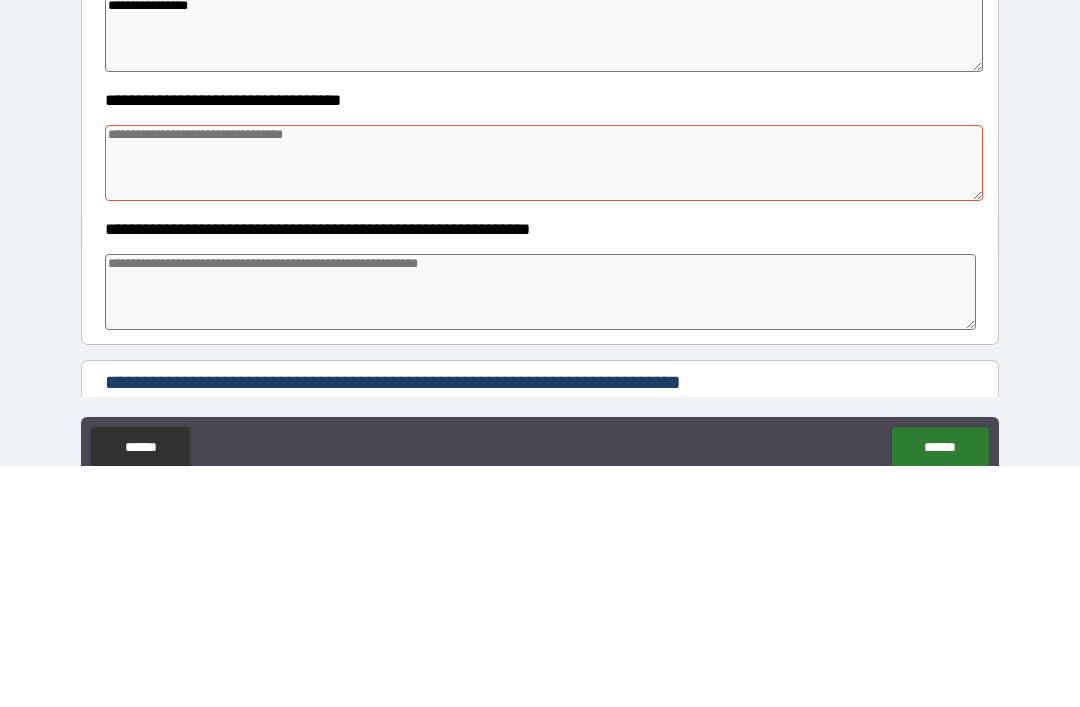 type on "*" 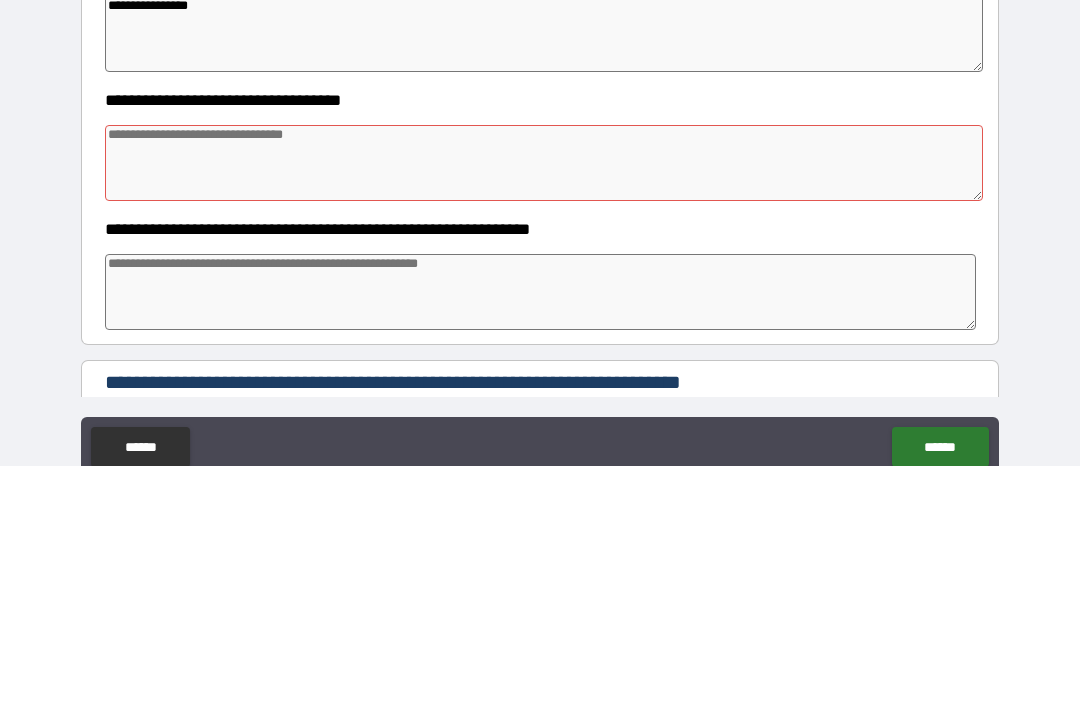 type on "*" 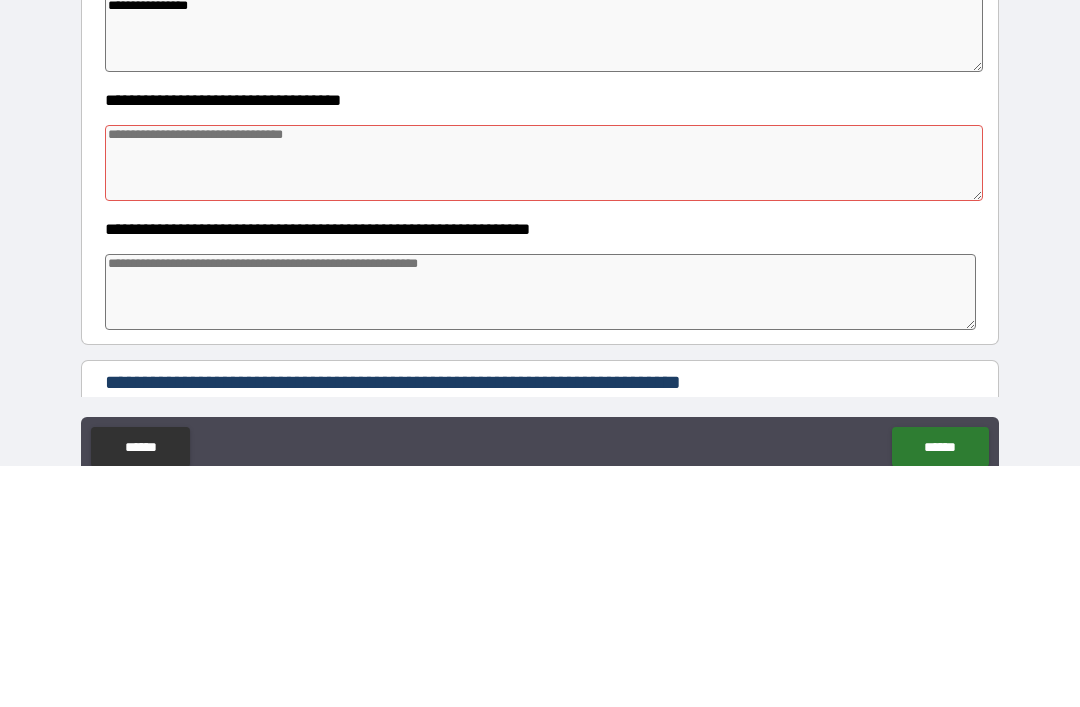 type on "*" 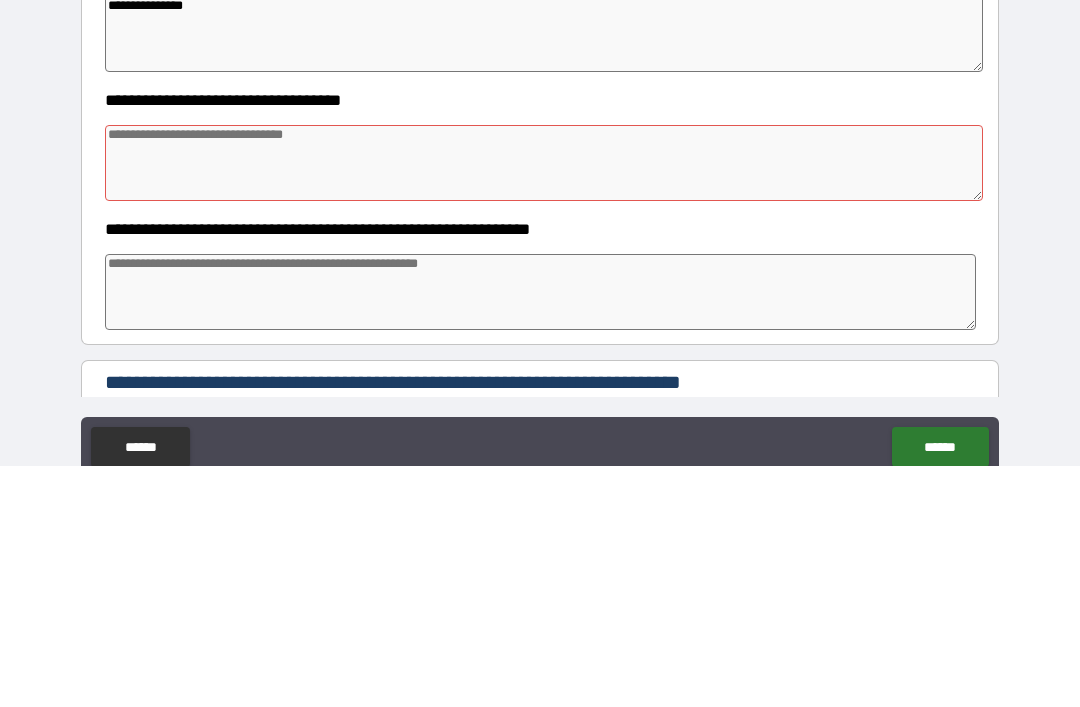type on "*" 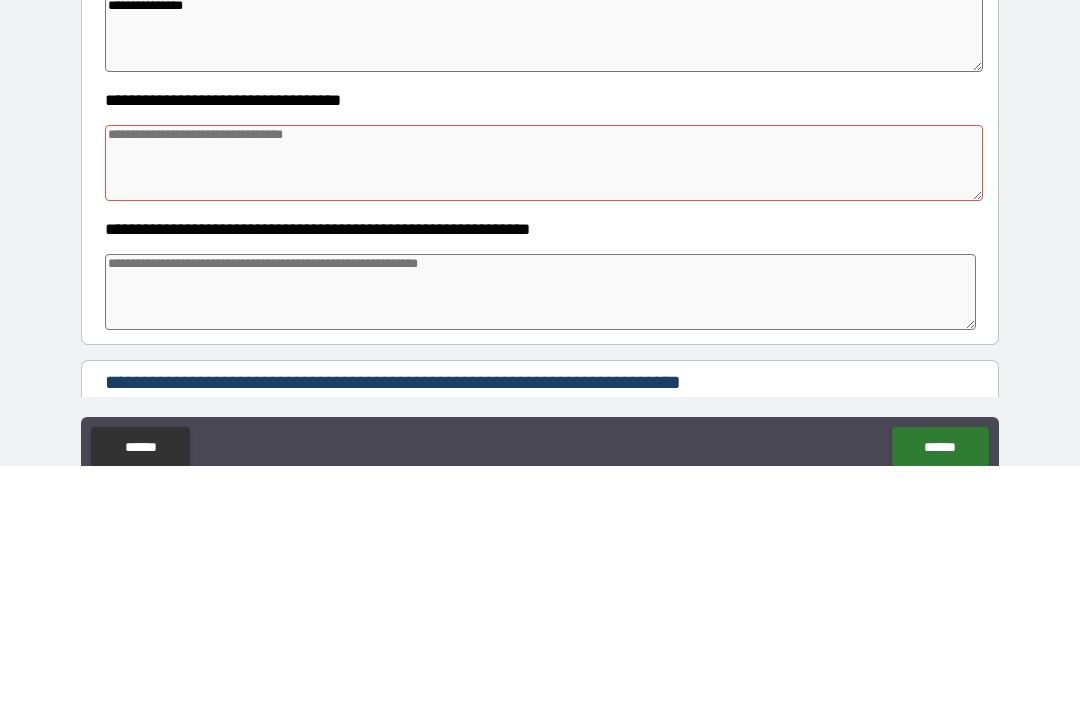 type on "**********" 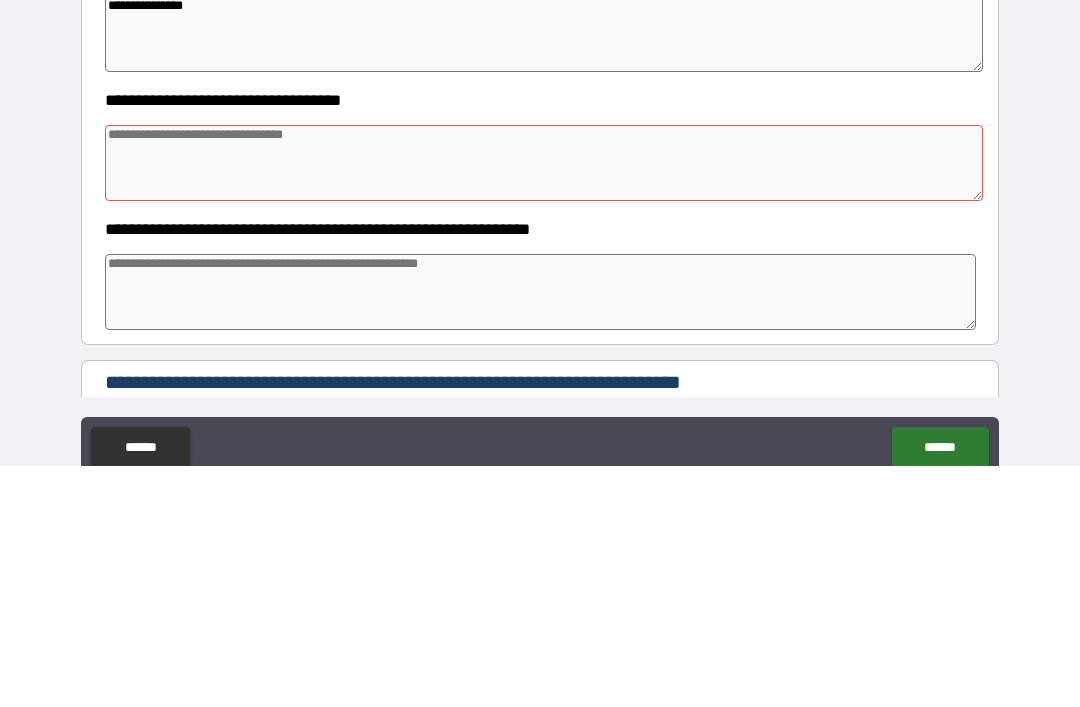 type on "*" 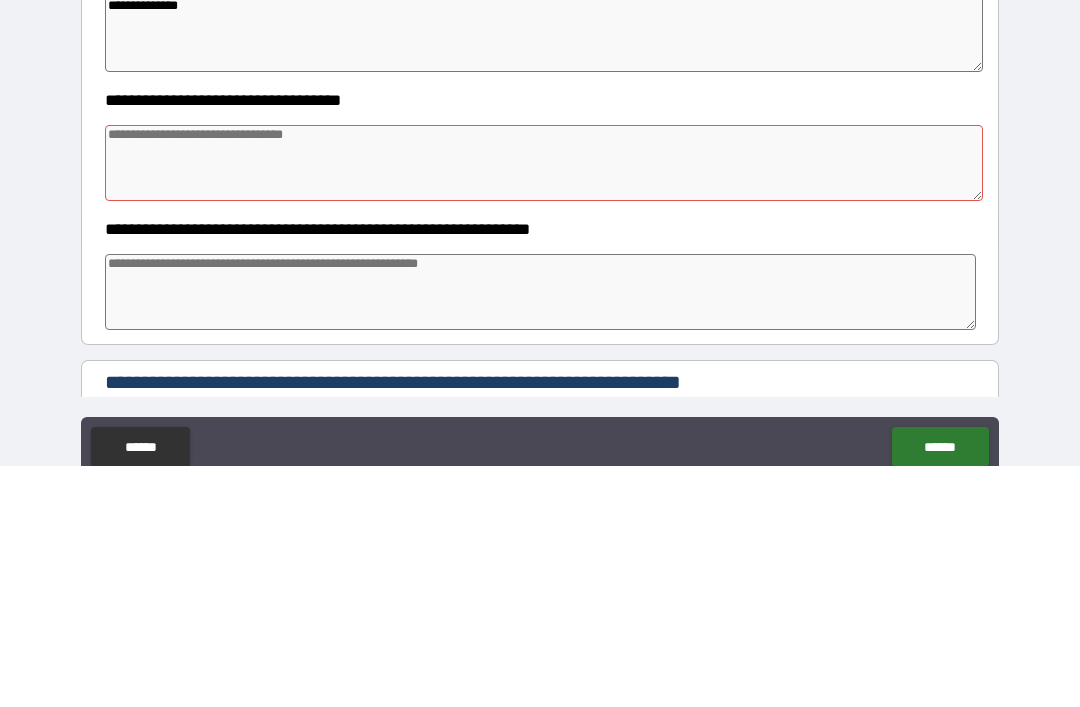 type on "**********" 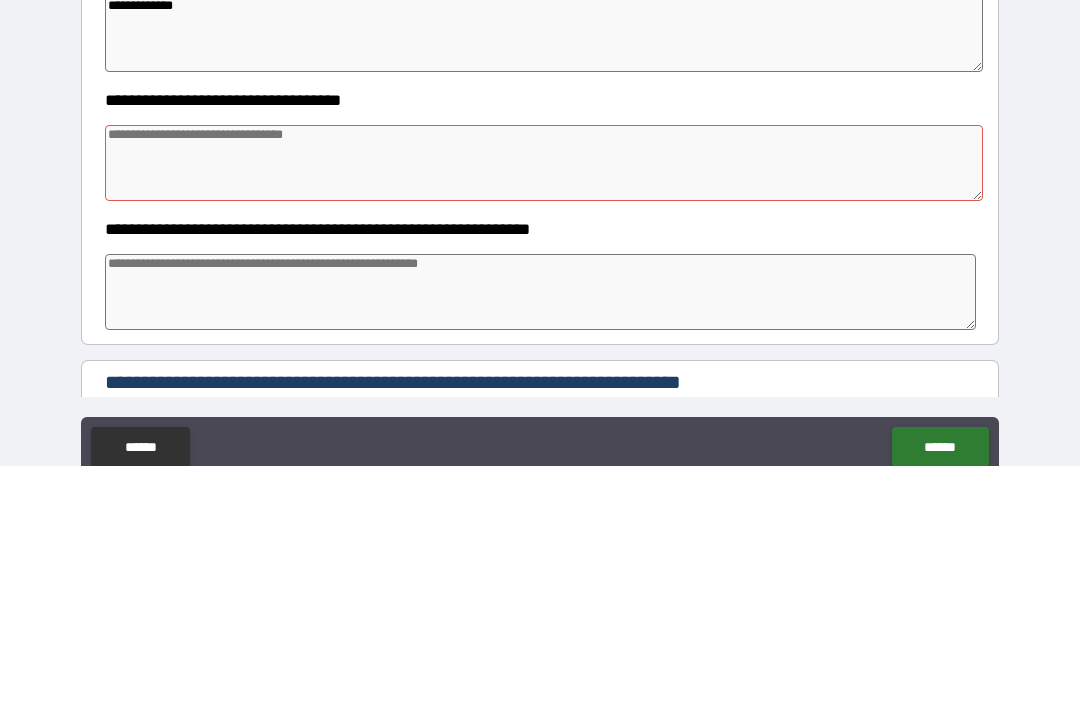 type on "*" 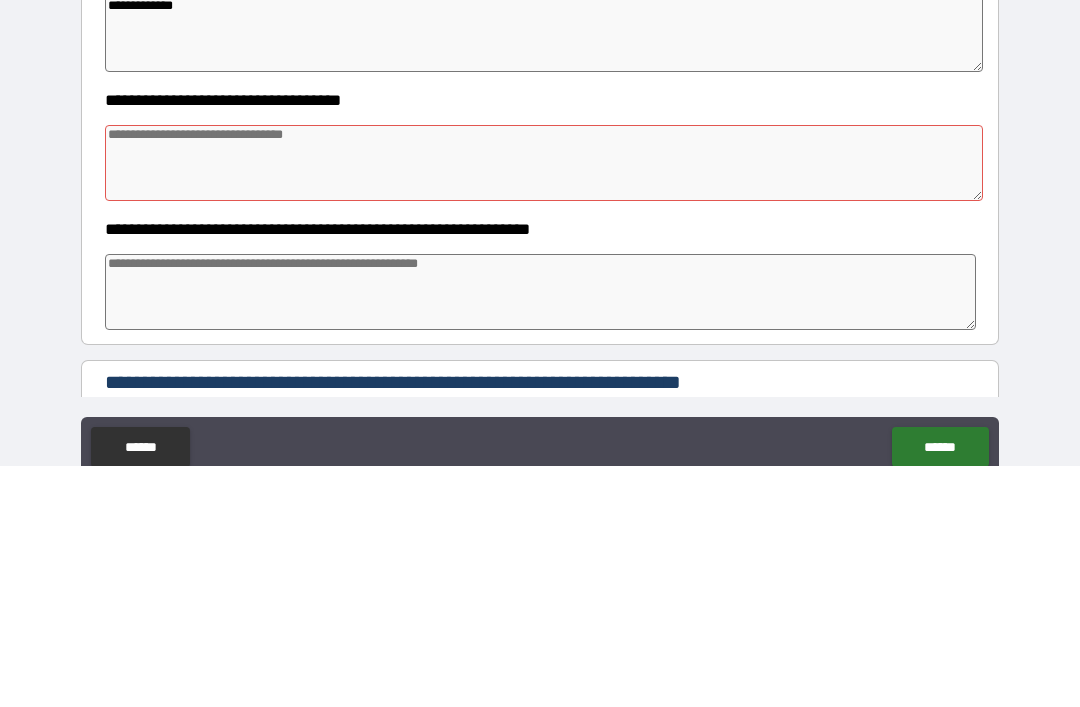type on "**********" 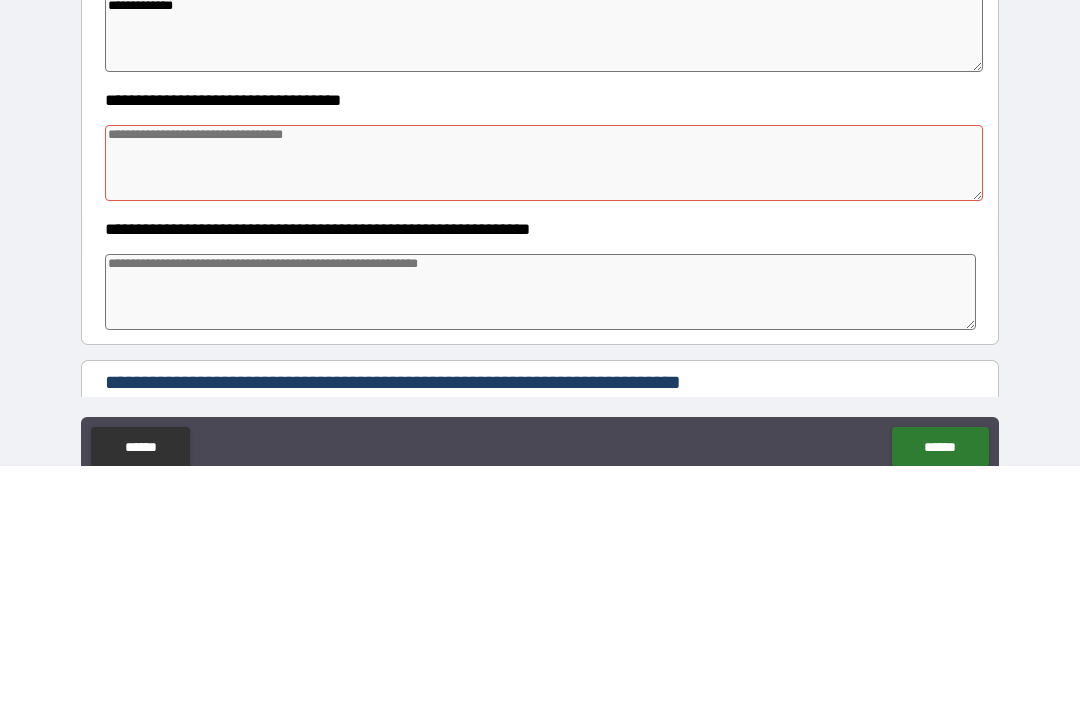 type on "*" 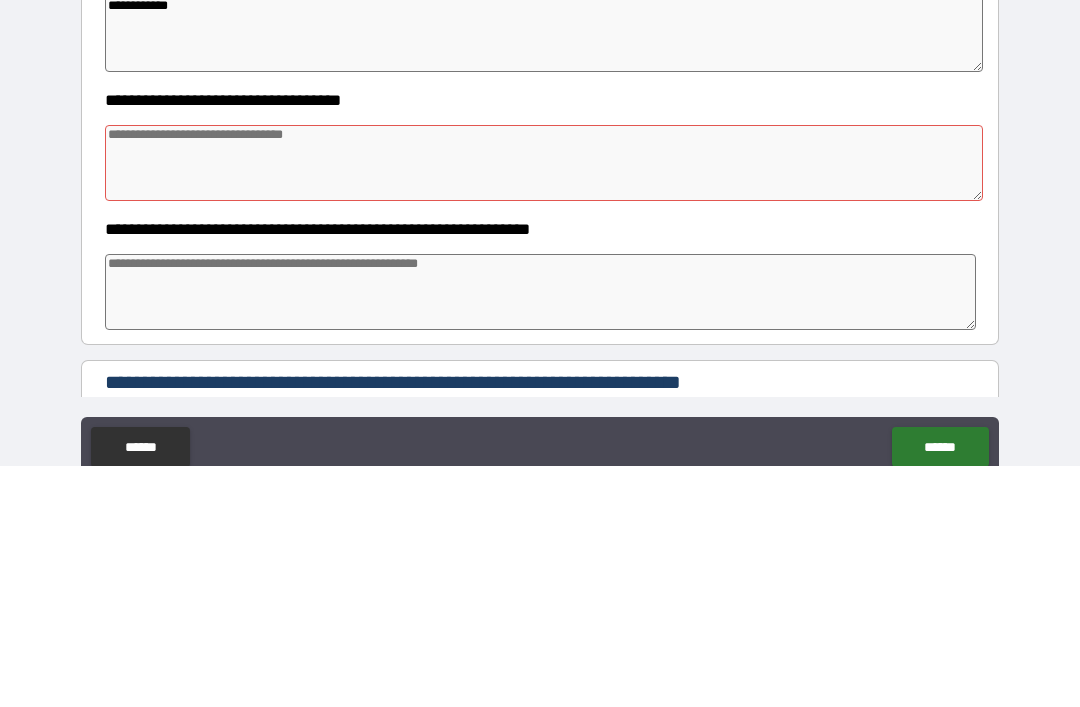 type on "**********" 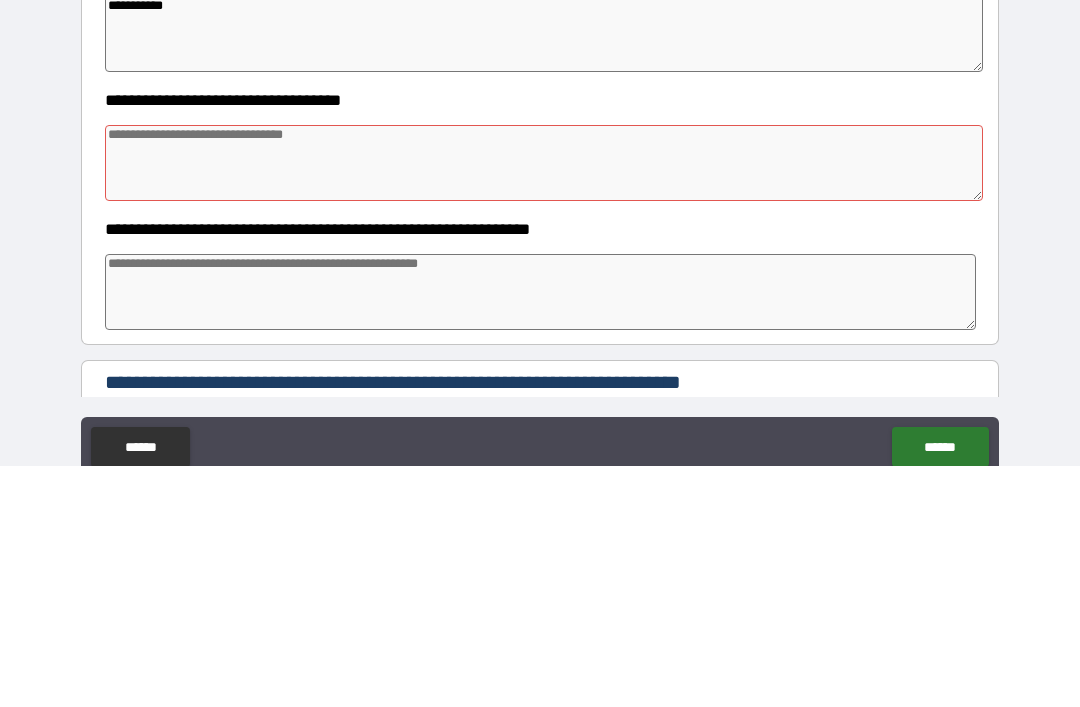 type on "*" 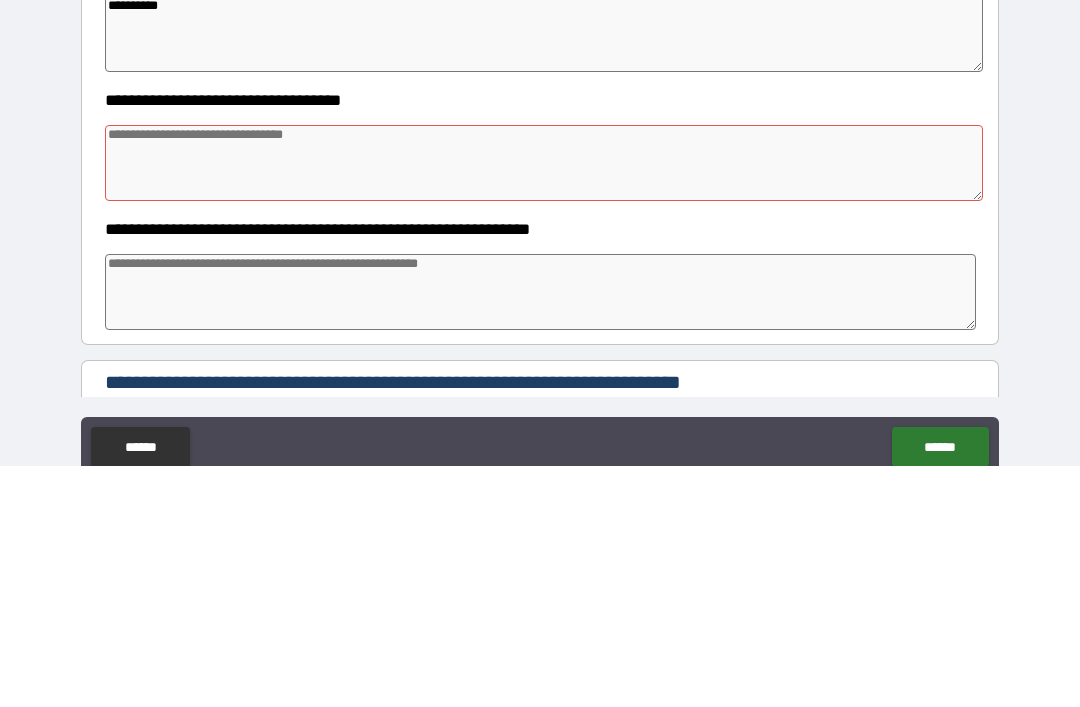 type on "*" 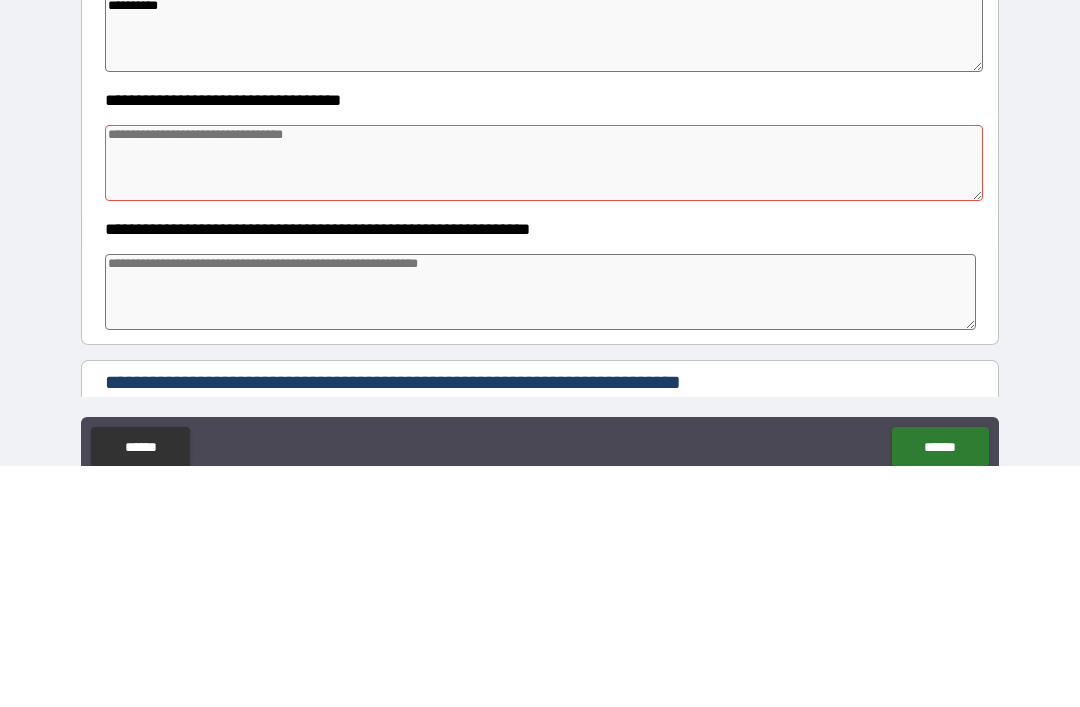 type on "*********" 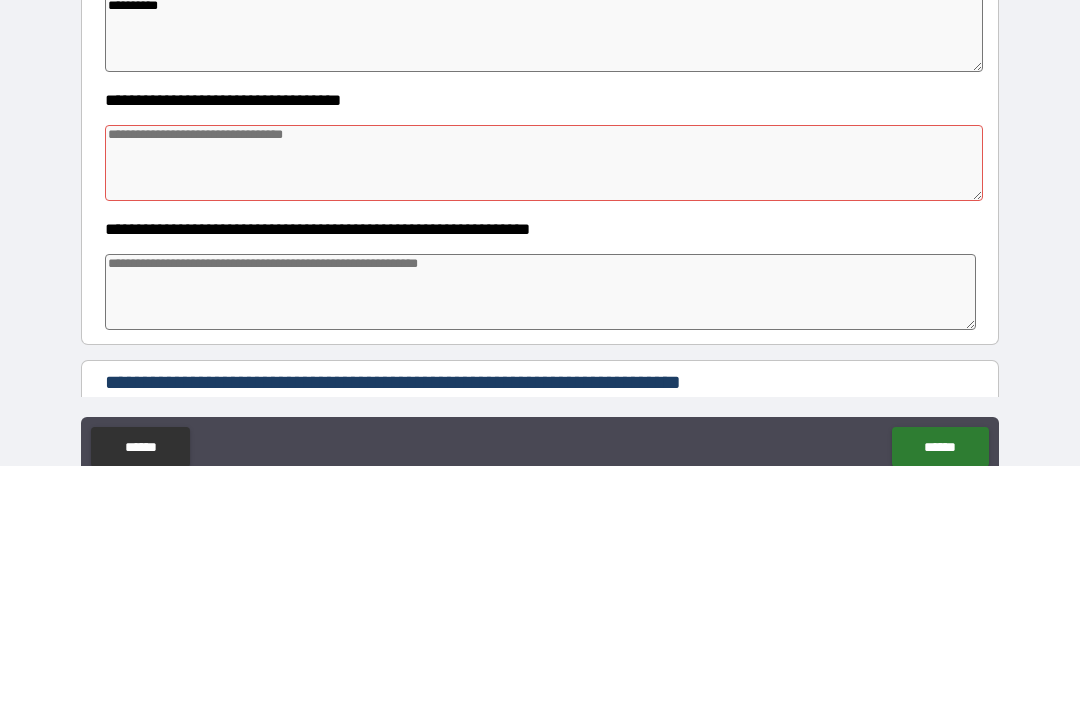 type on "*" 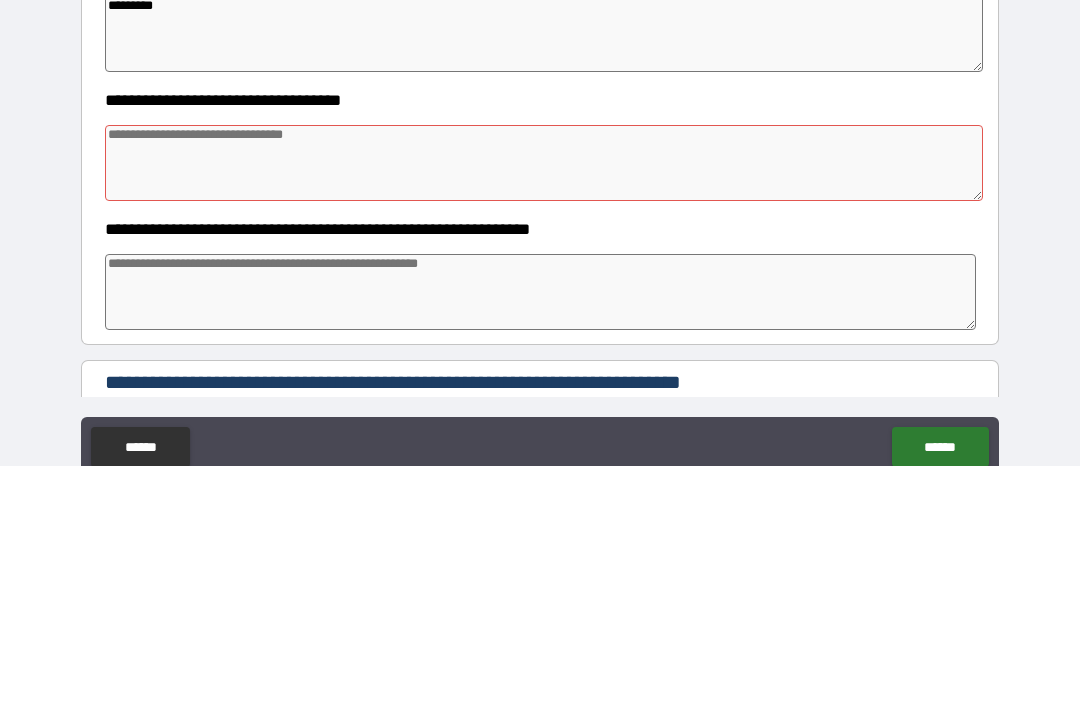 type on "********" 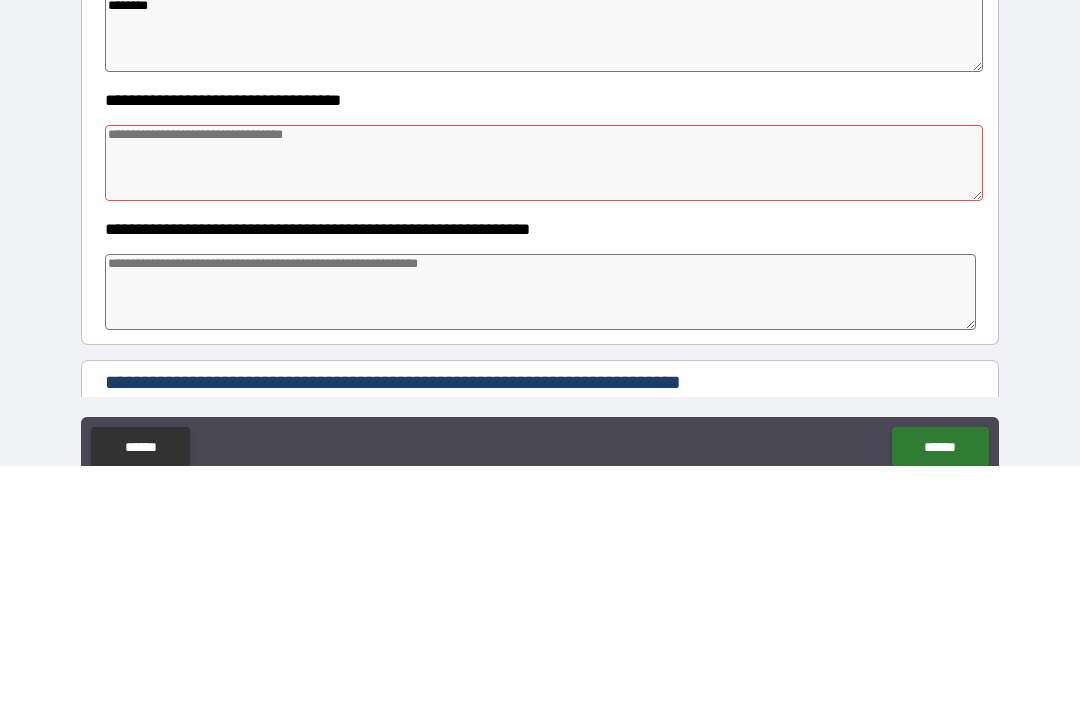 type on "*" 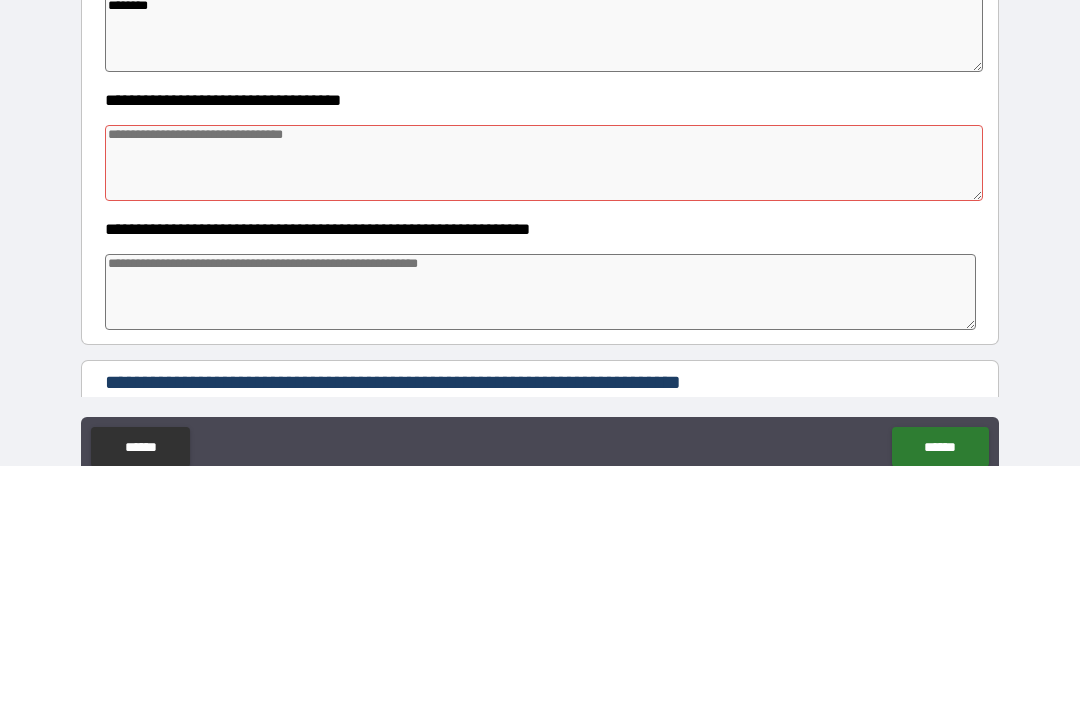 type on "*******" 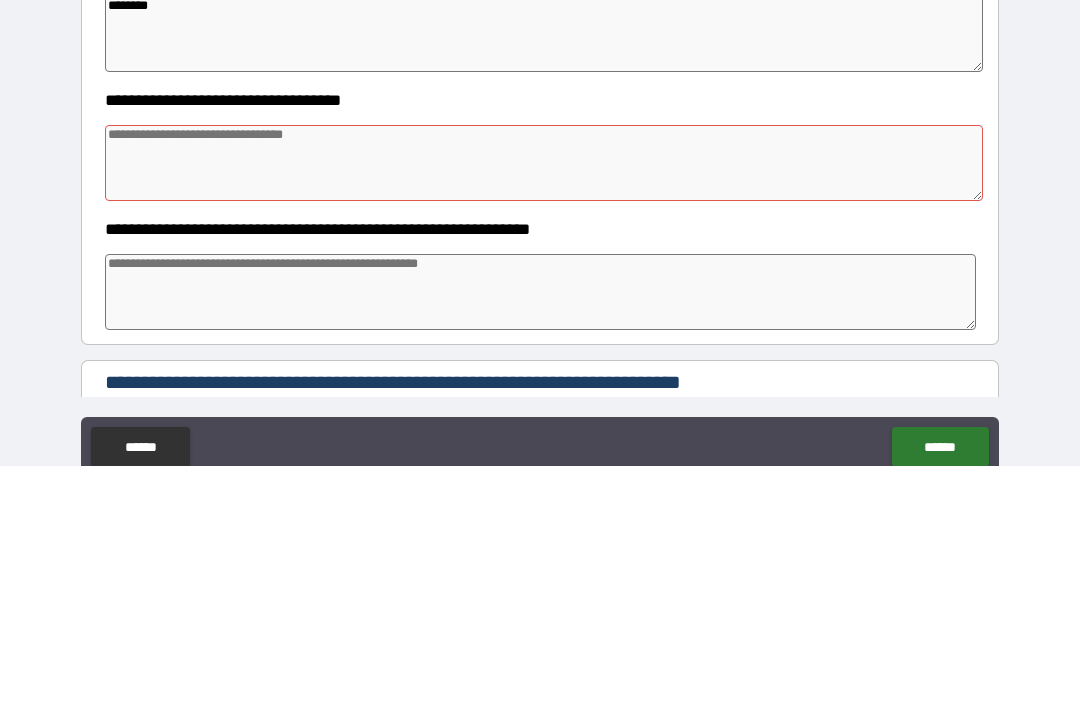 type on "*" 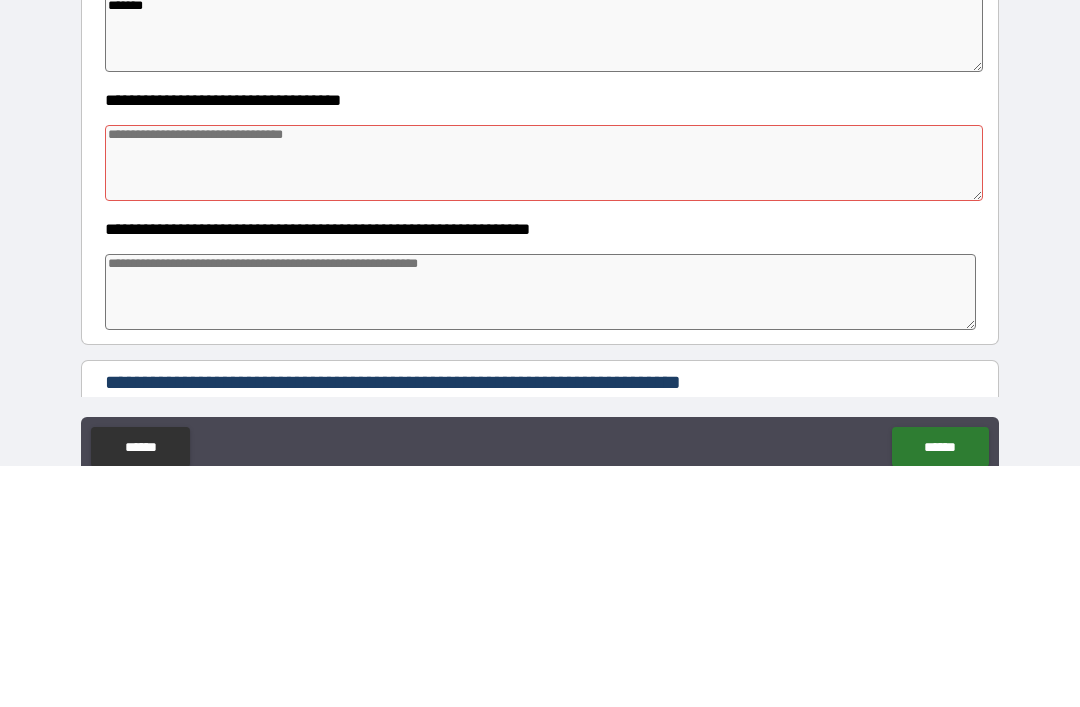 type on "******" 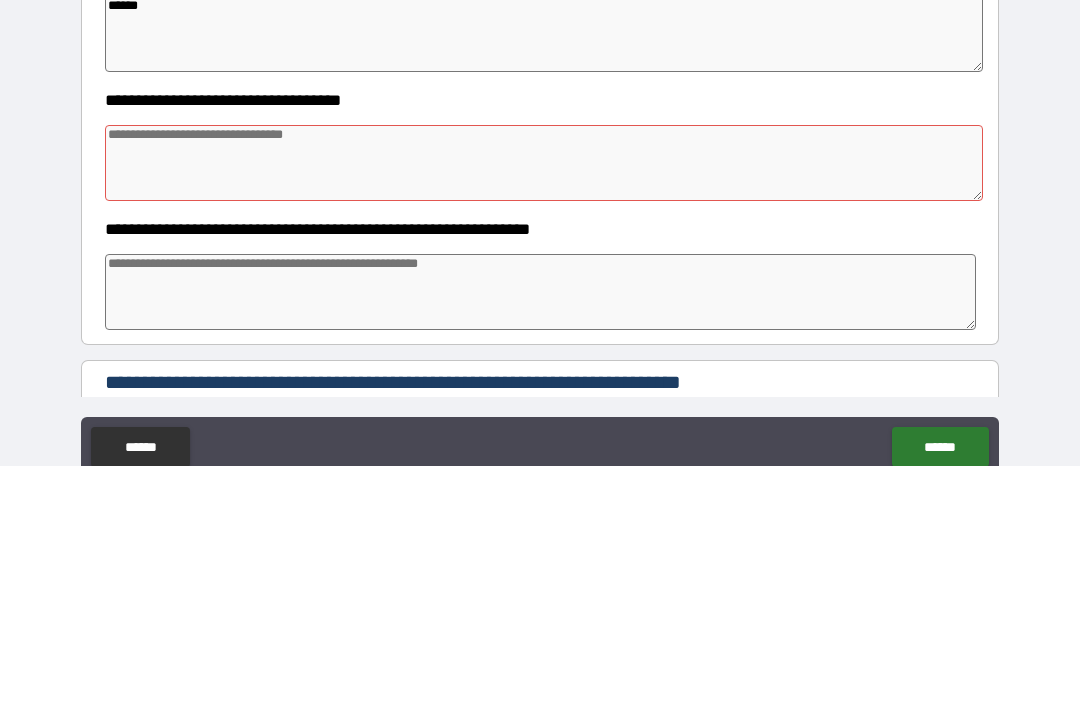 type on "*" 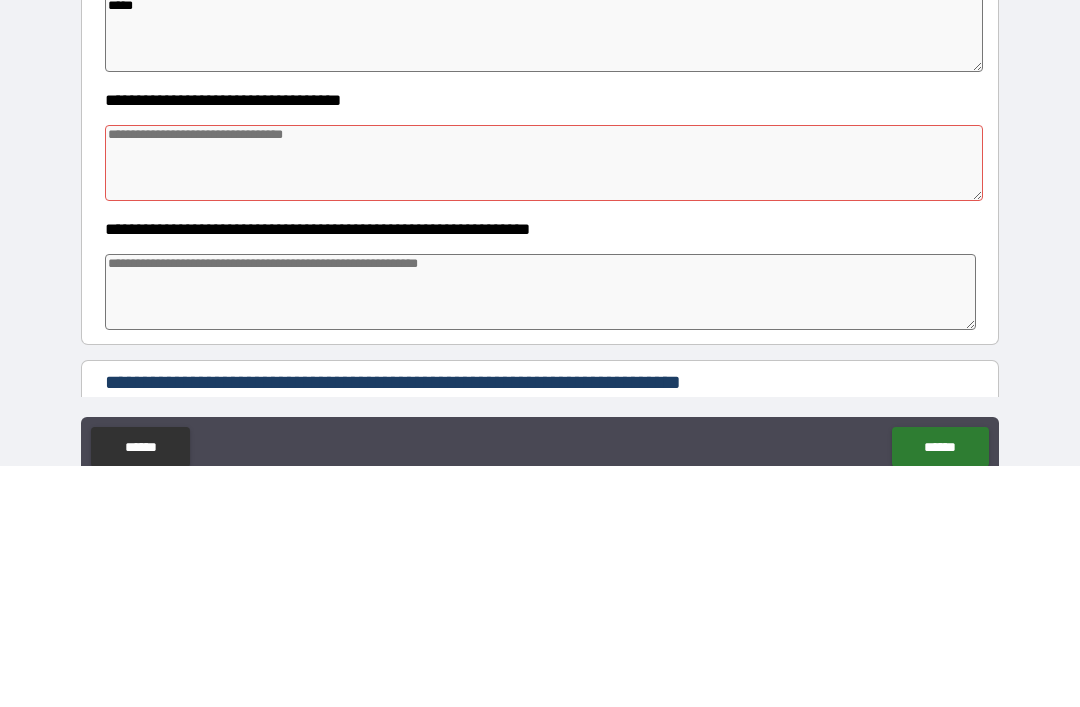 type on "*" 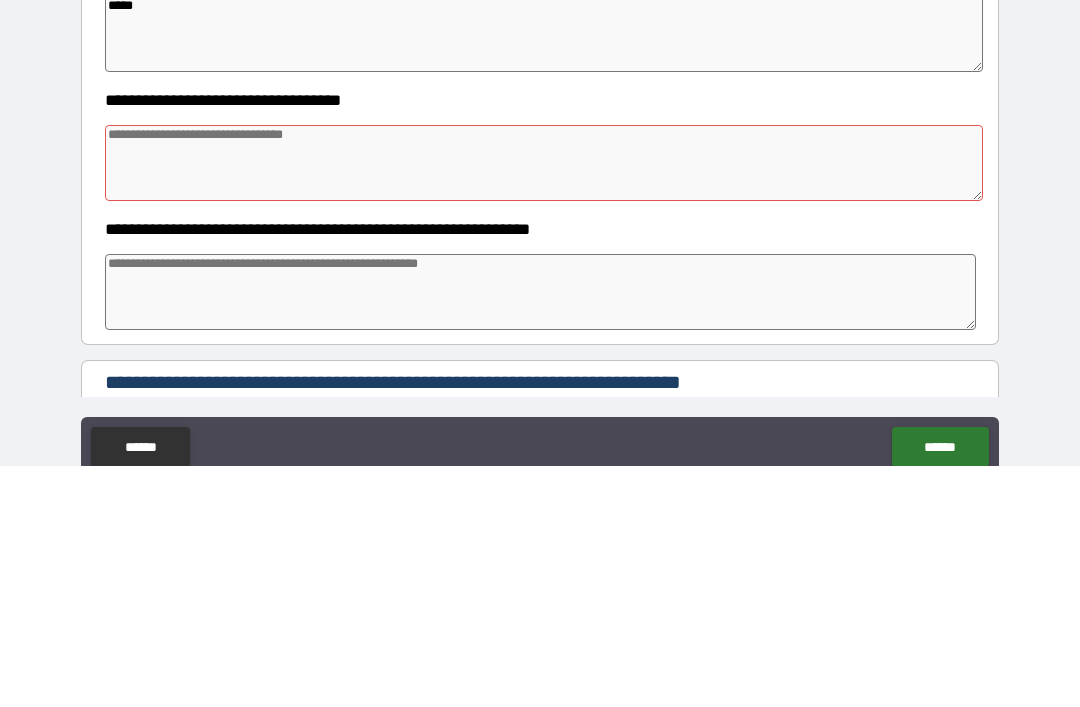 type on "****" 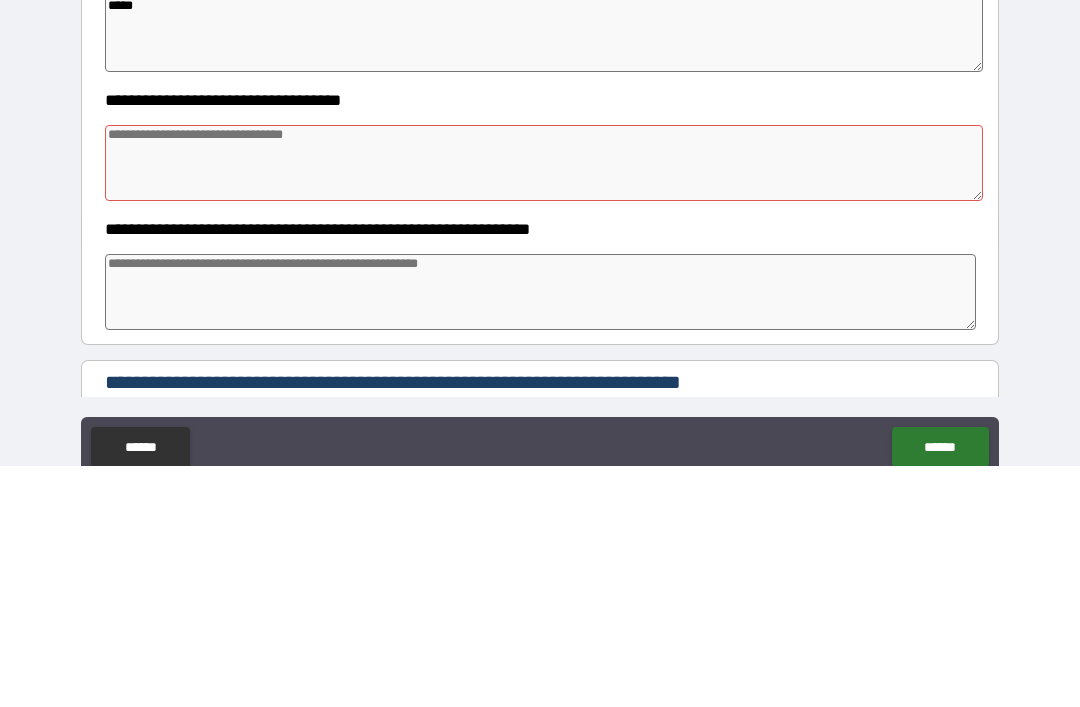 type on "*" 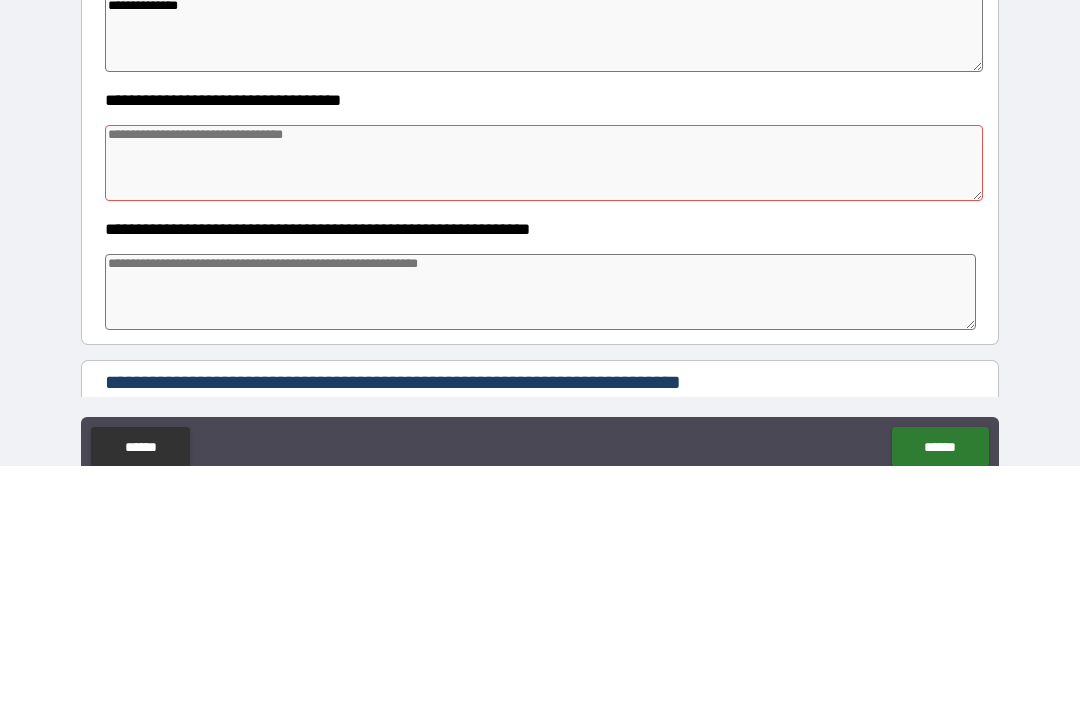 click at bounding box center (544, 404) 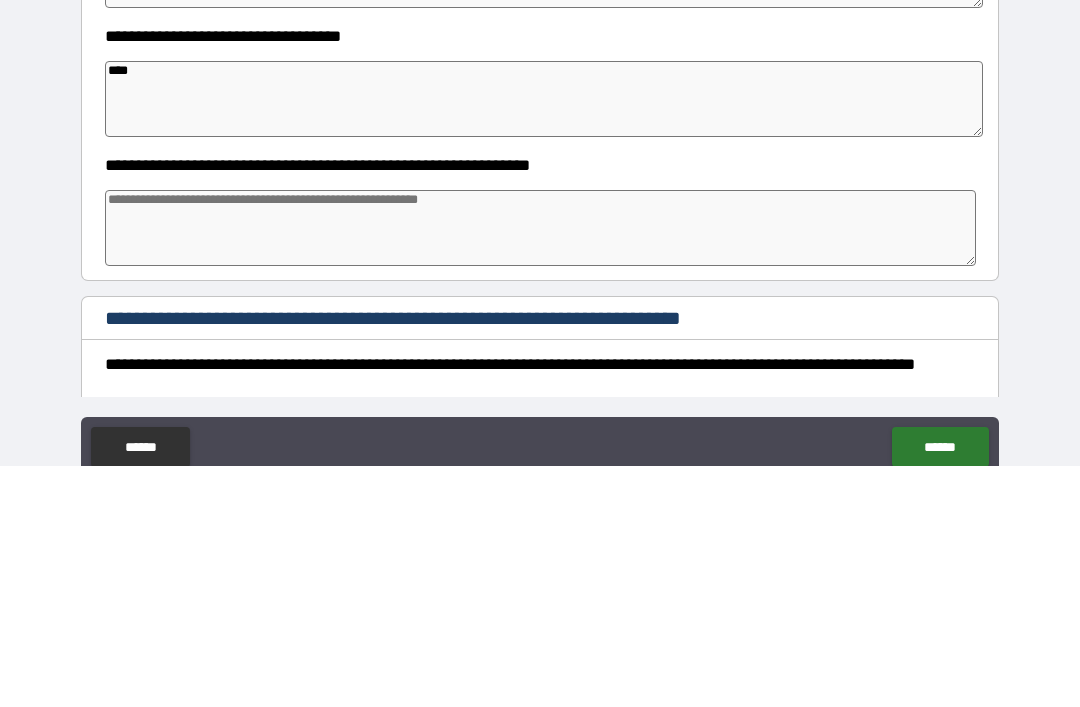 scroll, scrollTop: 371, scrollLeft: 0, axis: vertical 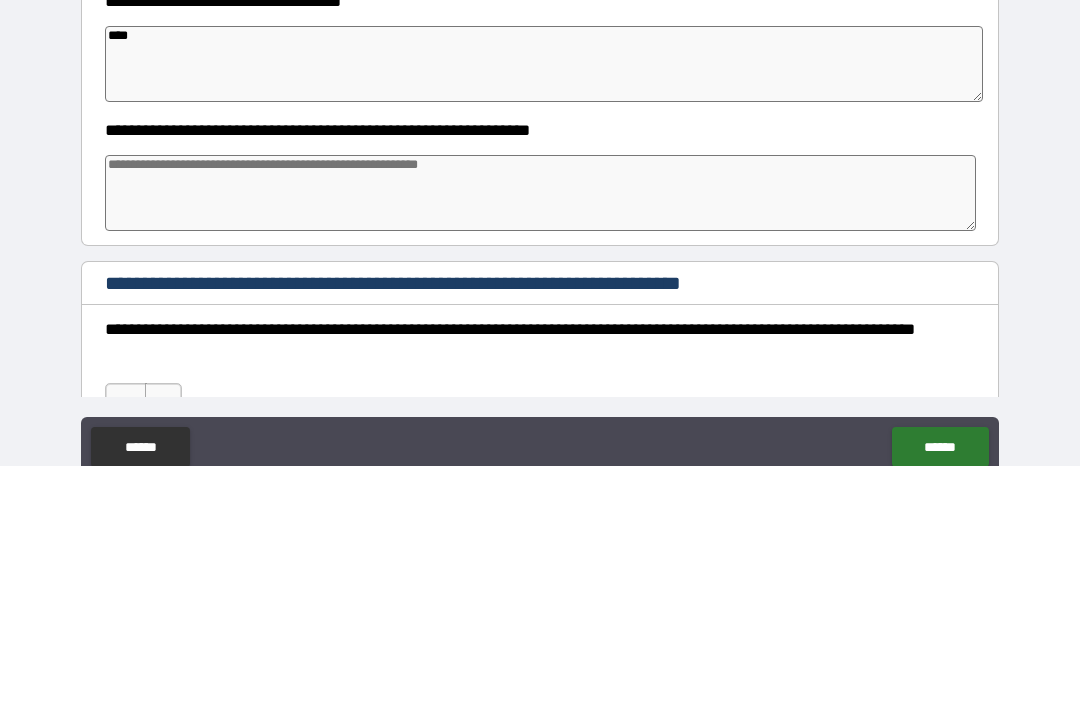 click at bounding box center (540, 434) 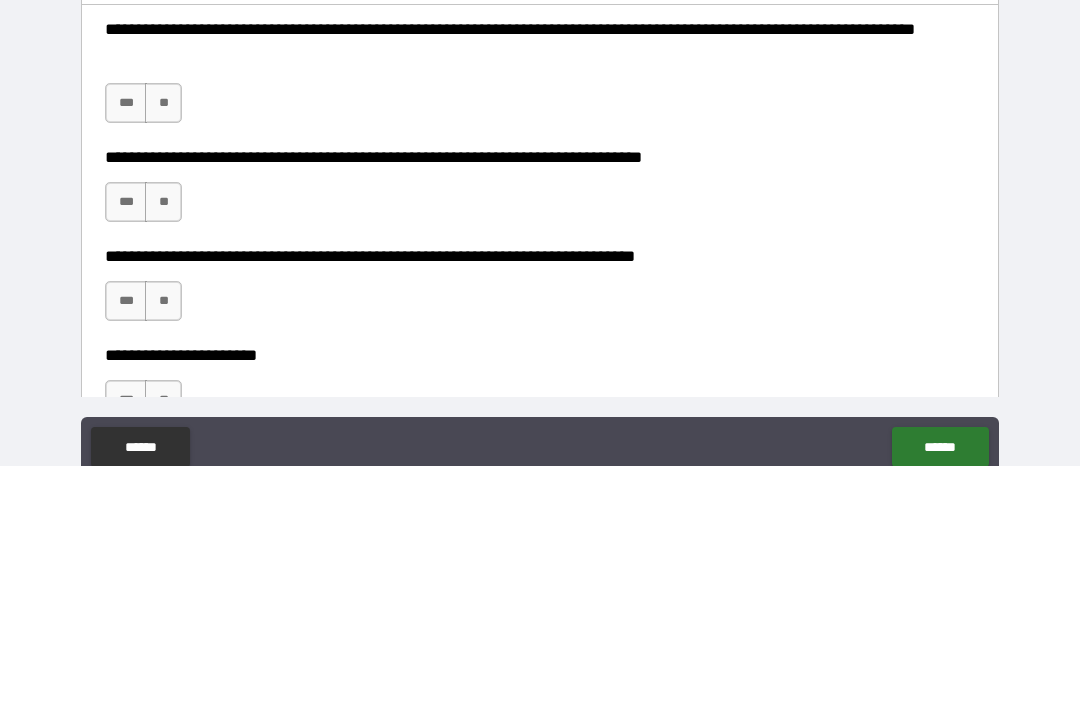 scroll, scrollTop: 678, scrollLeft: 0, axis: vertical 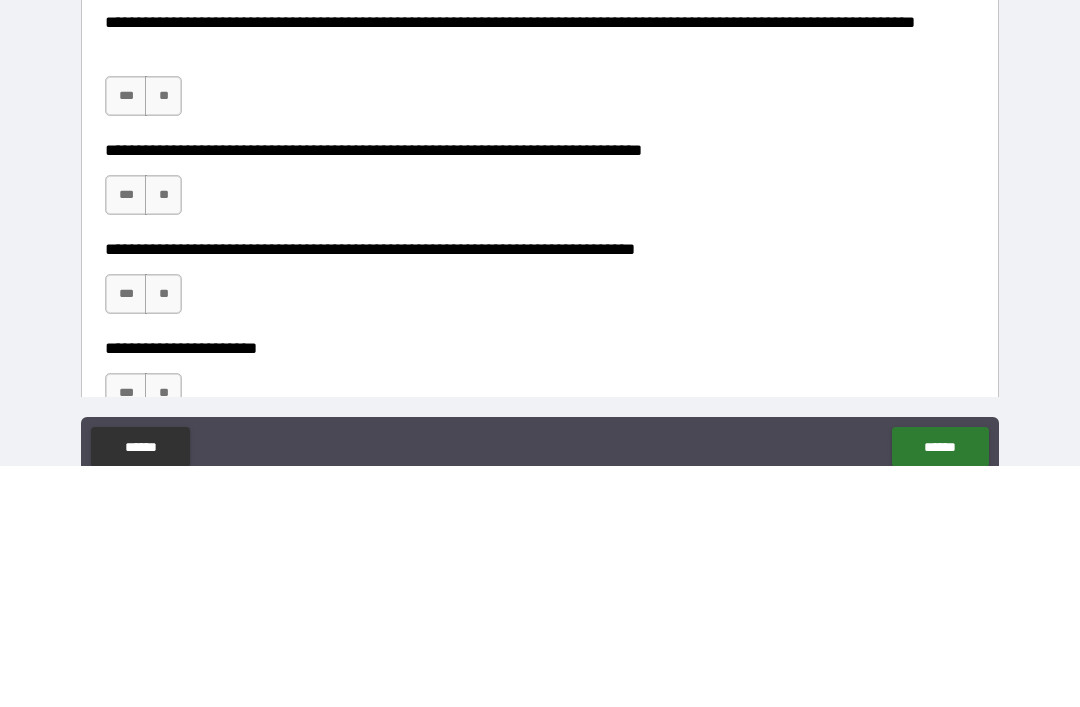 click on "**" at bounding box center (163, 337) 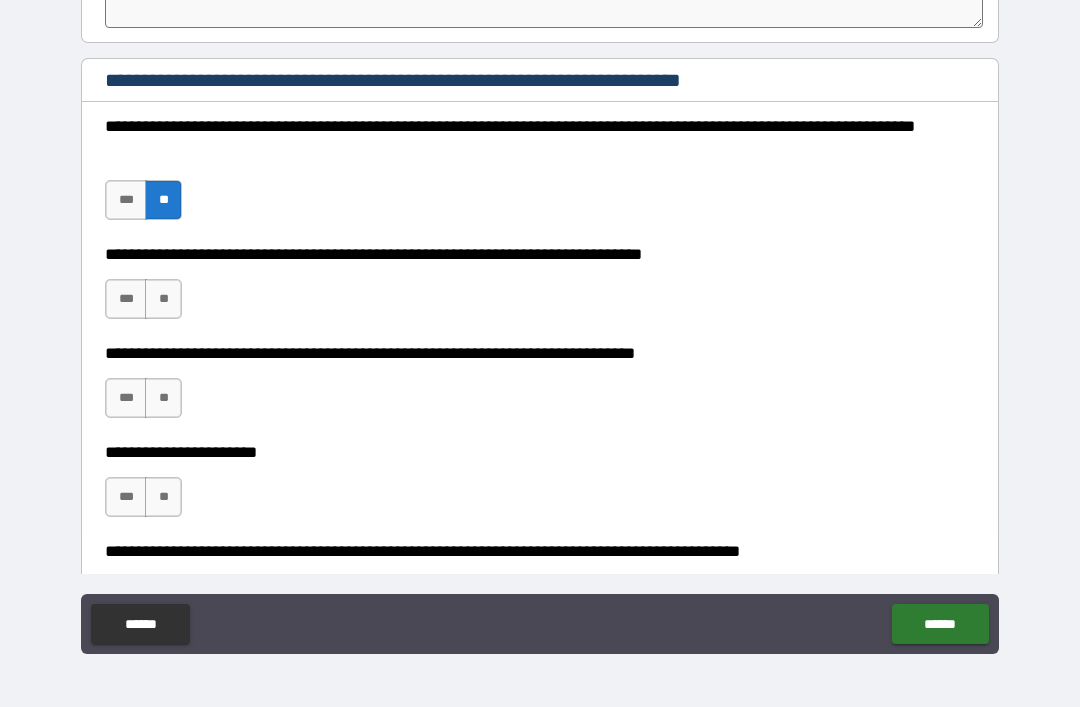 scroll, scrollTop: 755, scrollLeft: 0, axis: vertical 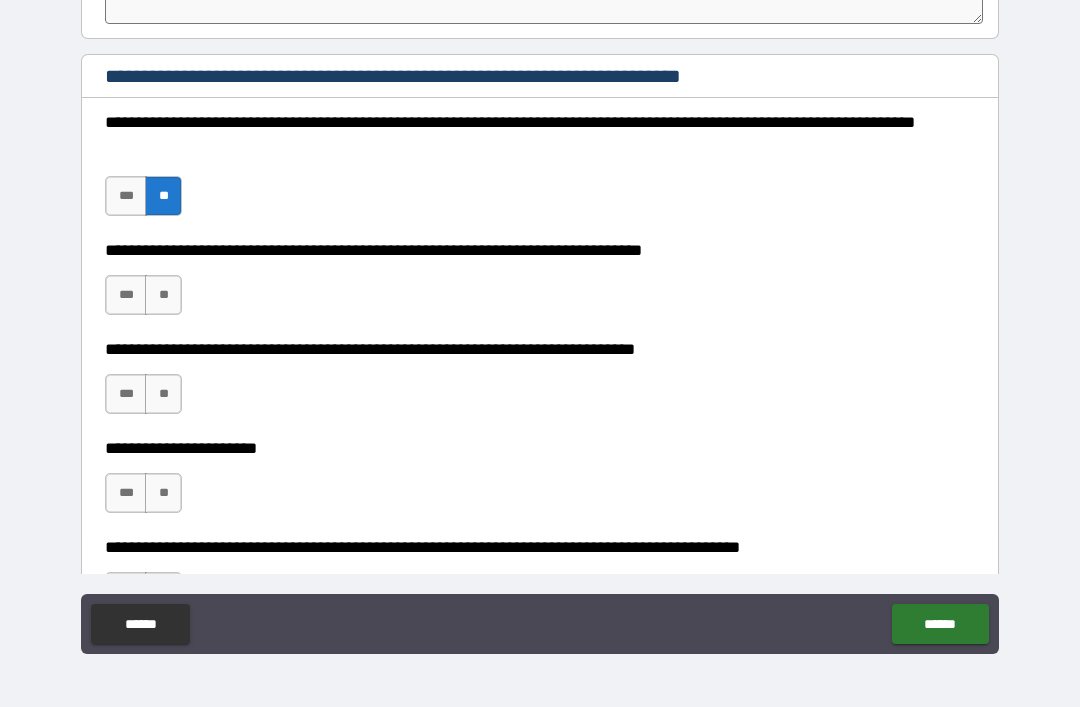 click on "**" at bounding box center (163, 295) 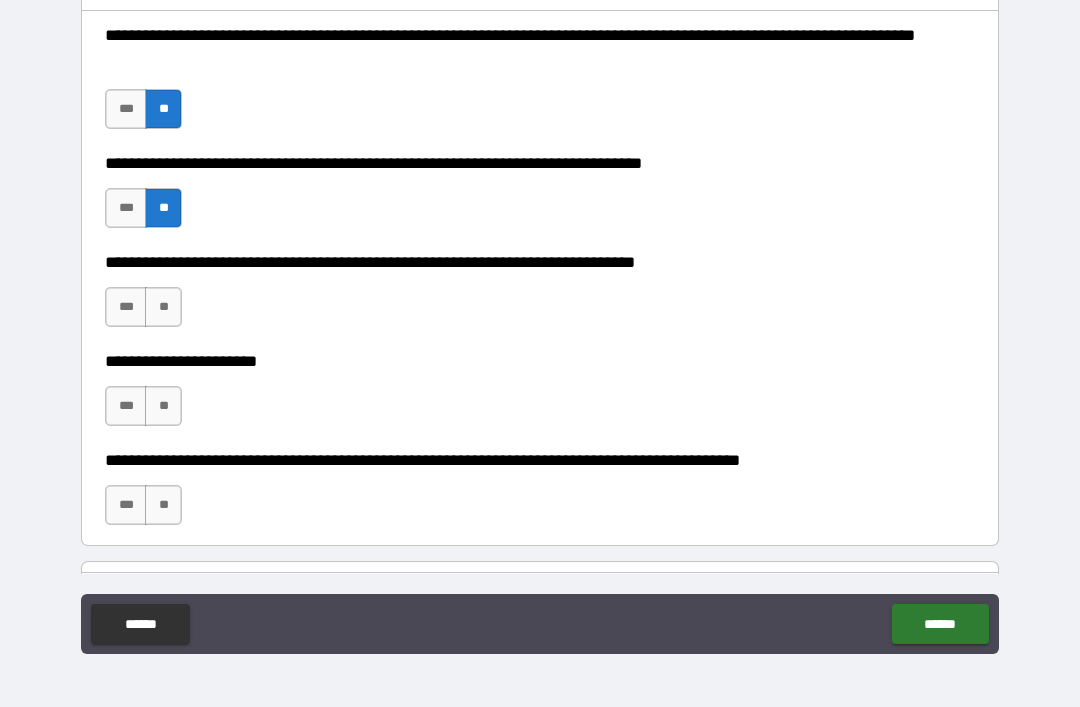 click on "***" at bounding box center [126, 307] 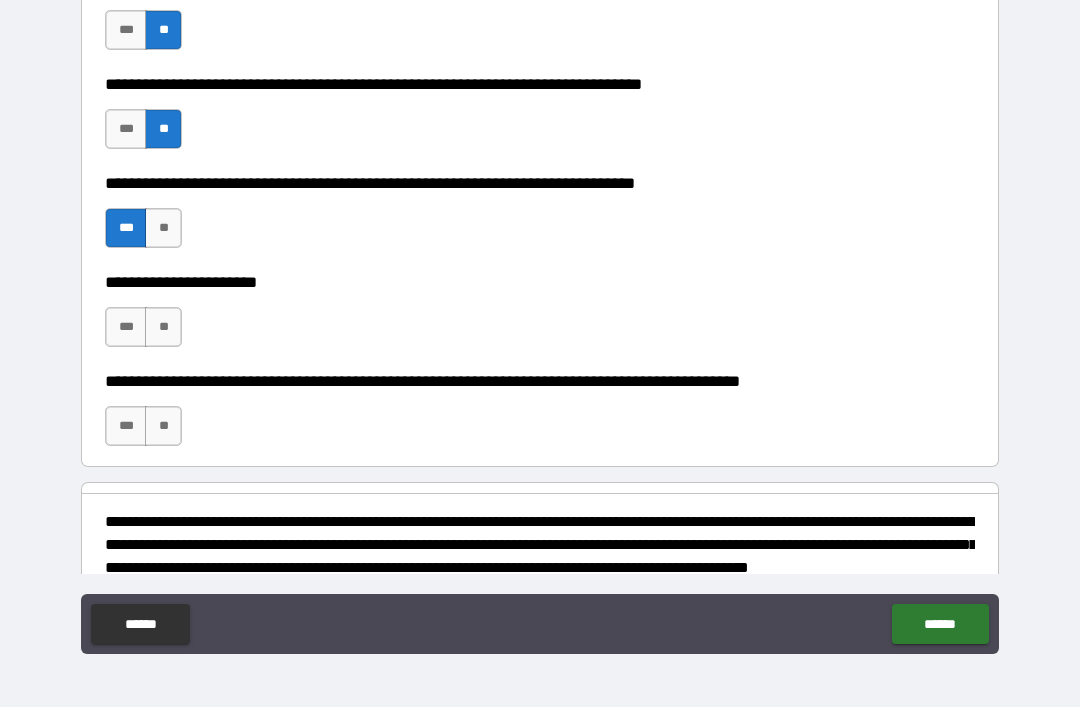 scroll, scrollTop: 932, scrollLeft: 0, axis: vertical 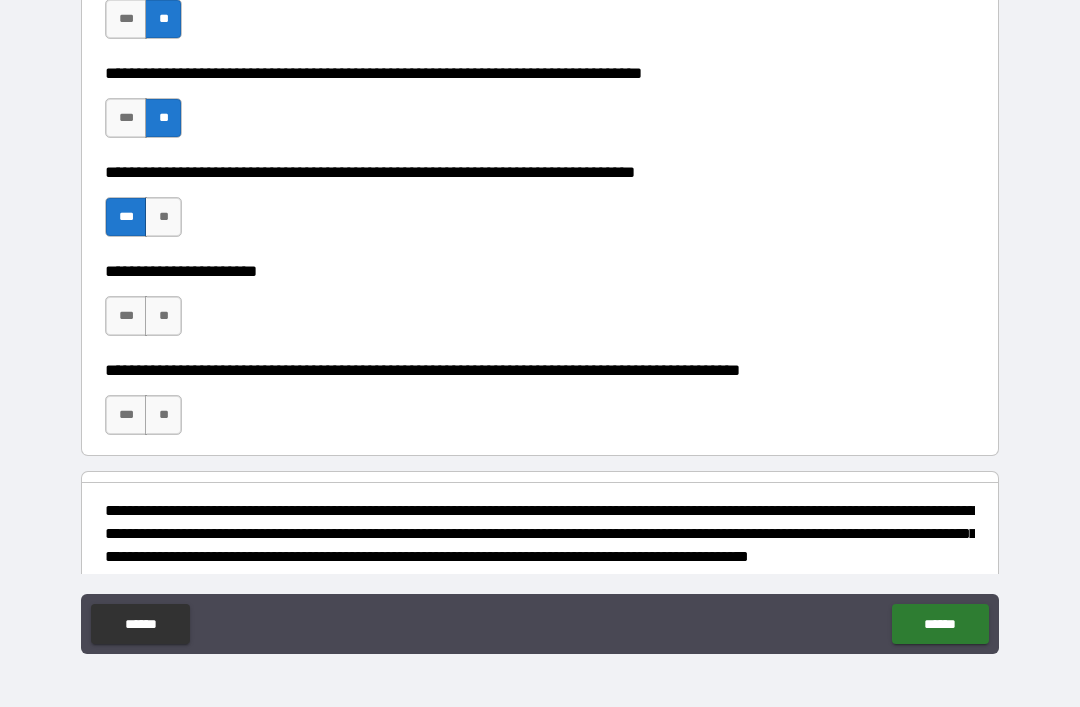 click on "***" at bounding box center (126, 316) 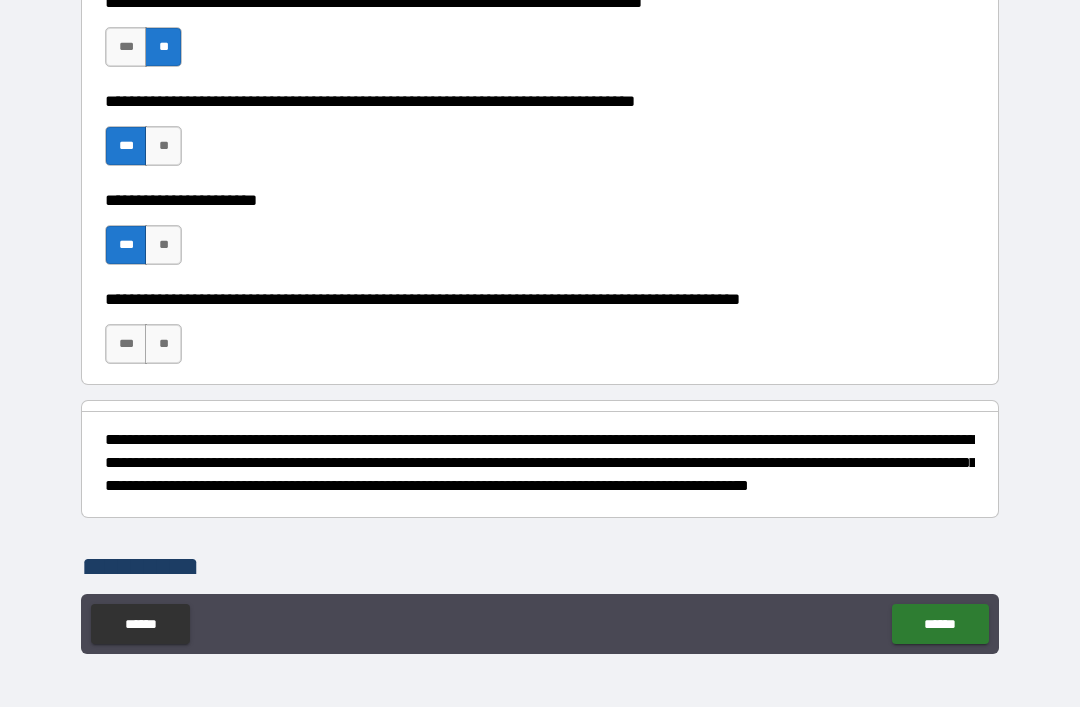 scroll, scrollTop: 1004, scrollLeft: 0, axis: vertical 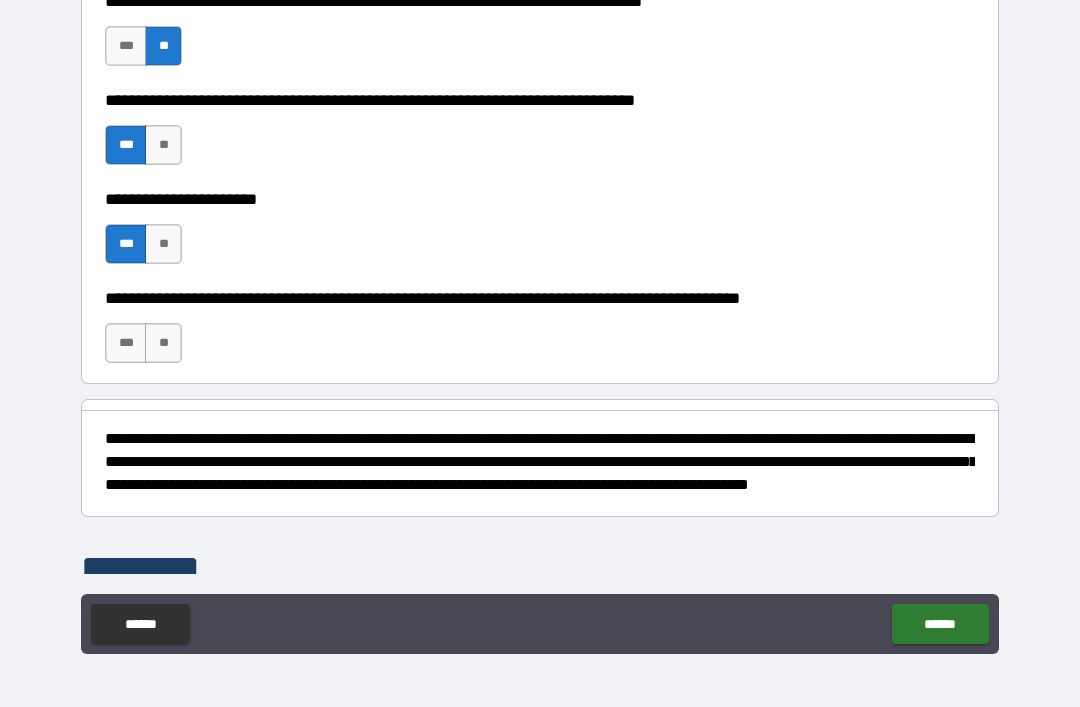 click on "***" at bounding box center [126, 343] 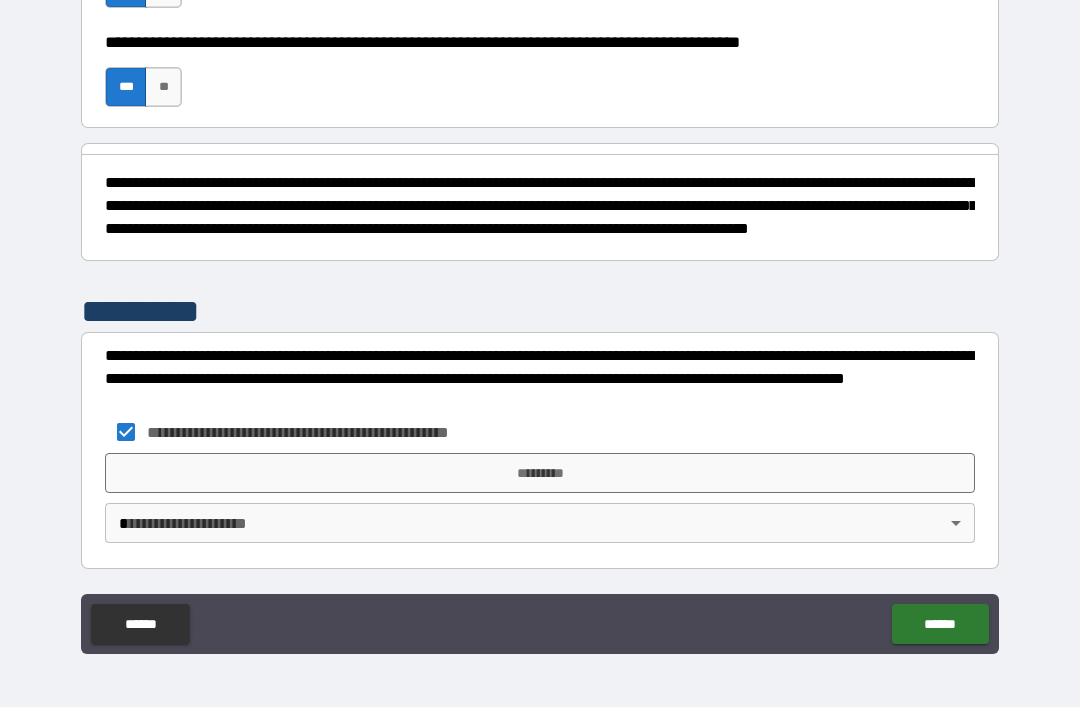 scroll, scrollTop: 1278, scrollLeft: 0, axis: vertical 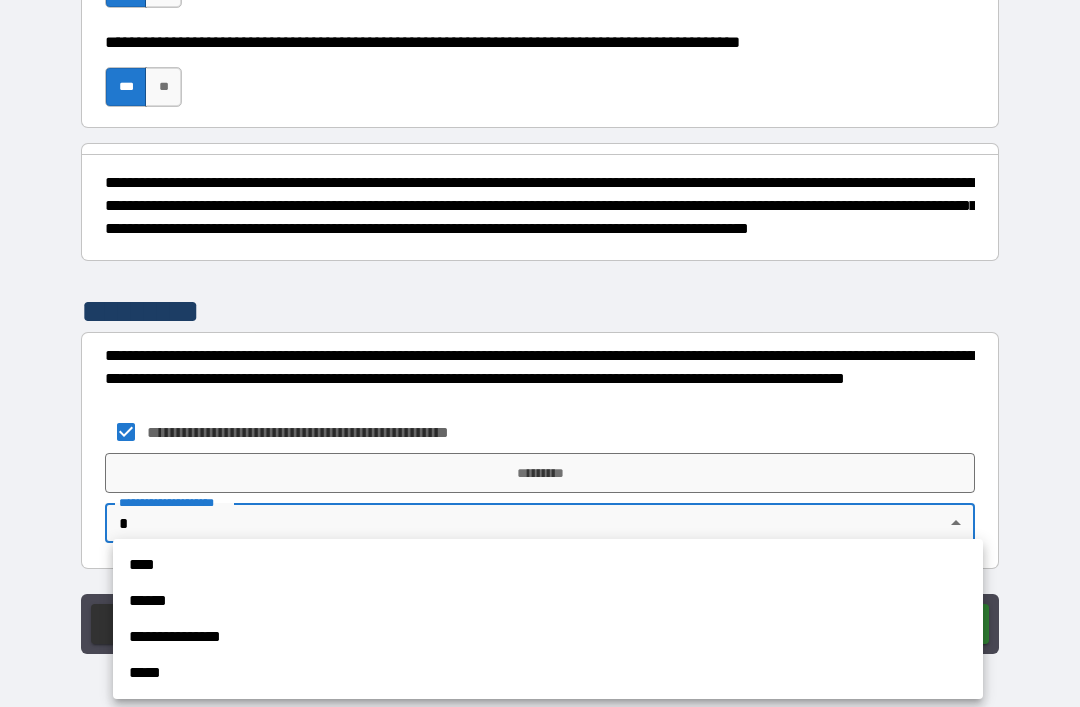 click on "****" at bounding box center (548, 565) 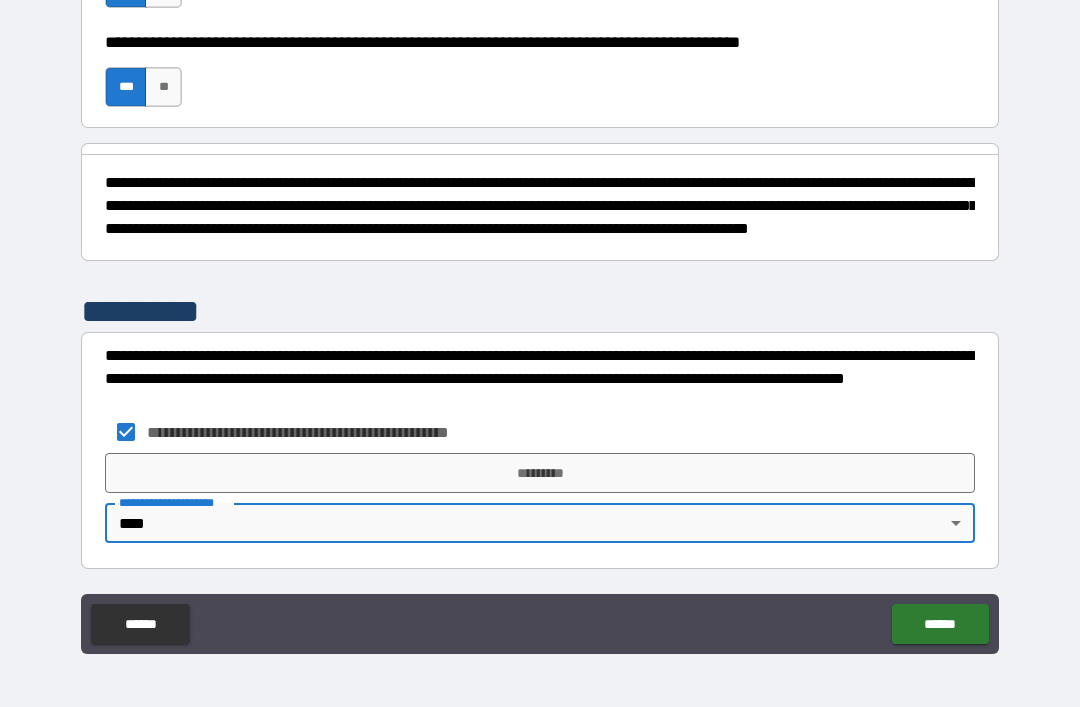 click on "*********" at bounding box center (540, 473) 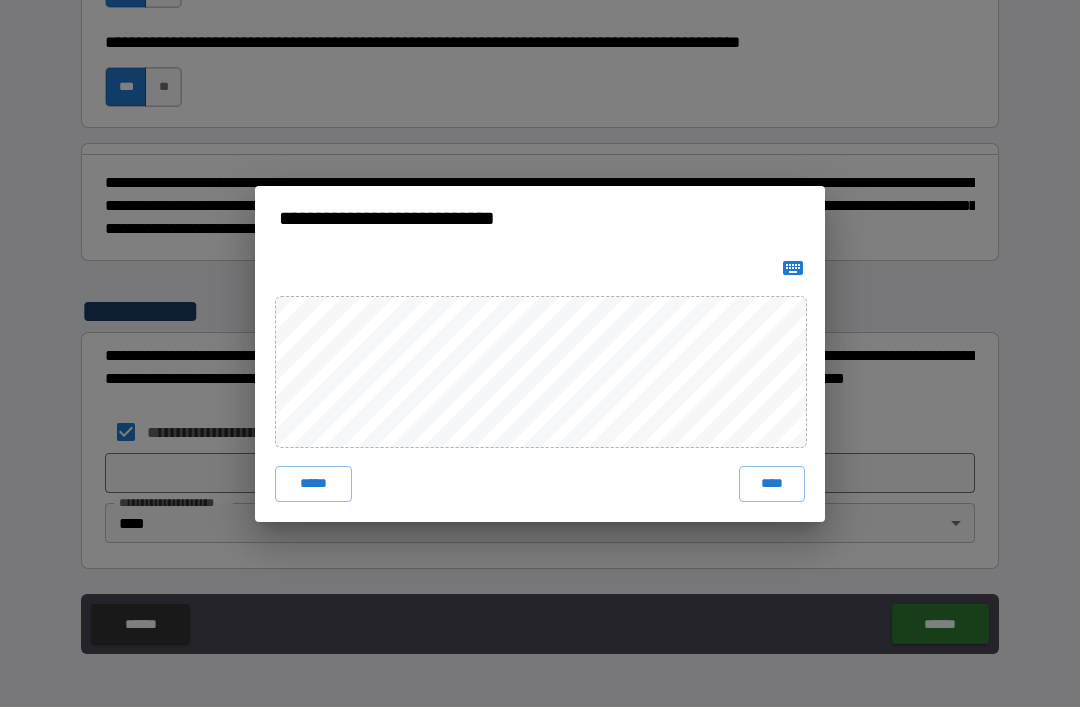 click on "****" at bounding box center [772, 484] 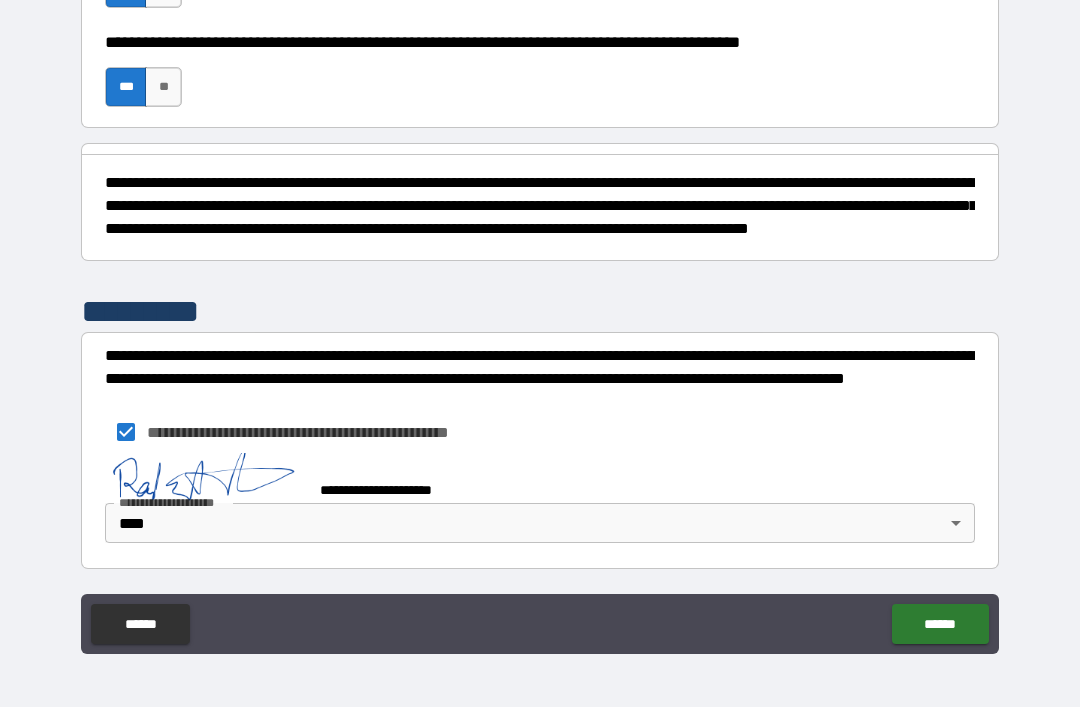 scroll, scrollTop: 1268, scrollLeft: 0, axis: vertical 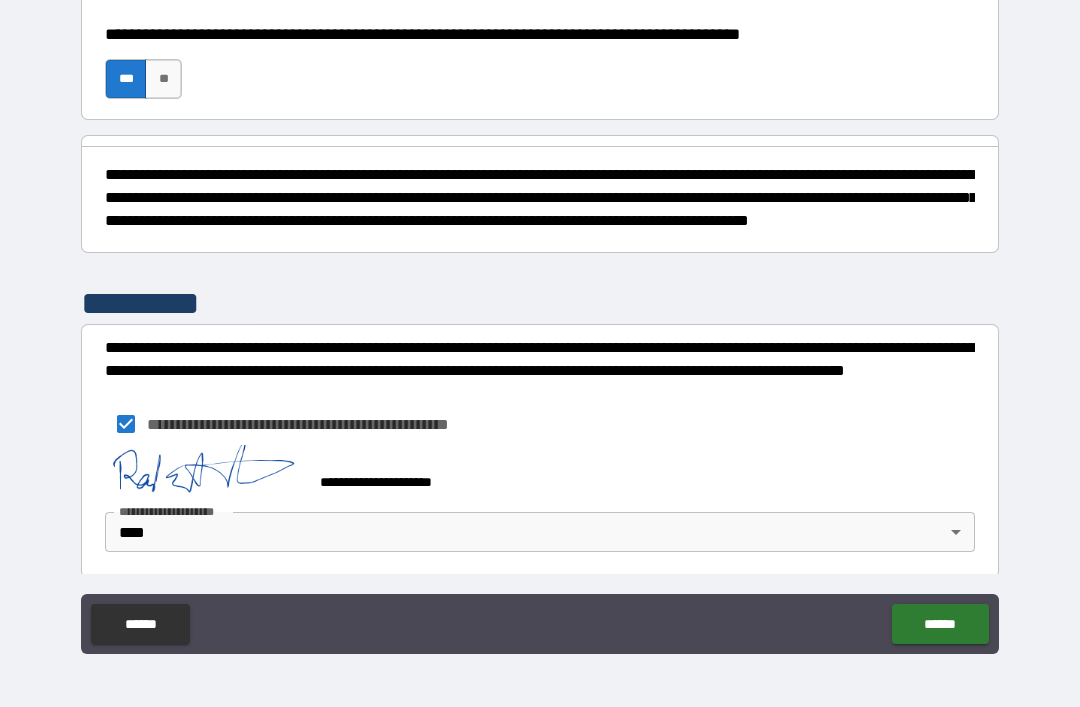 click on "******" at bounding box center (940, 624) 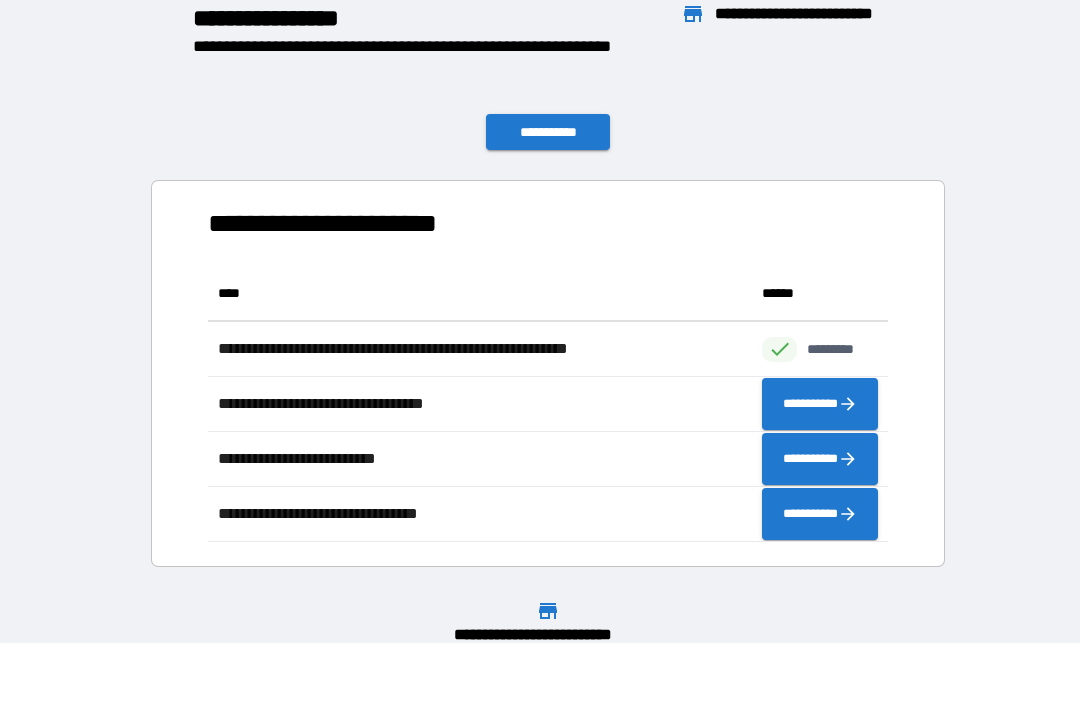 scroll, scrollTop: 1, scrollLeft: 1, axis: both 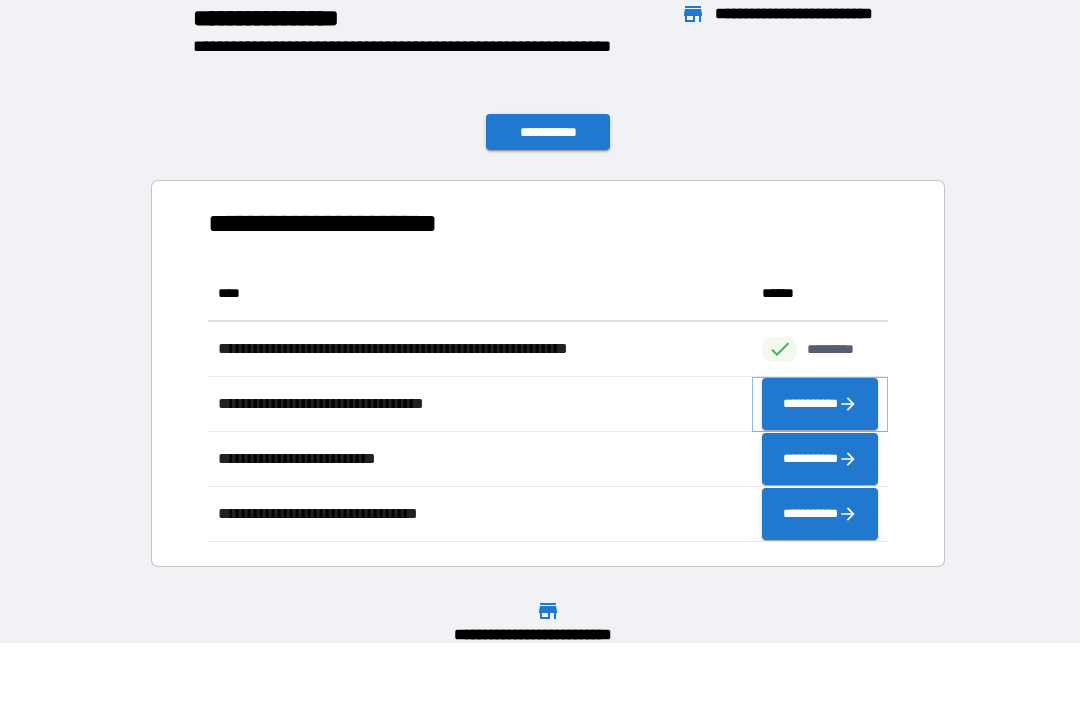 click 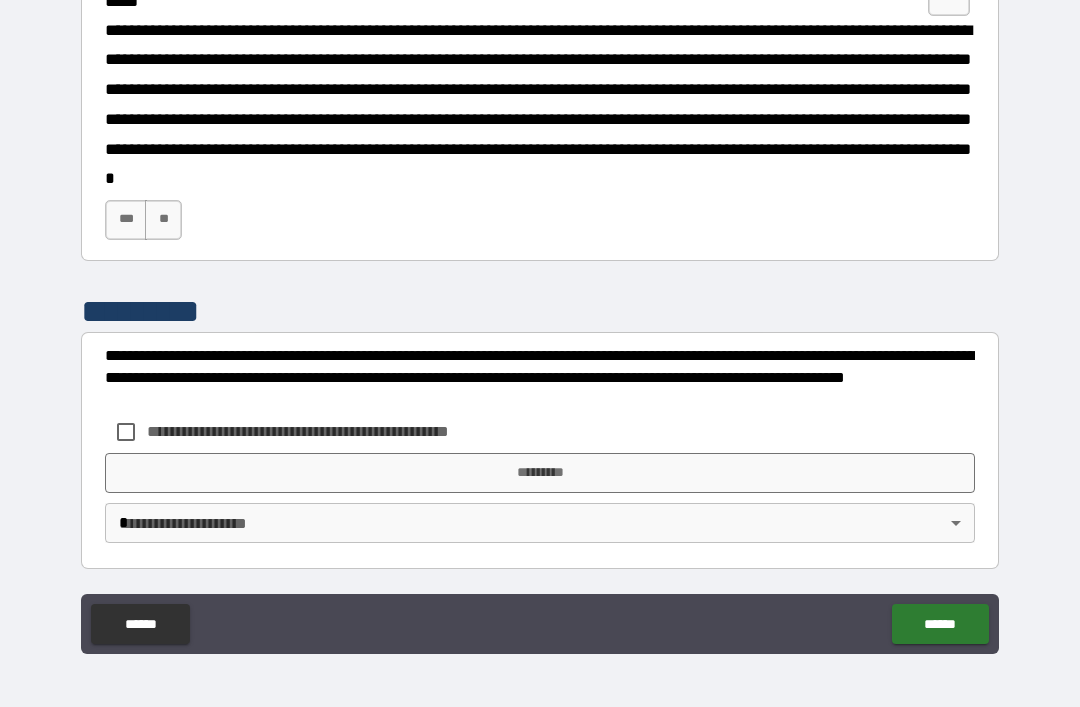 scroll, scrollTop: 2100, scrollLeft: 0, axis: vertical 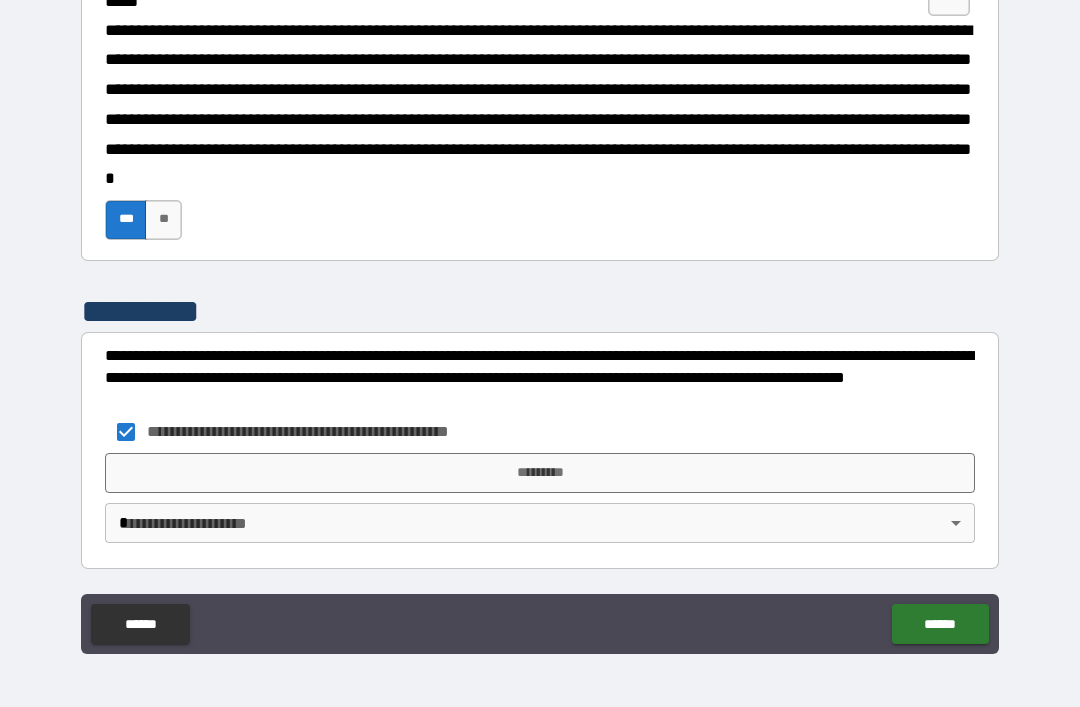 click on "*********" at bounding box center (540, 473) 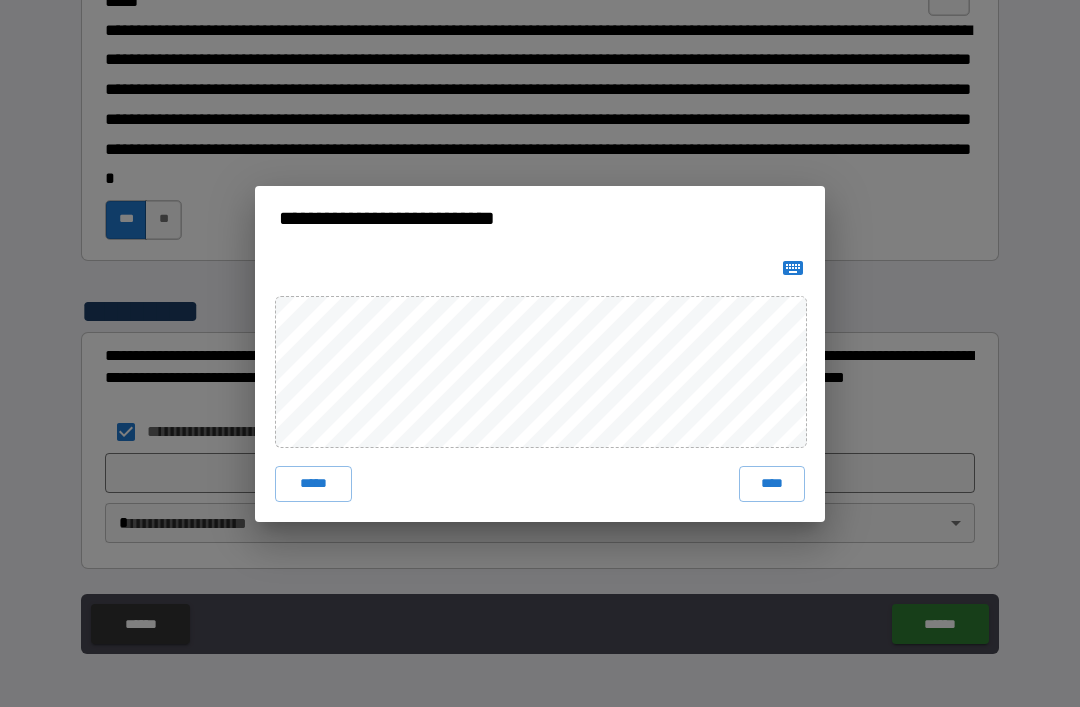 click on "****" at bounding box center [772, 484] 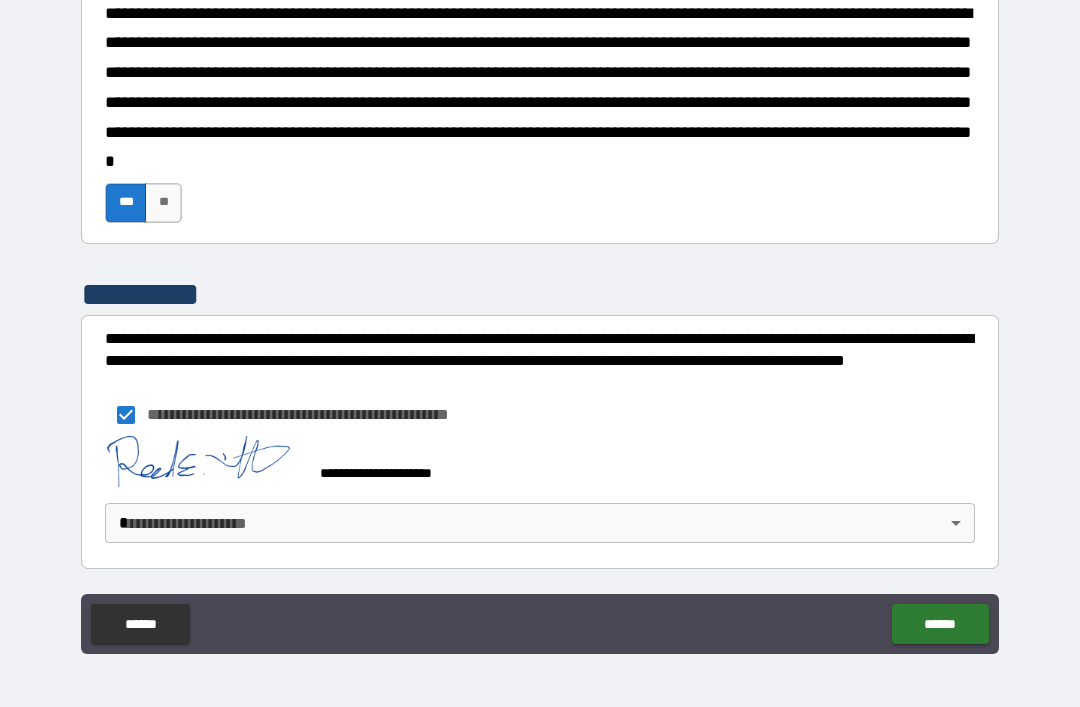 scroll, scrollTop: 2090, scrollLeft: 0, axis: vertical 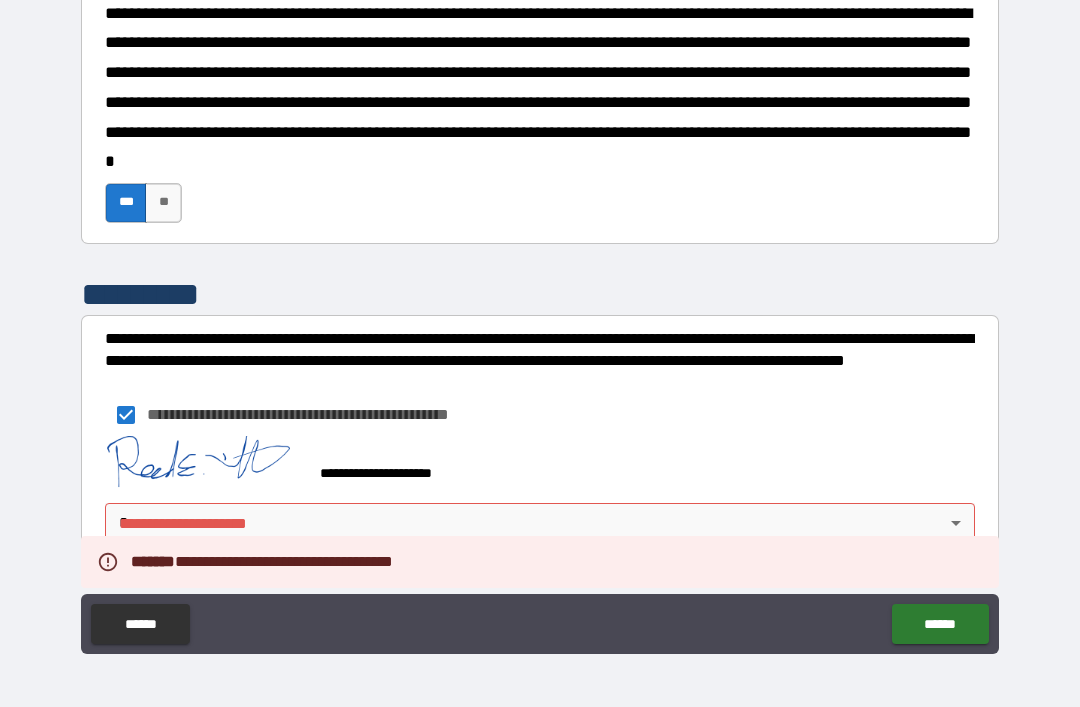 click on "**********" at bounding box center [540, 321] 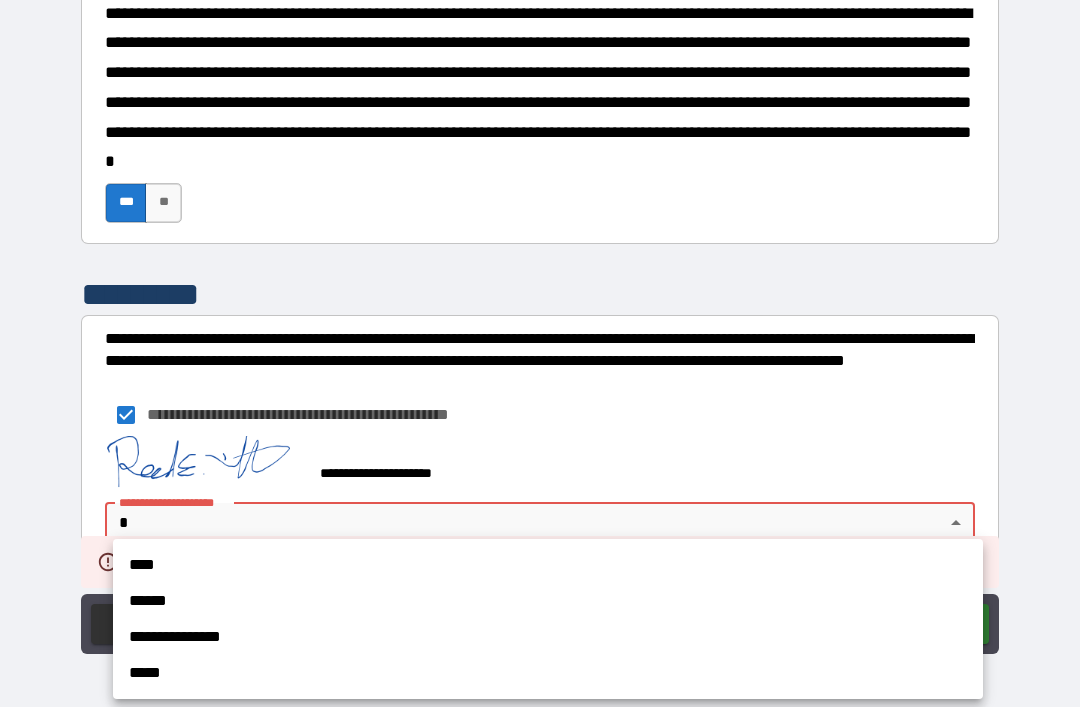 click on "****" at bounding box center (548, 565) 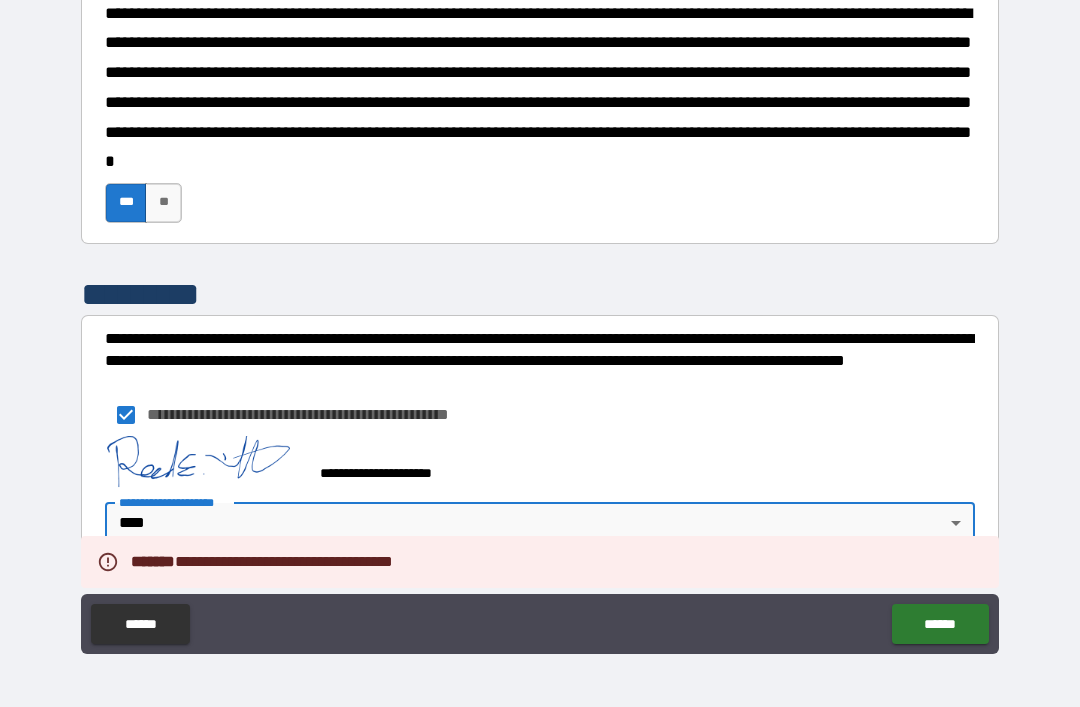 scroll, scrollTop: 2117, scrollLeft: 0, axis: vertical 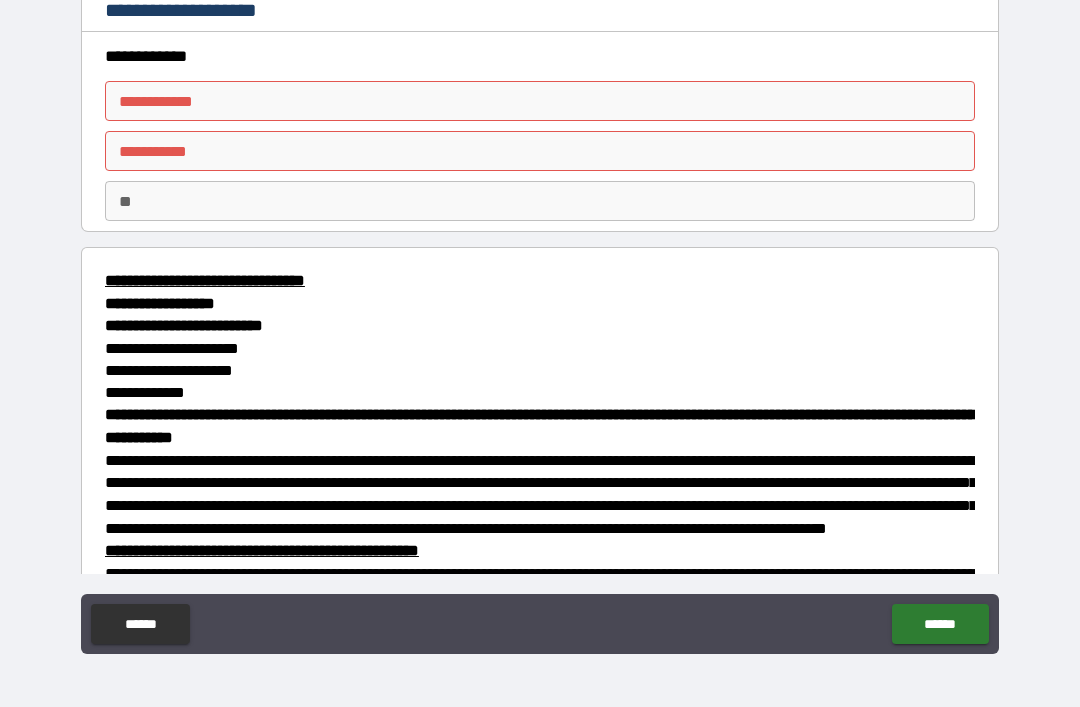 click on "**********" at bounding box center (540, 101) 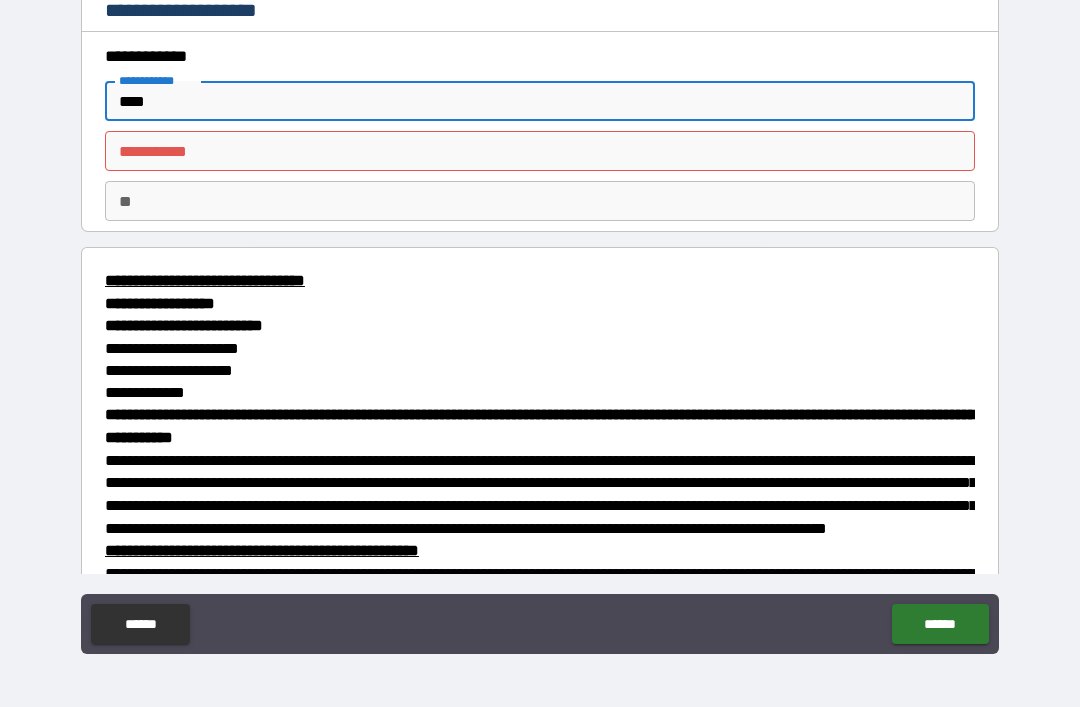 click on "*********   *" at bounding box center (540, 151) 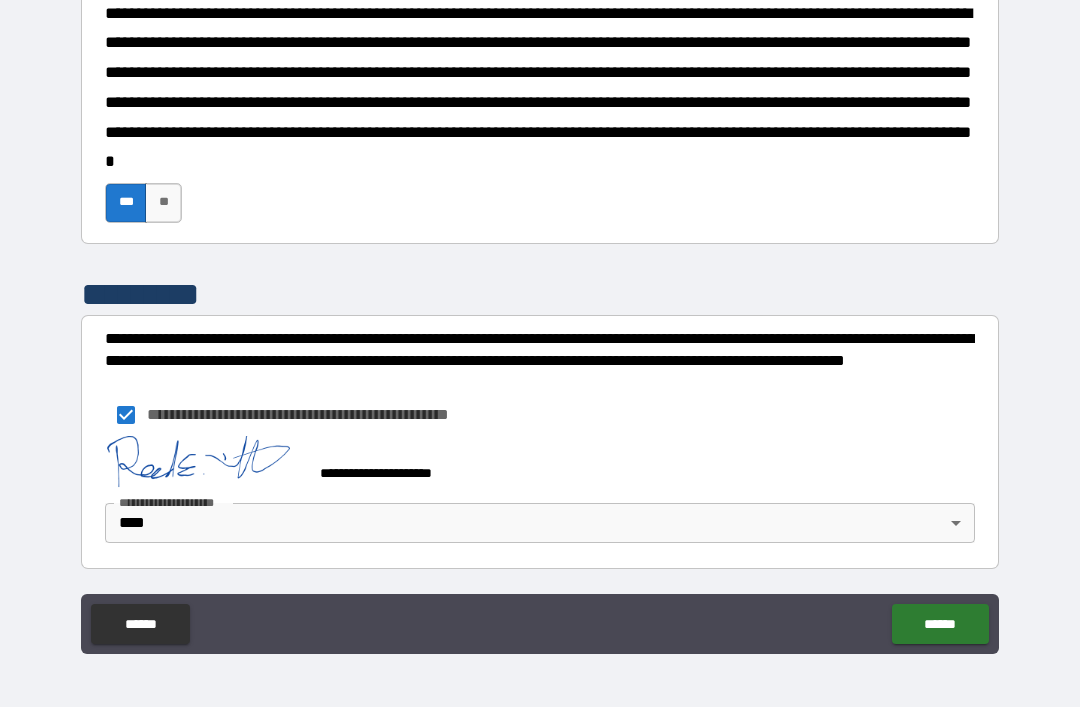 scroll, scrollTop: 2117, scrollLeft: 0, axis: vertical 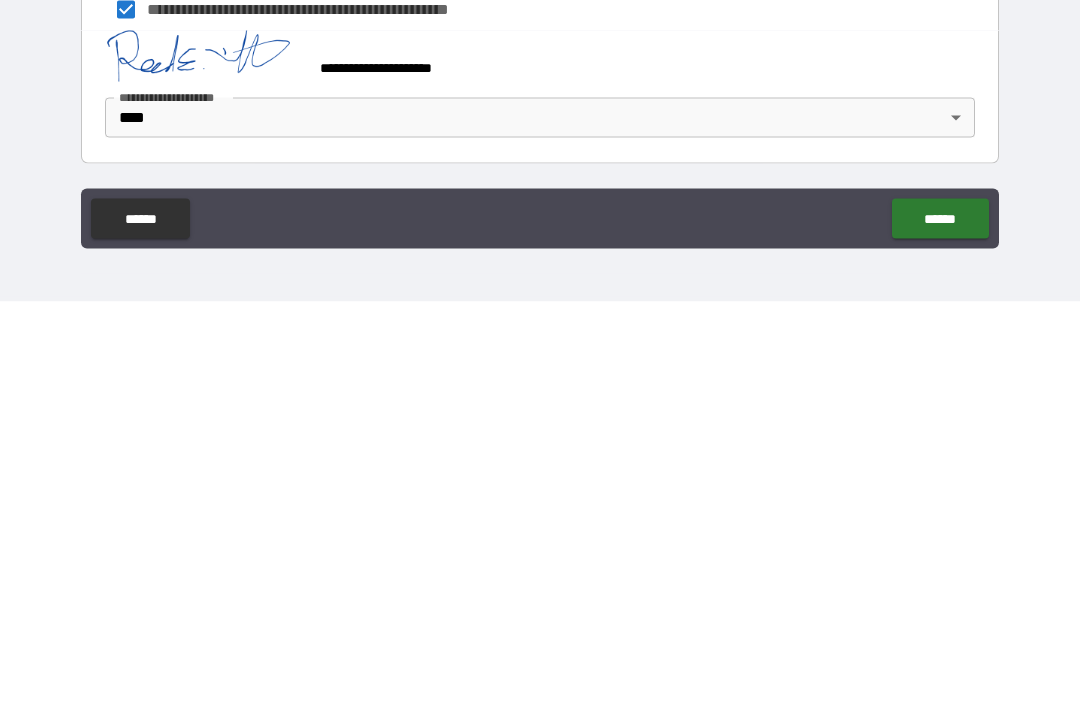 click on "******" at bounding box center (940, 624) 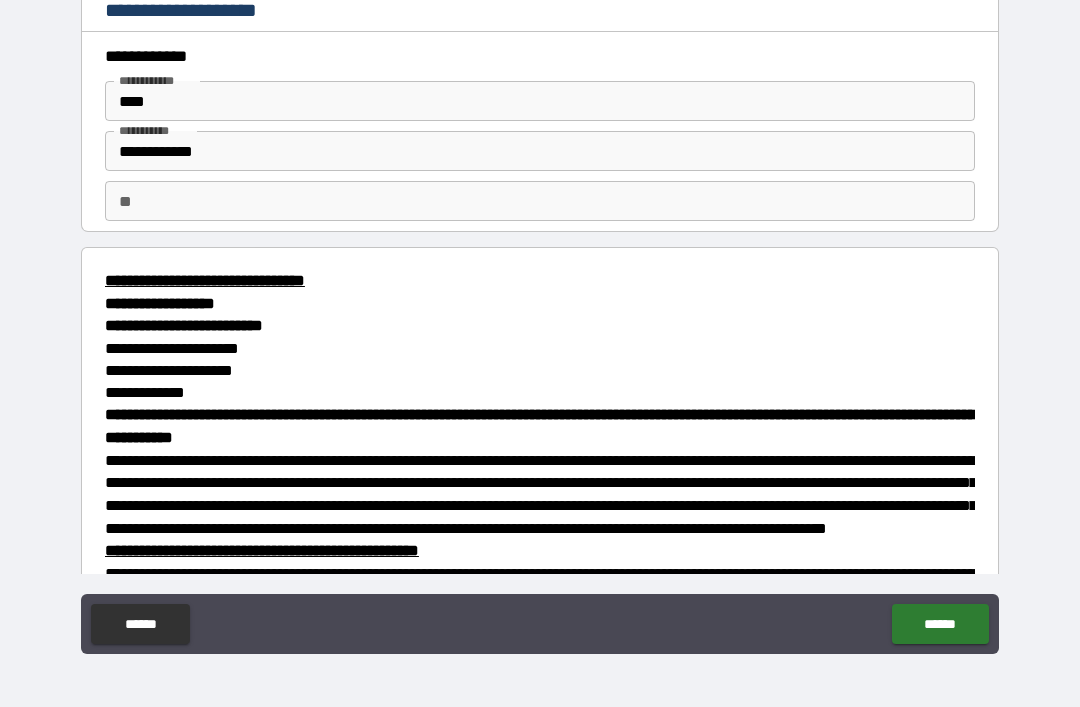scroll, scrollTop: 0, scrollLeft: 0, axis: both 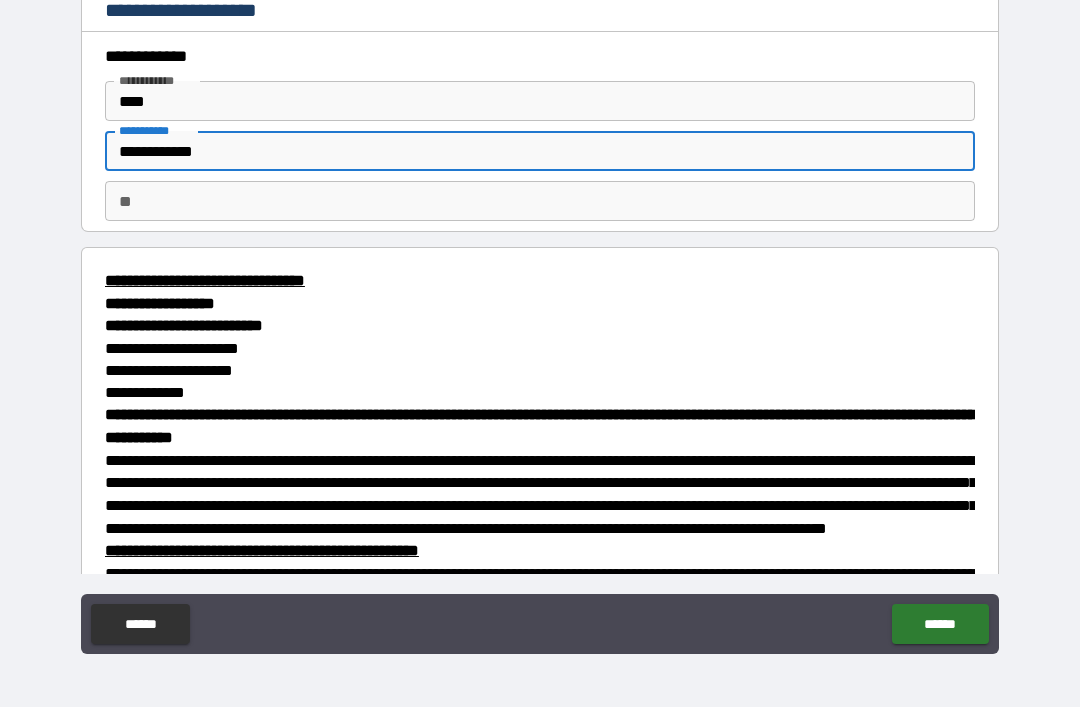 click on "**" at bounding box center (540, 201) 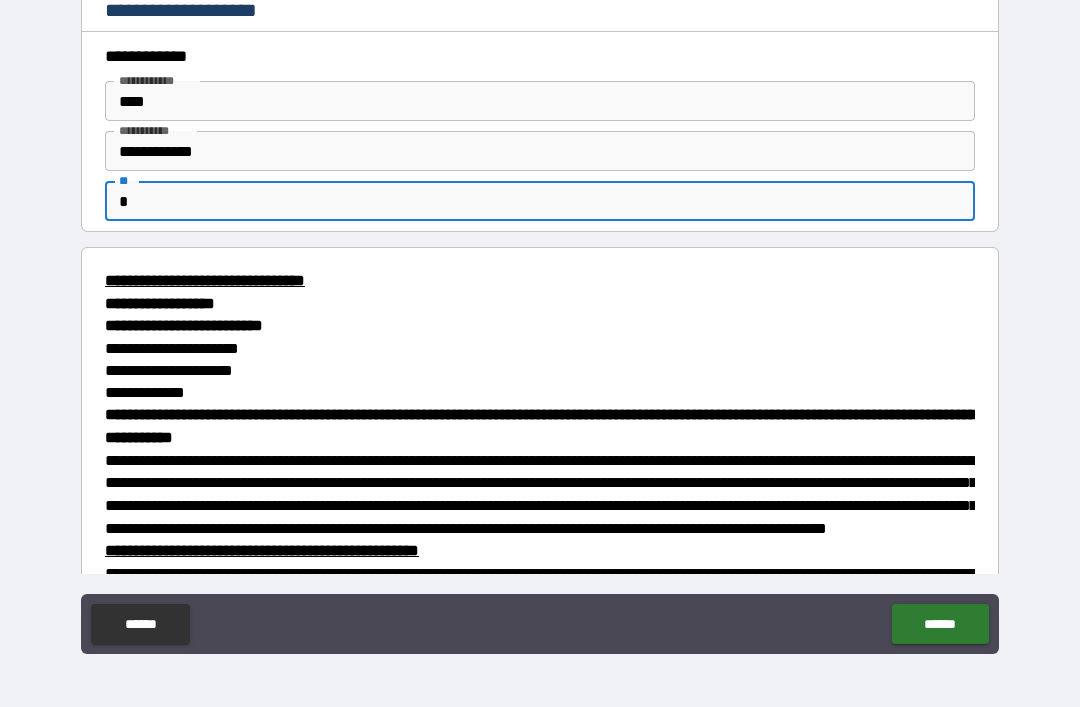click on "**********" at bounding box center (540, 324) 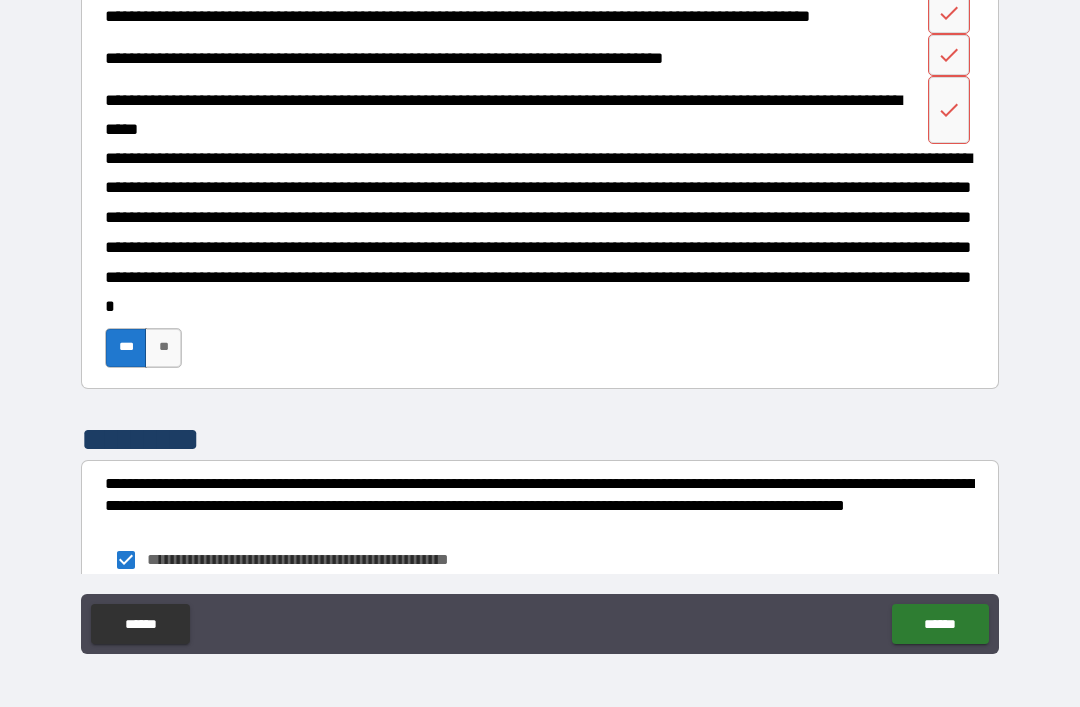 scroll, scrollTop: 1820, scrollLeft: 0, axis: vertical 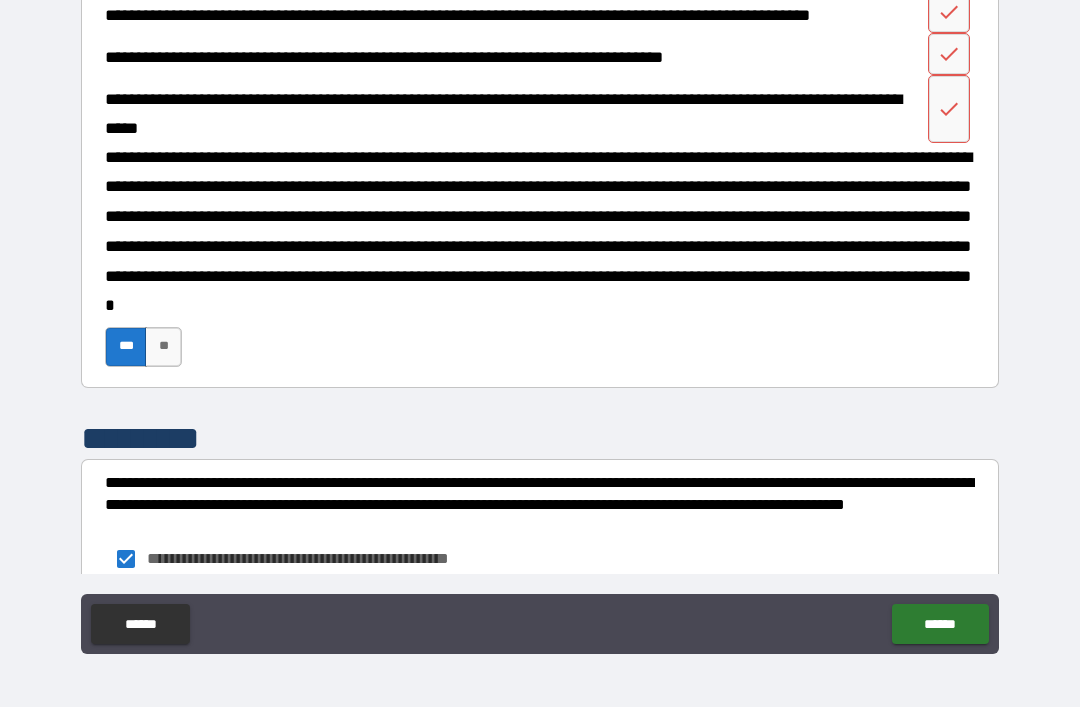 click 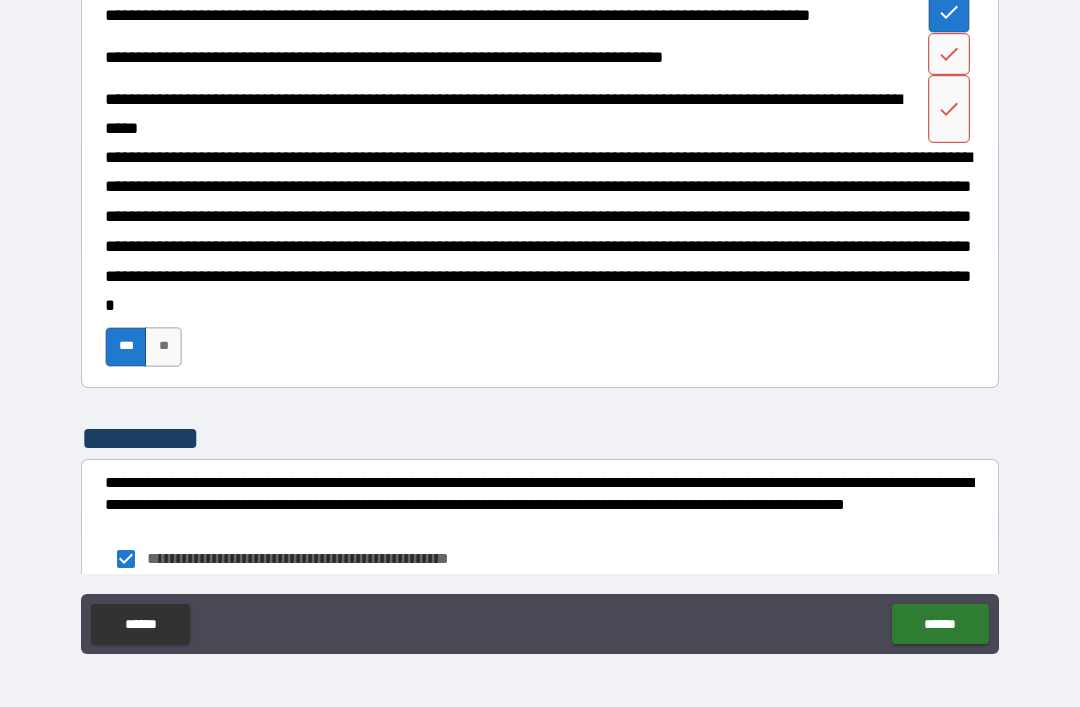click 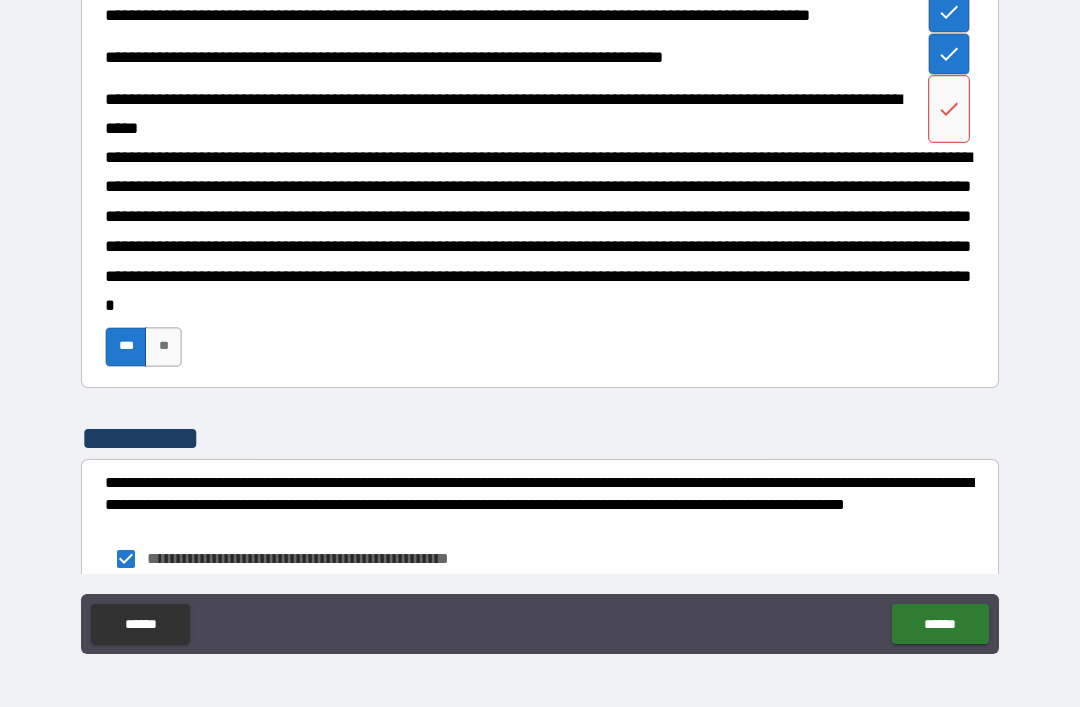 click at bounding box center [949, 109] 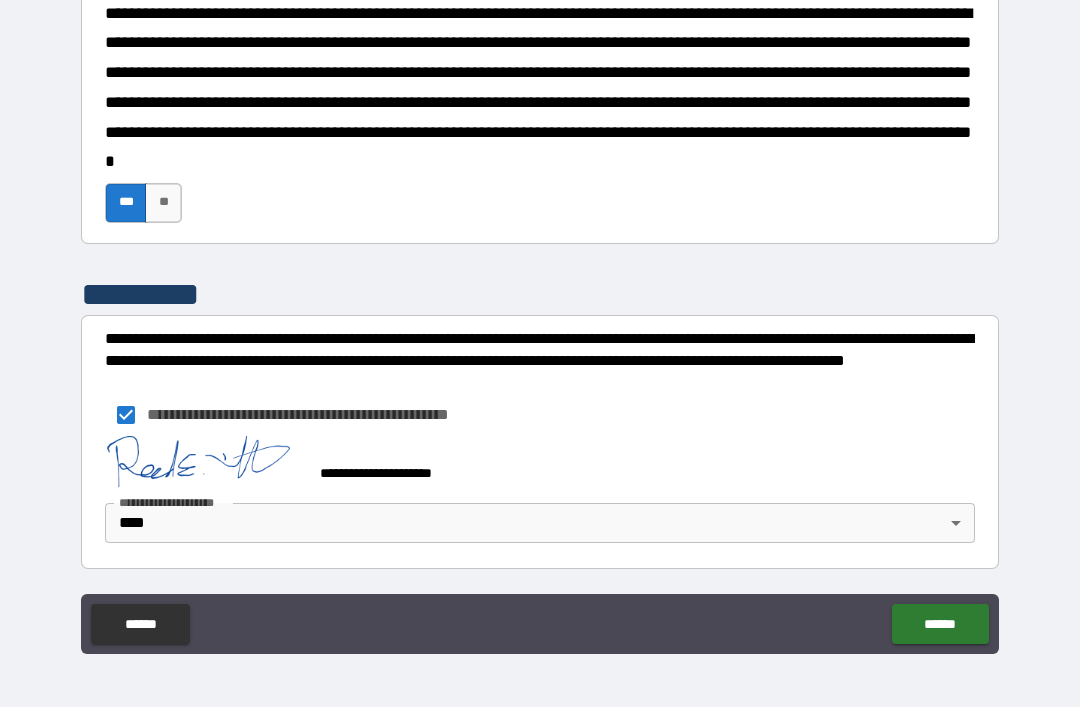 scroll, scrollTop: 2119, scrollLeft: 0, axis: vertical 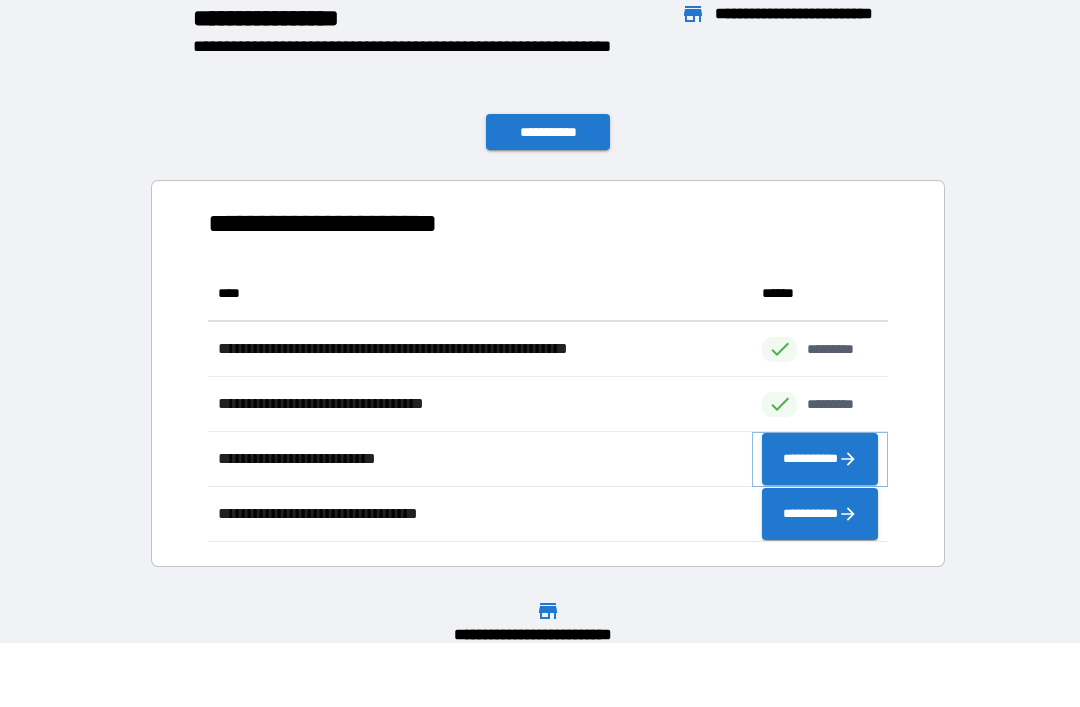 click on "**********" at bounding box center (820, 459) 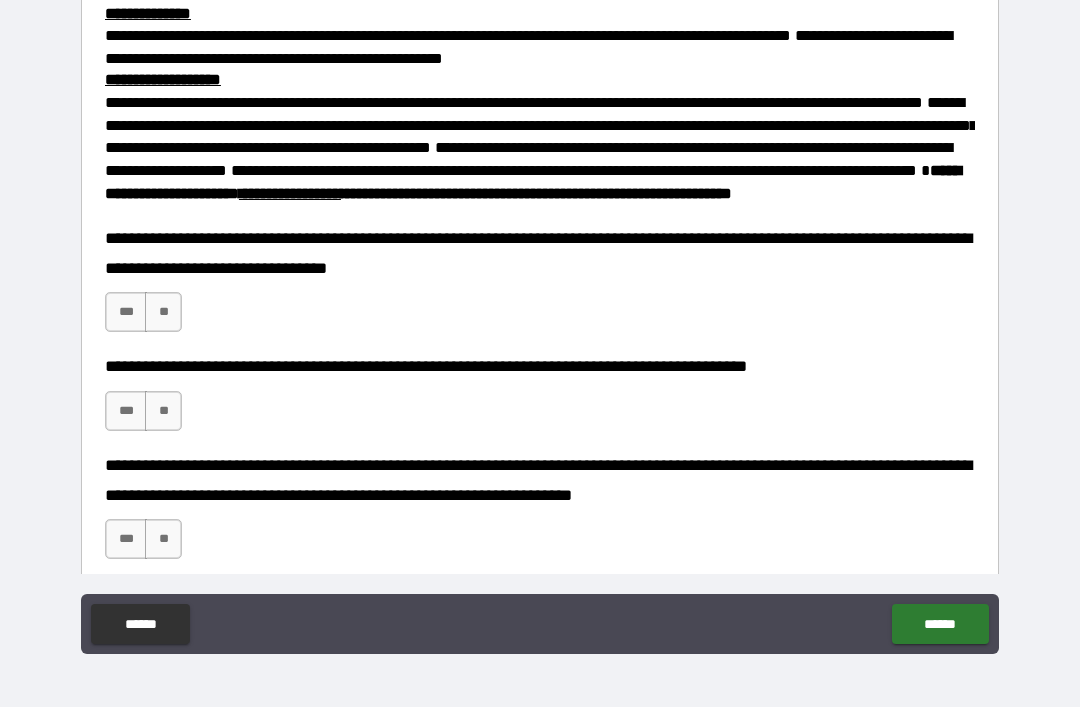scroll, scrollTop: 889, scrollLeft: 0, axis: vertical 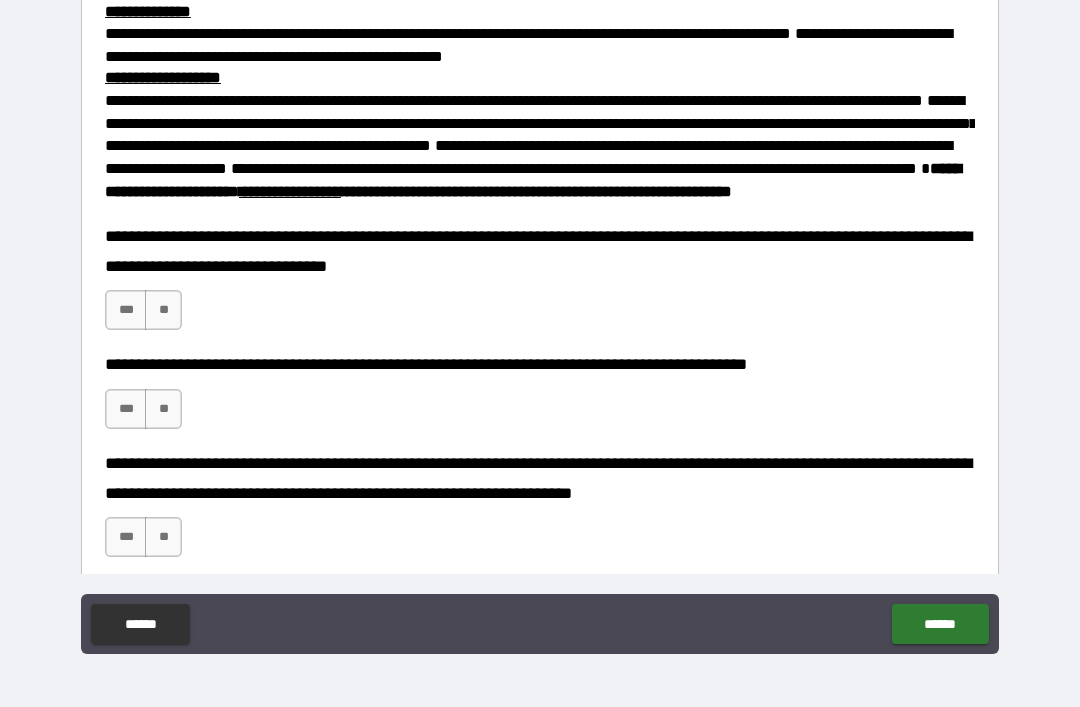 click on "***" at bounding box center (126, 310) 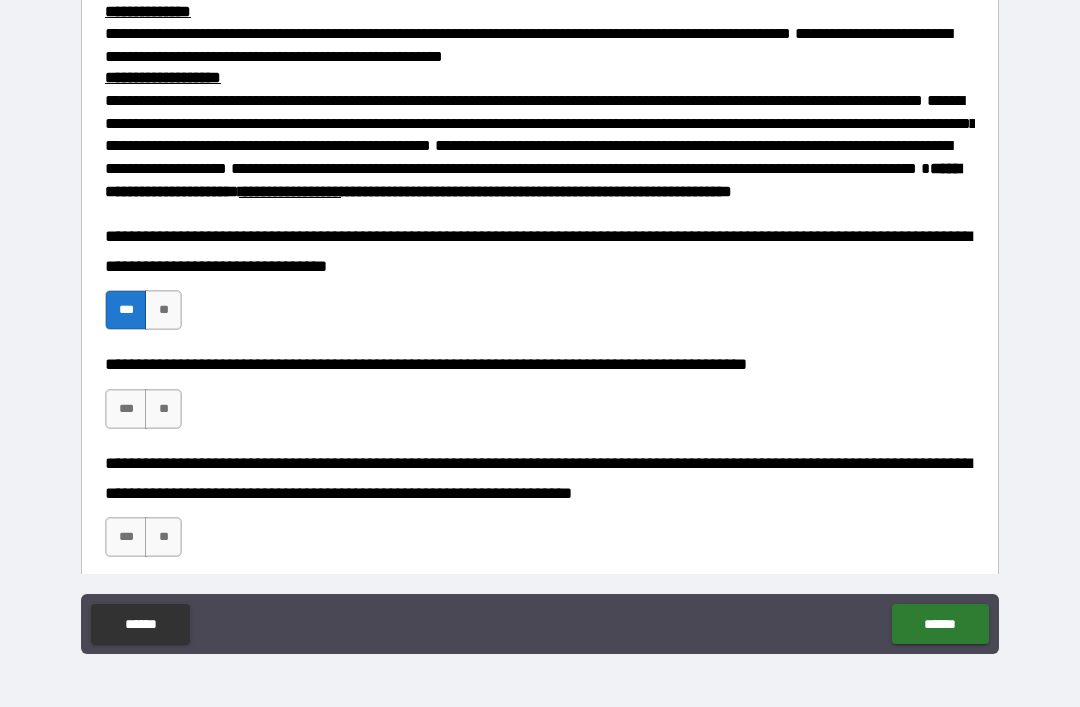 click on "***" at bounding box center (126, 409) 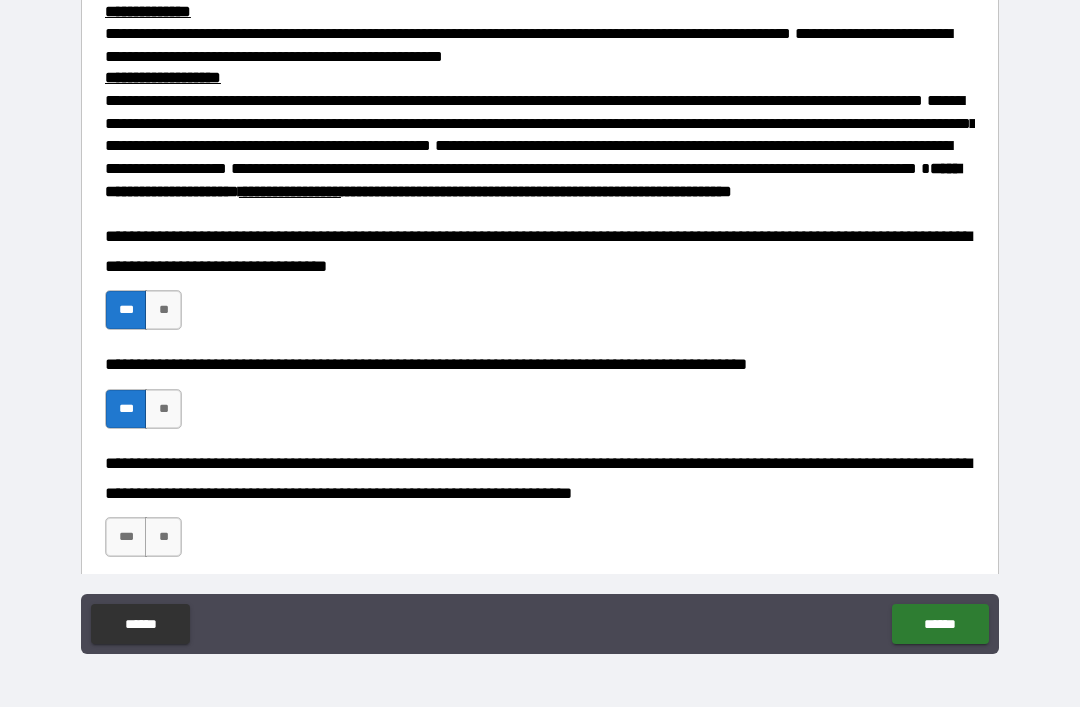 click on "***" at bounding box center (126, 537) 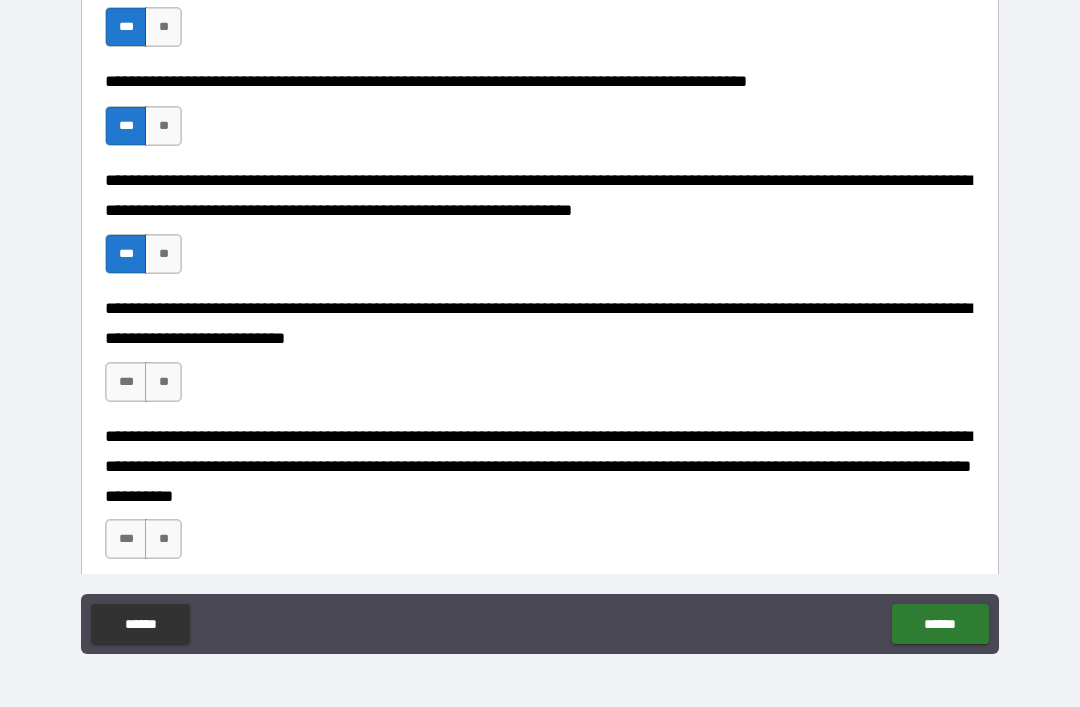scroll, scrollTop: 1174, scrollLeft: 0, axis: vertical 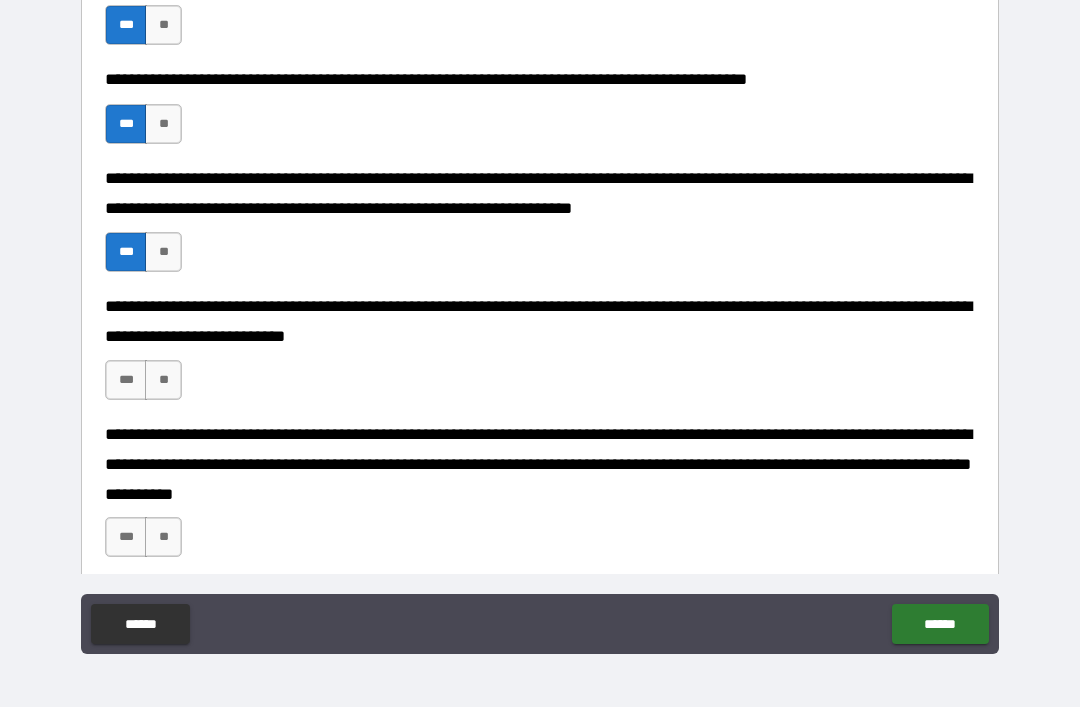 click on "***" at bounding box center [126, 380] 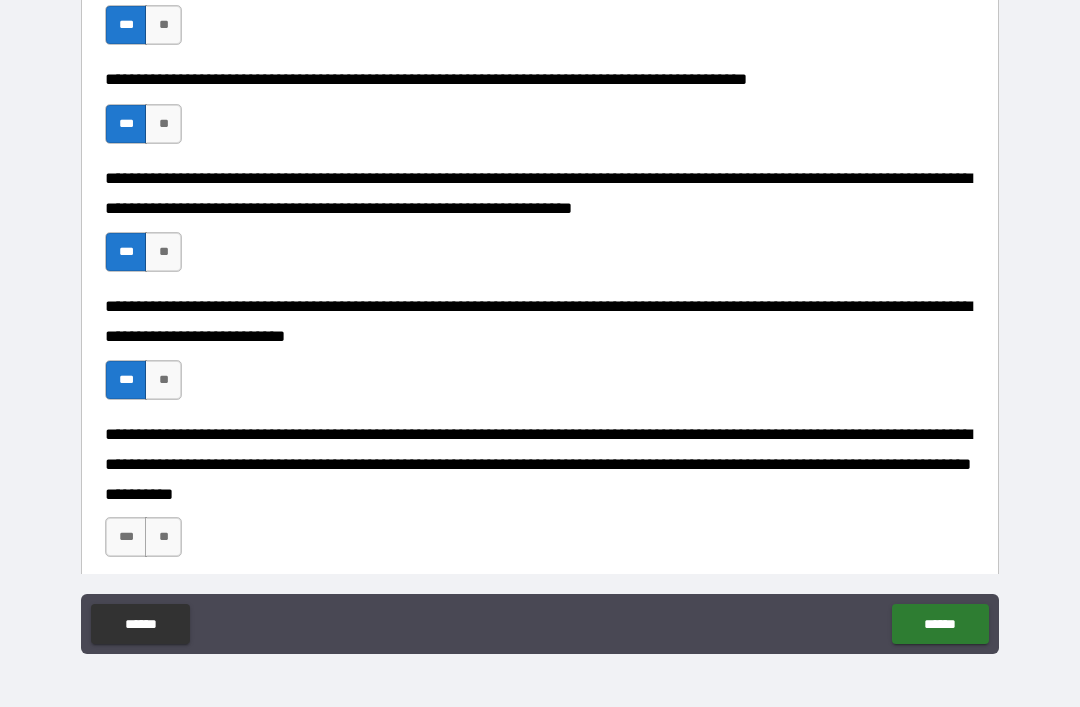 click on "***" at bounding box center [126, 537] 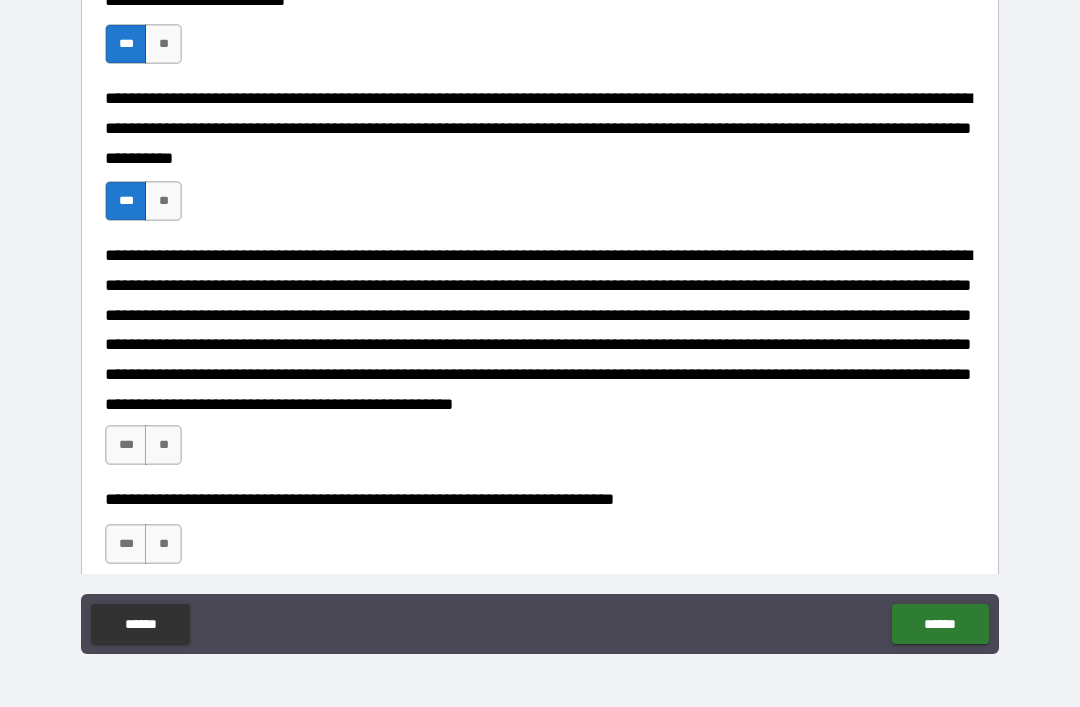 scroll, scrollTop: 1536, scrollLeft: 0, axis: vertical 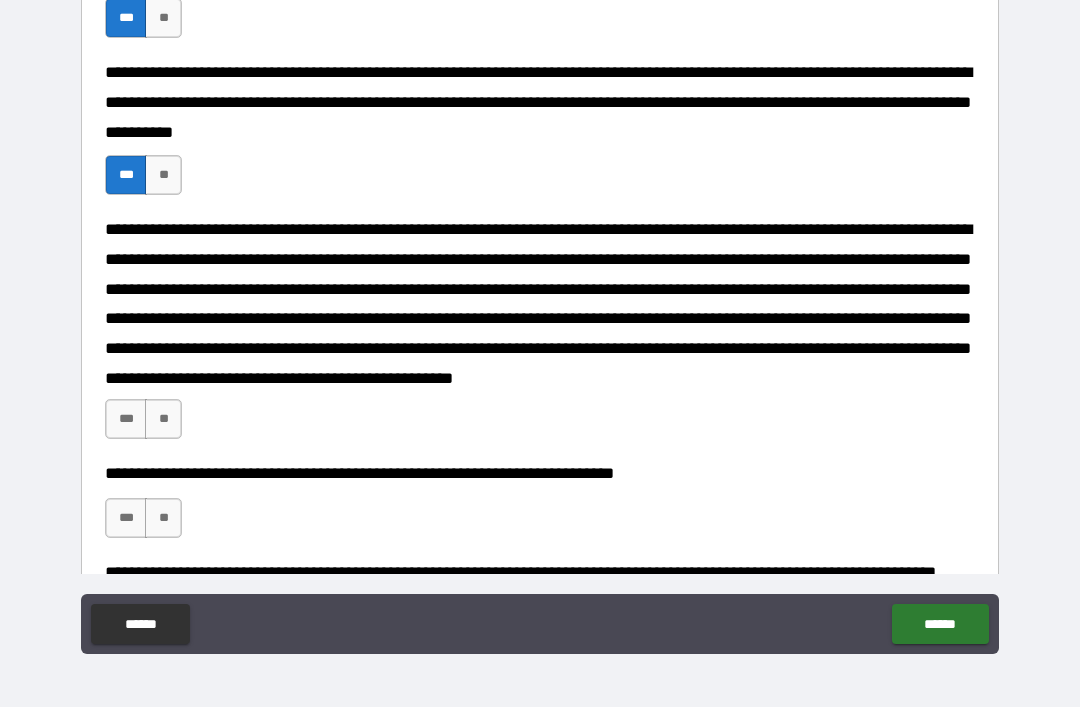 click on "***" at bounding box center [126, 419] 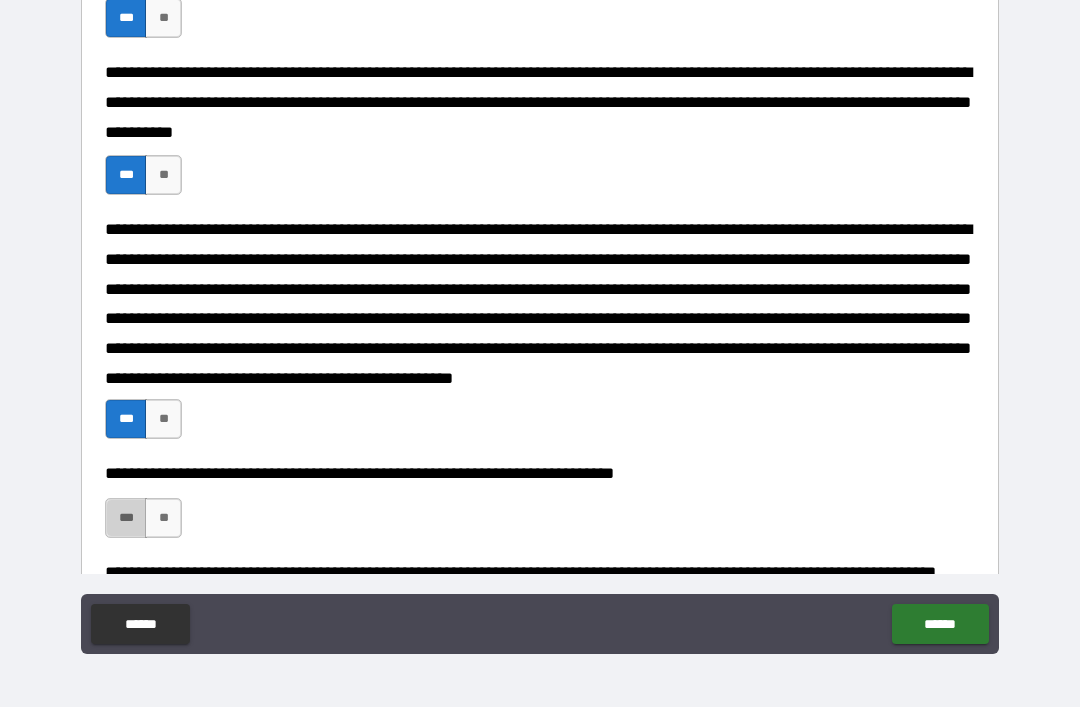 click on "***" at bounding box center [126, 518] 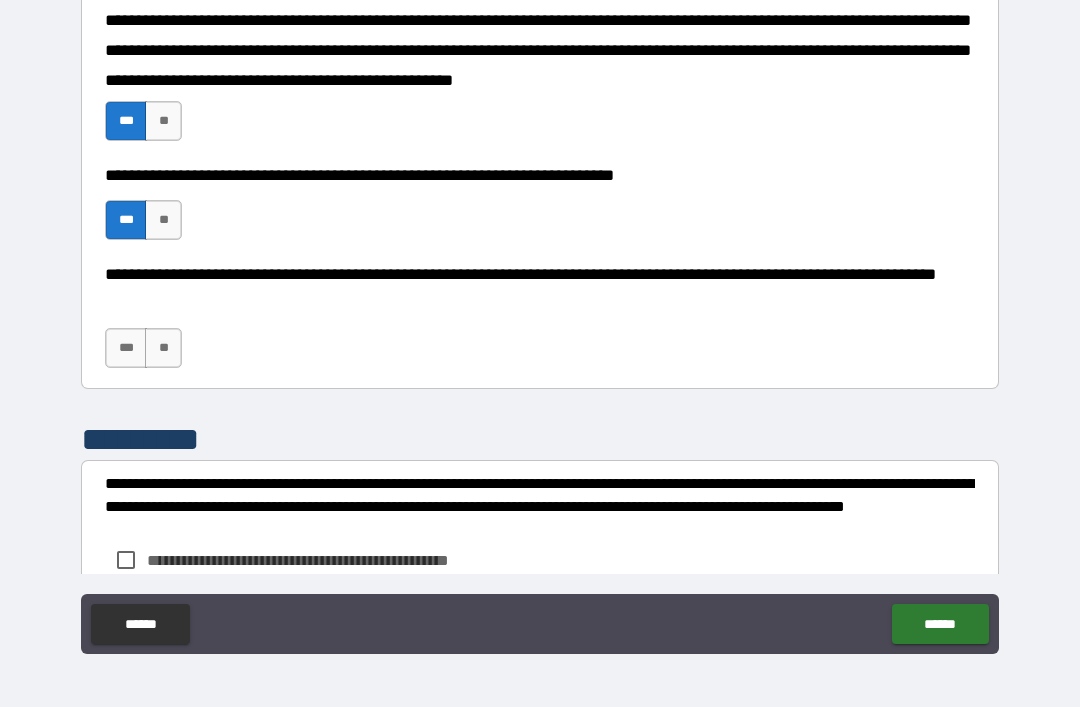 scroll, scrollTop: 1850, scrollLeft: 0, axis: vertical 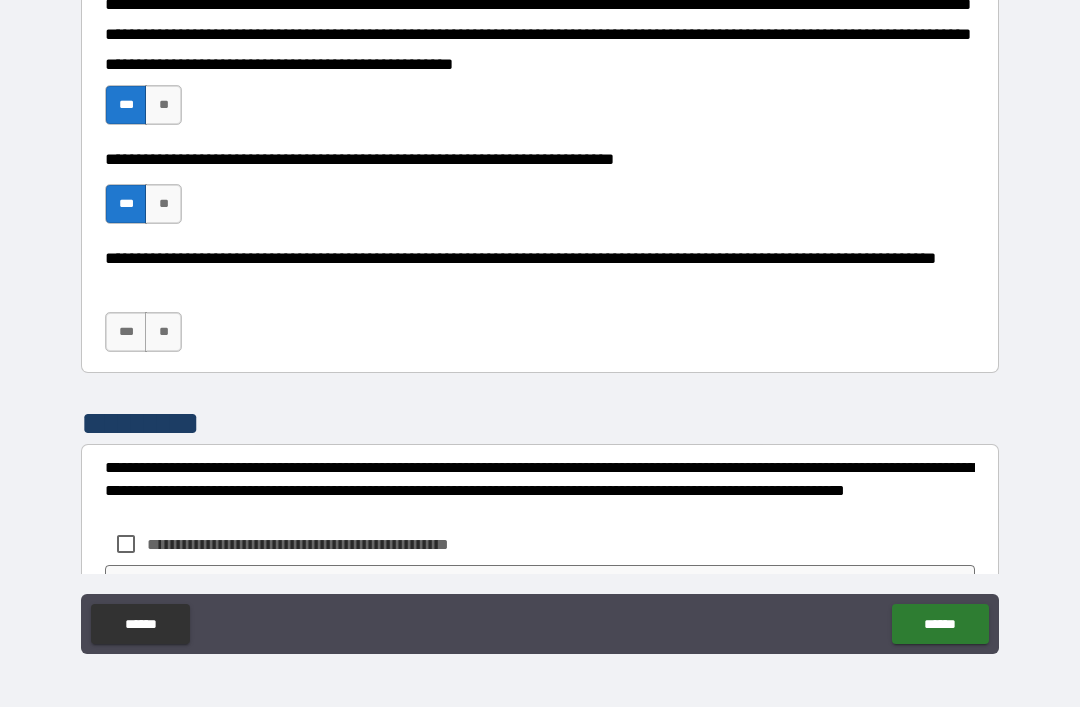 click on "***" at bounding box center [126, 332] 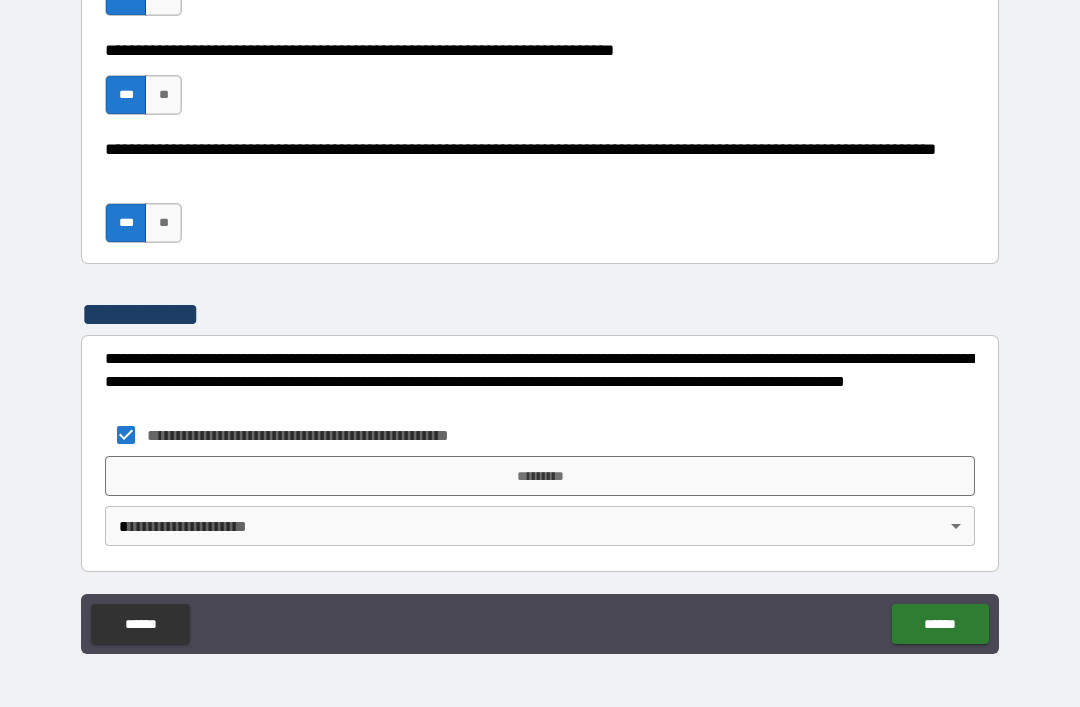 scroll, scrollTop: 1957, scrollLeft: 0, axis: vertical 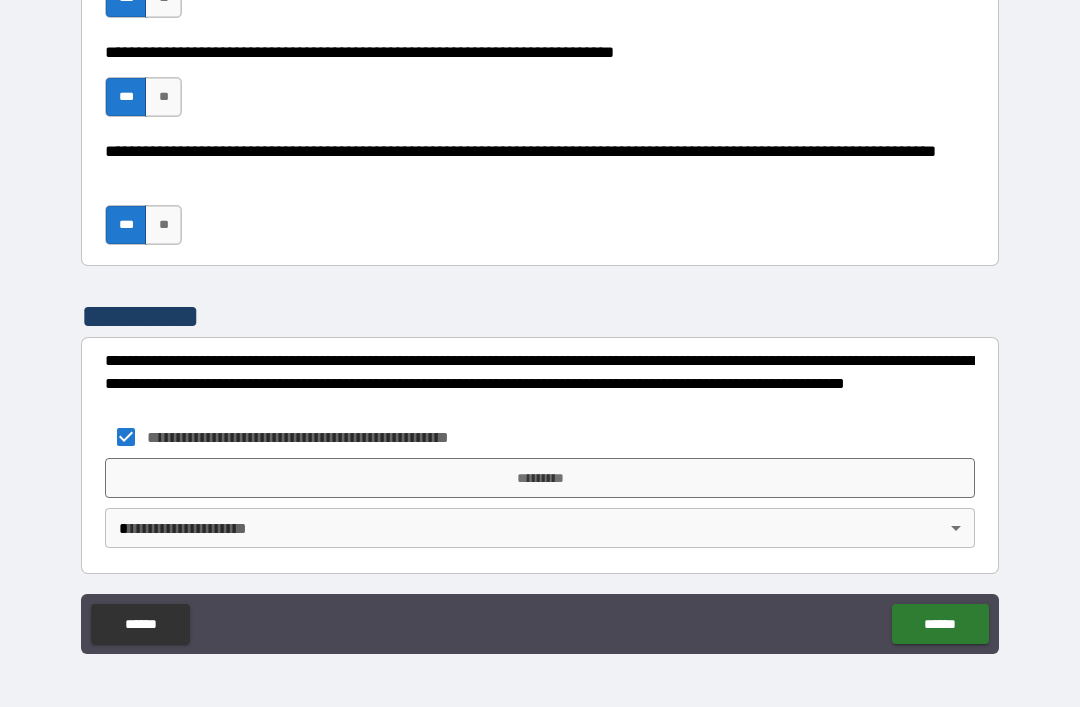 click on "**********" at bounding box center (540, 321) 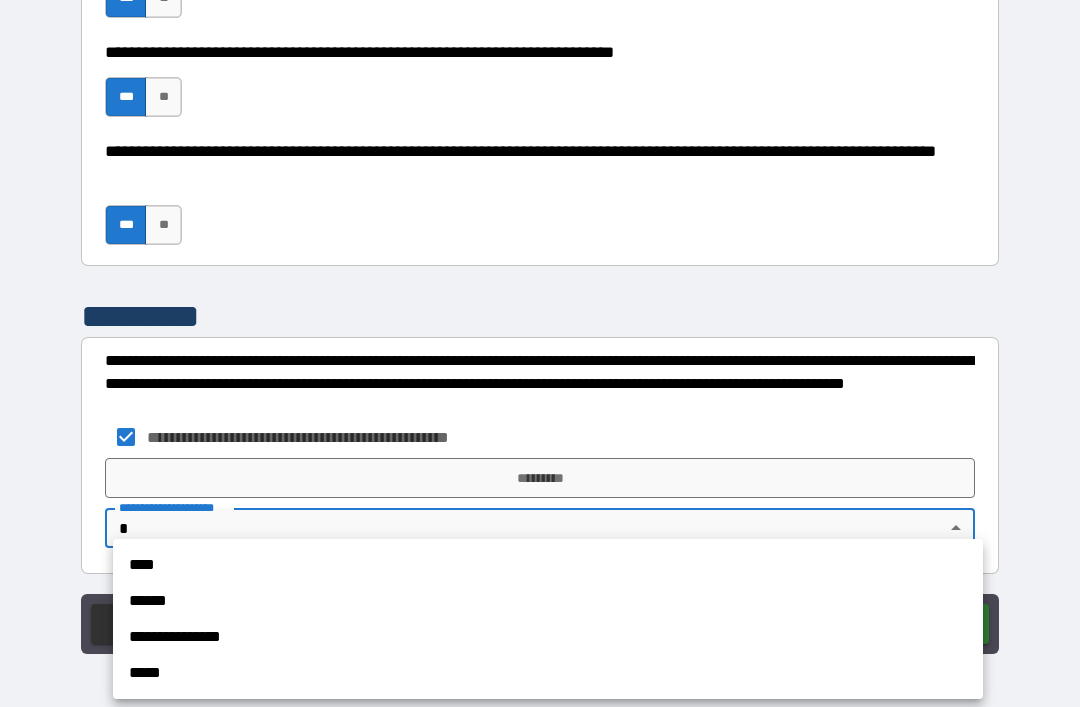 click on "****" at bounding box center [548, 565] 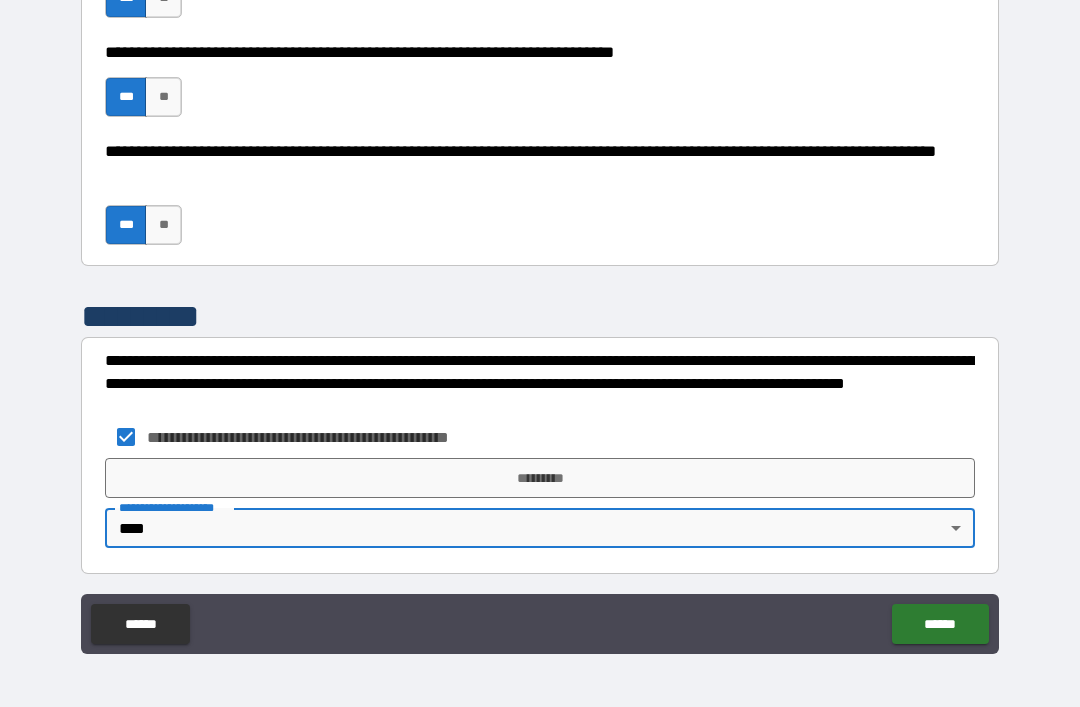 click on "*********" at bounding box center [540, 478] 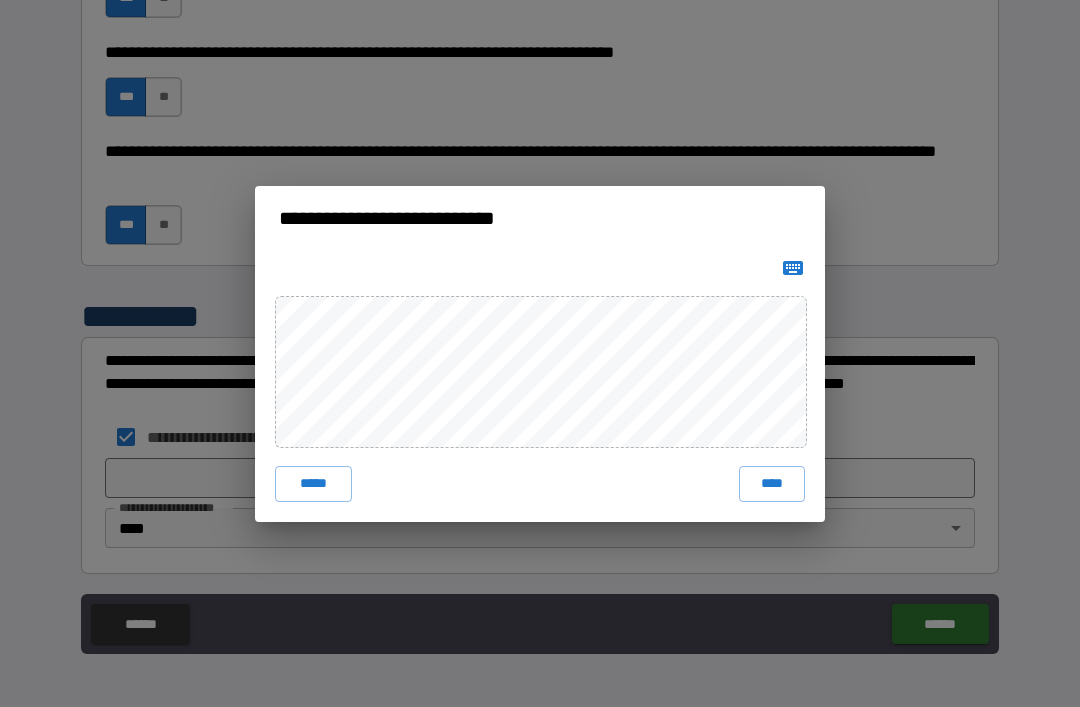 click on "****" at bounding box center (772, 484) 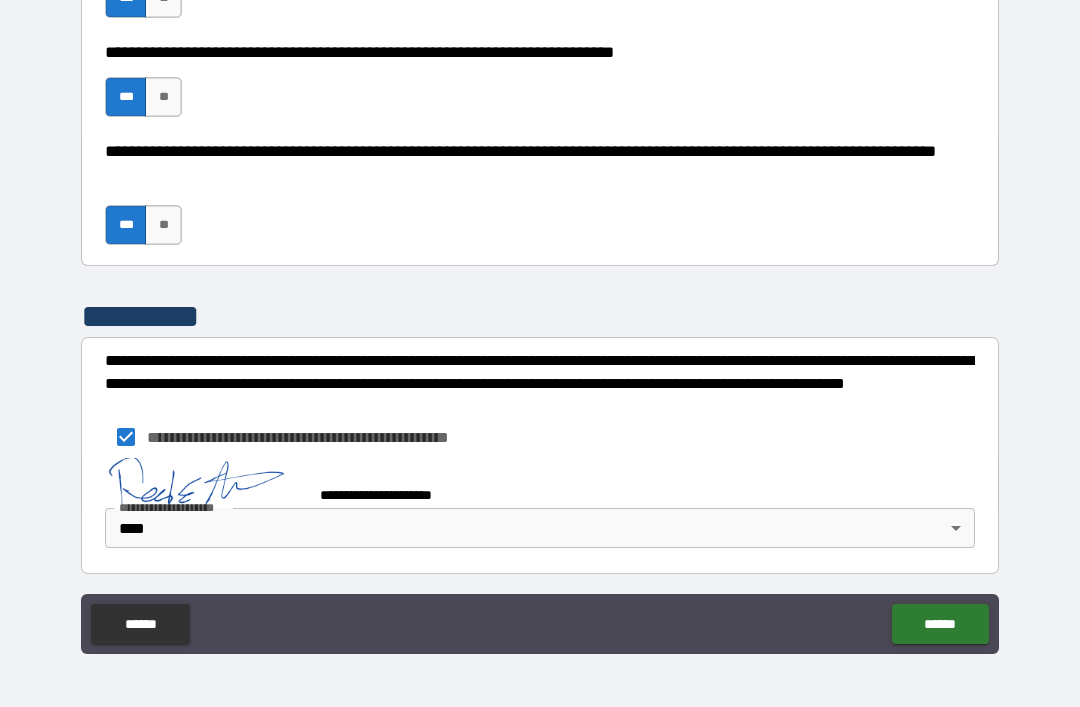 scroll, scrollTop: 1947, scrollLeft: 0, axis: vertical 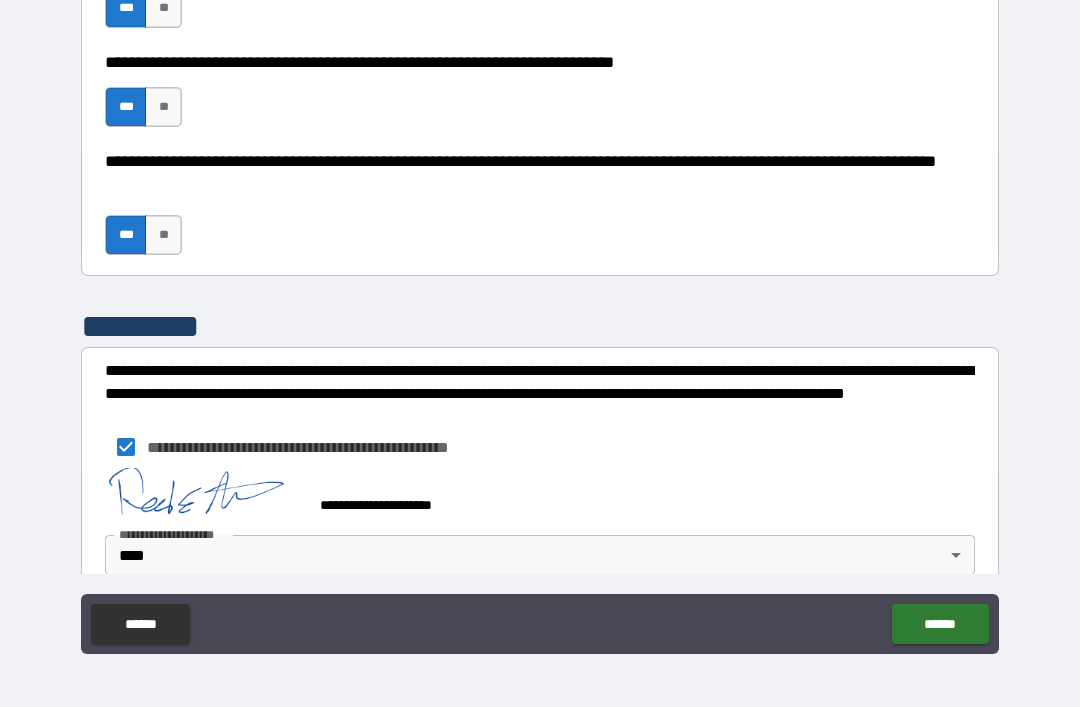 click on "******" at bounding box center (940, 624) 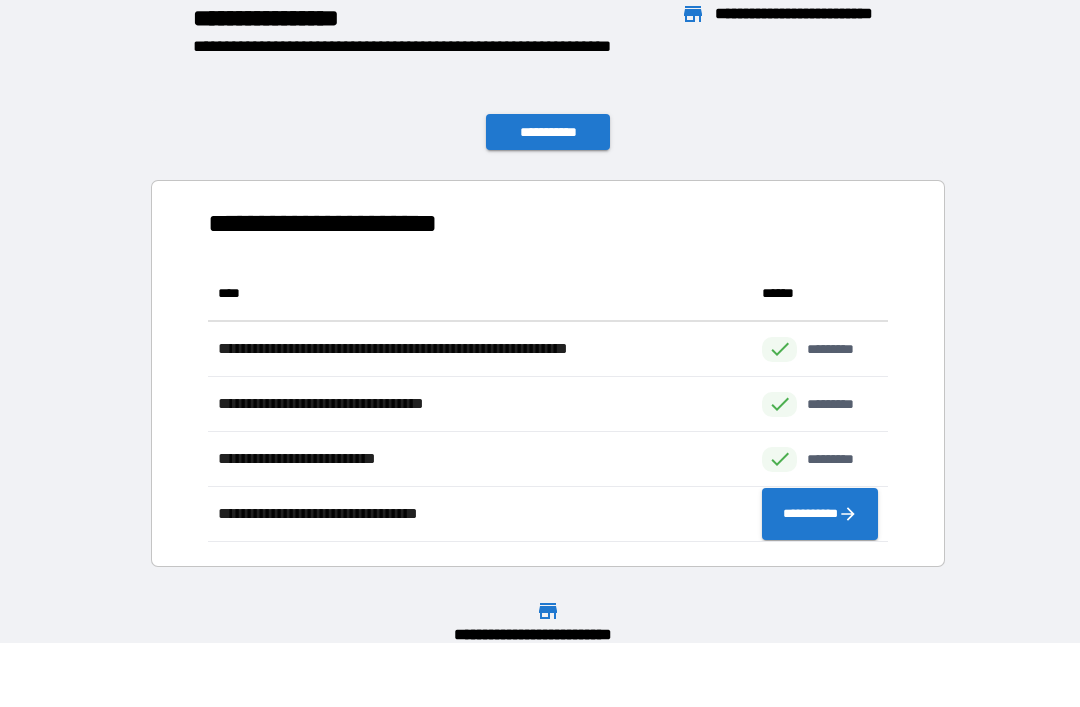 scroll, scrollTop: 1, scrollLeft: 1, axis: both 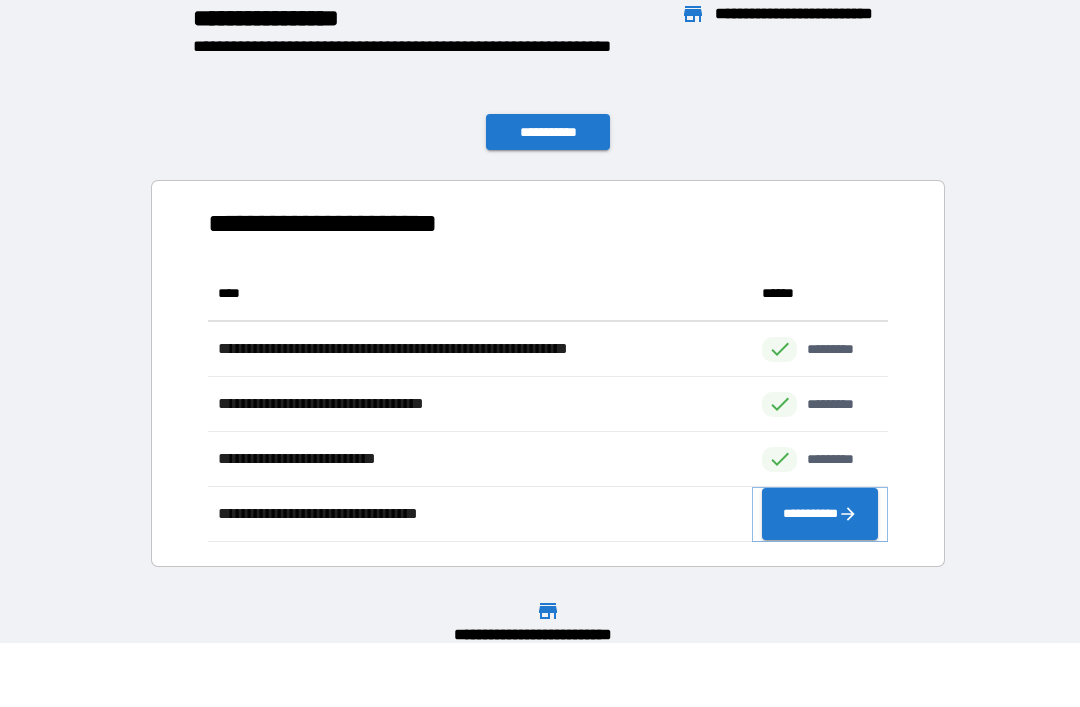 click on "**********" at bounding box center (820, 514) 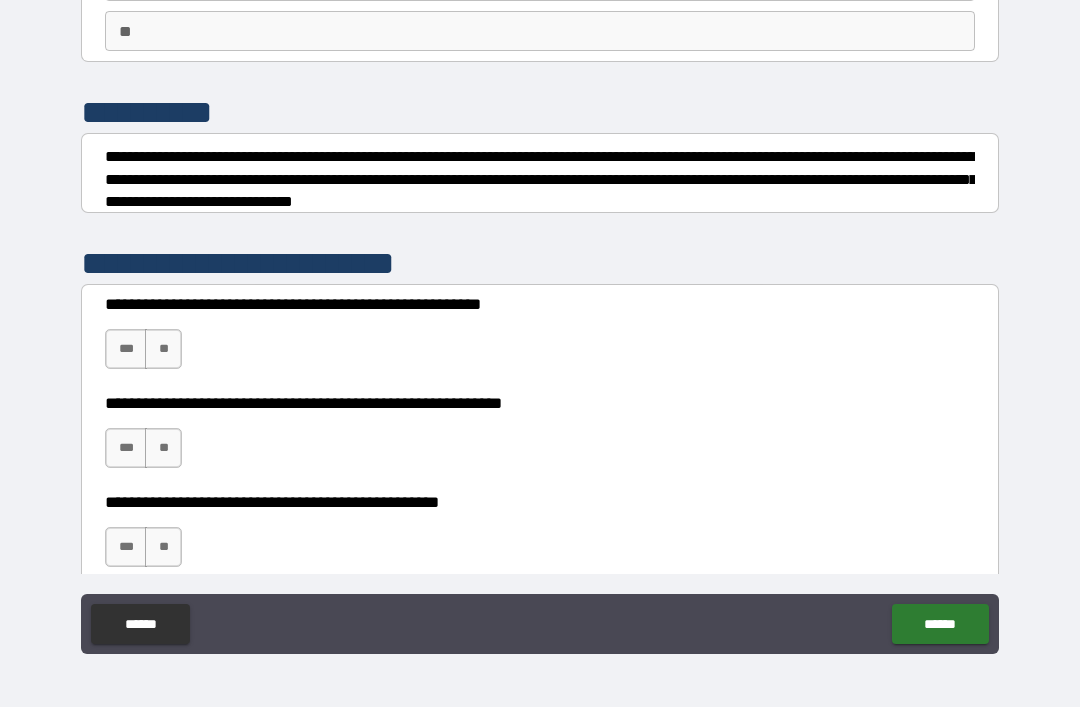 scroll, scrollTop: 190, scrollLeft: 0, axis: vertical 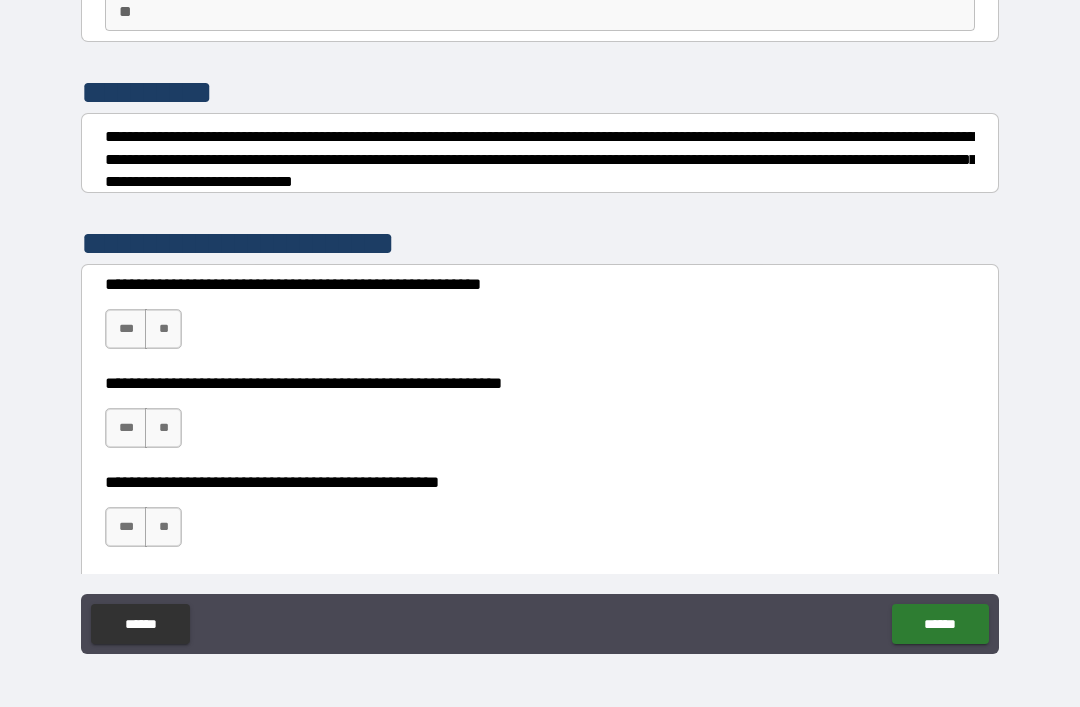 click on "***" at bounding box center [126, 329] 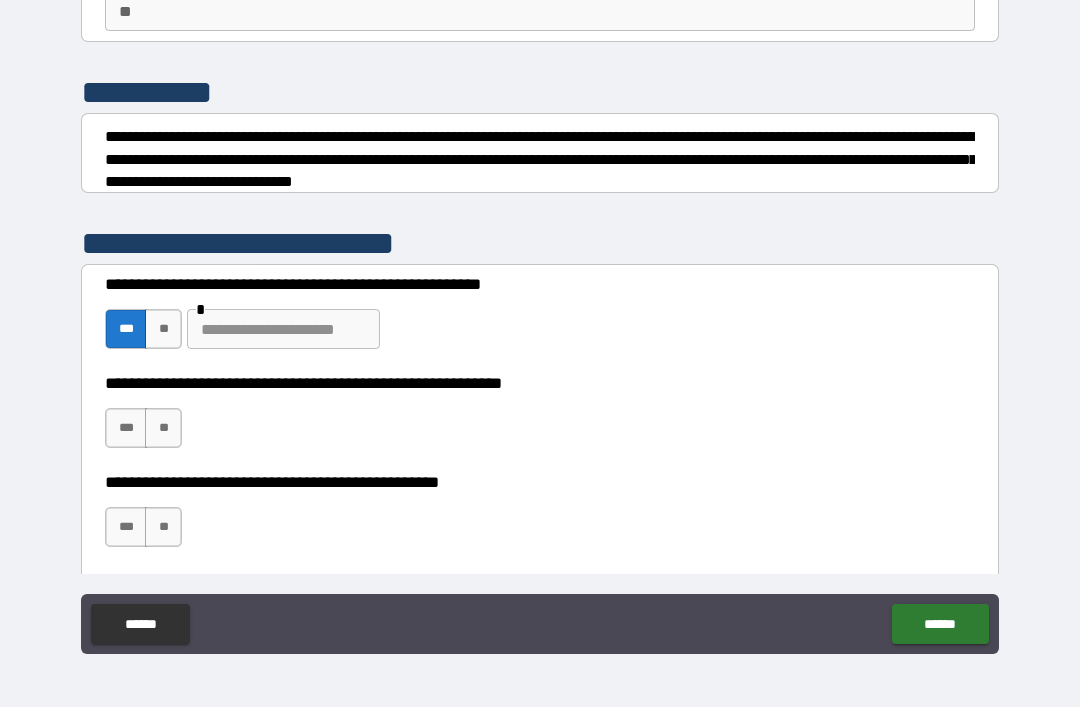 click on "**" at bounding box center (163, 428) 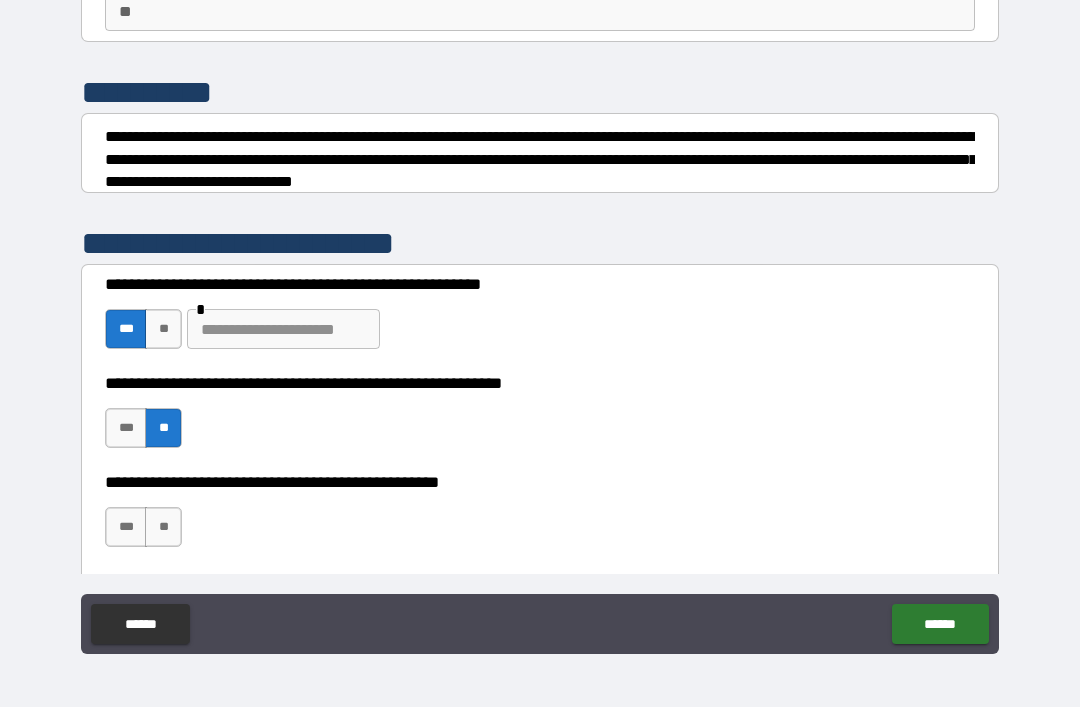 click on "**" at bounding box center (163, 527) 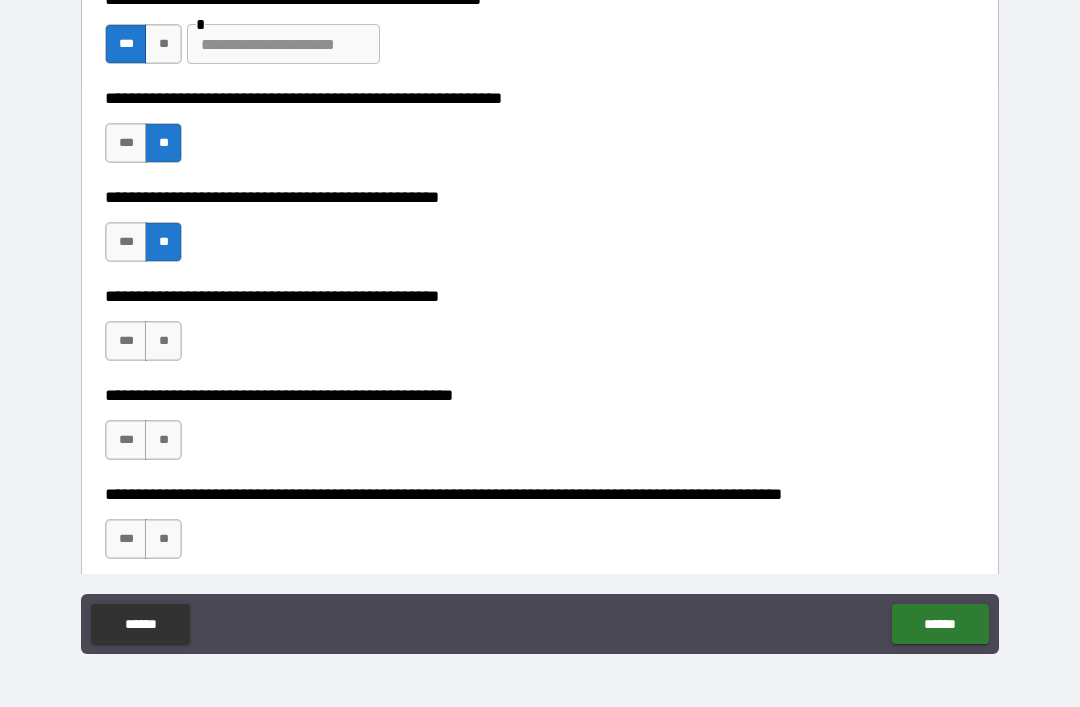 scroll, scrollTop: 483, scrollLeft: 0, axis: vertical 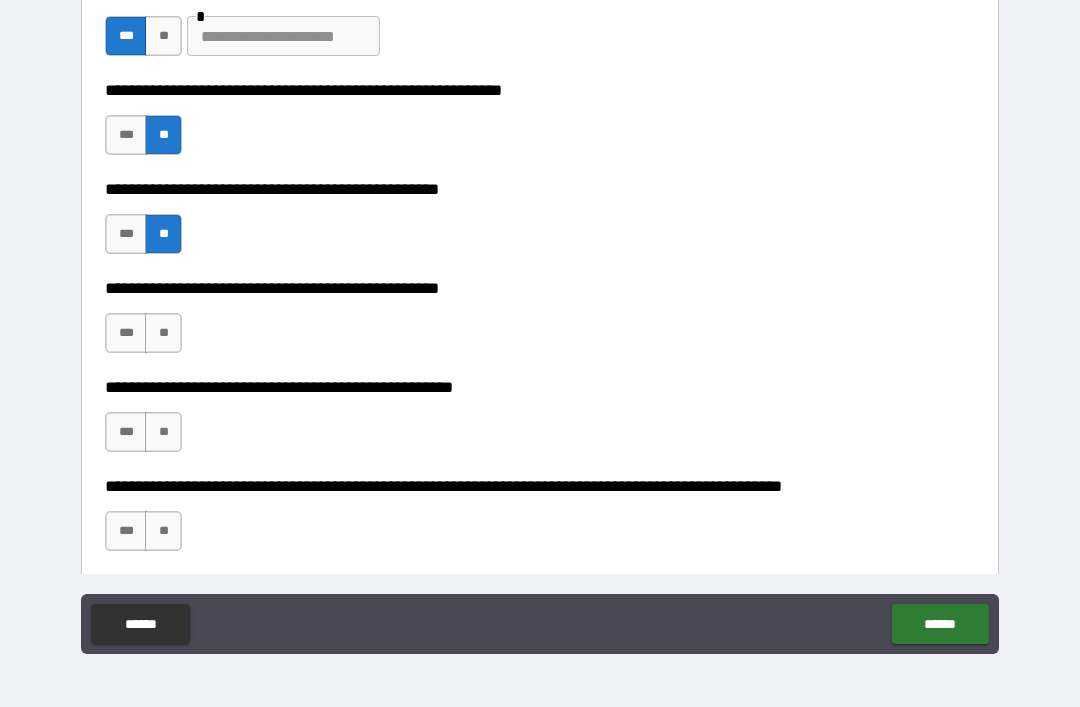 click on "***" at bounding box center (126, 333) 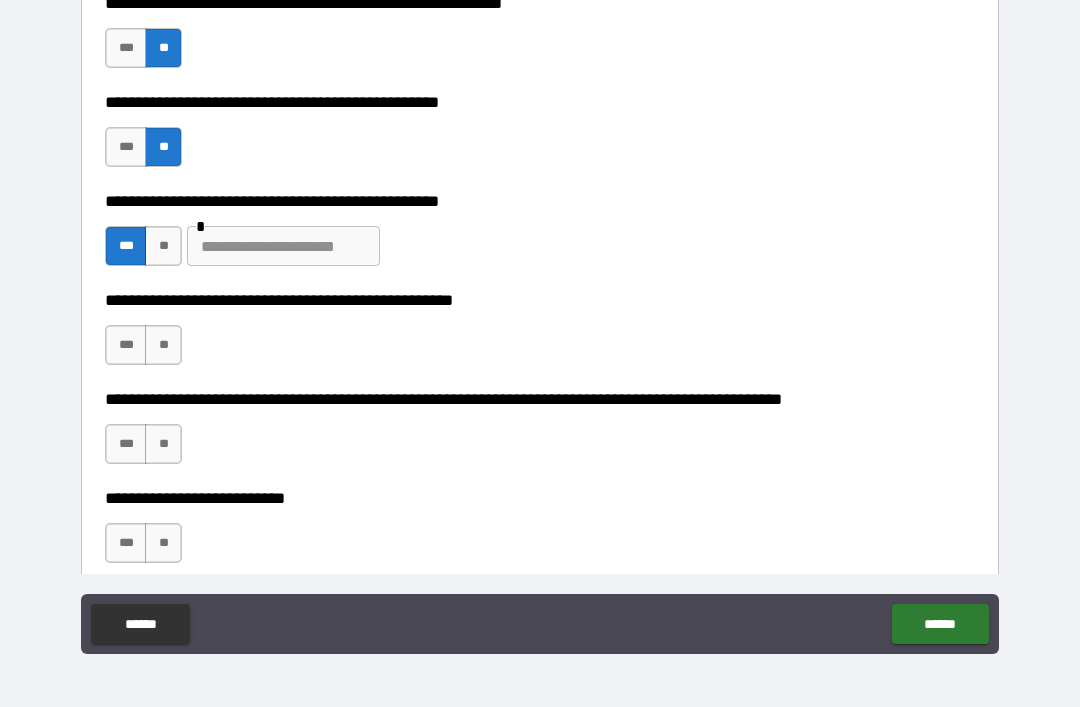 scroll, scrollTop: 571, scrollLeft: 0, axis: vertical 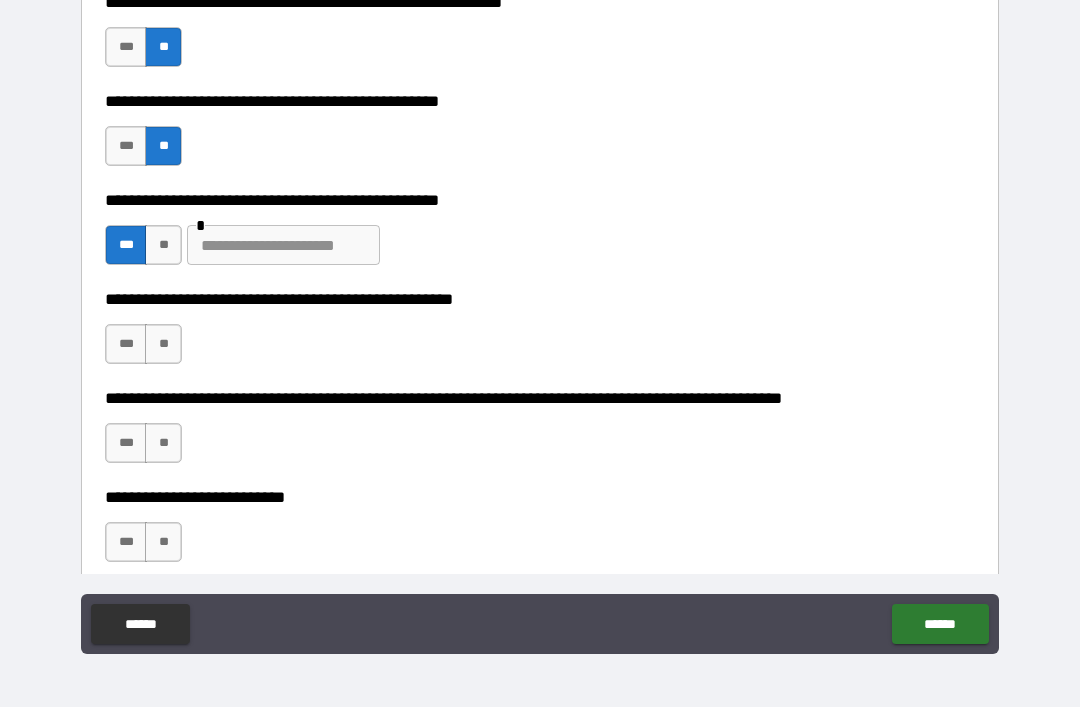 click at bounding box center [283, 245] 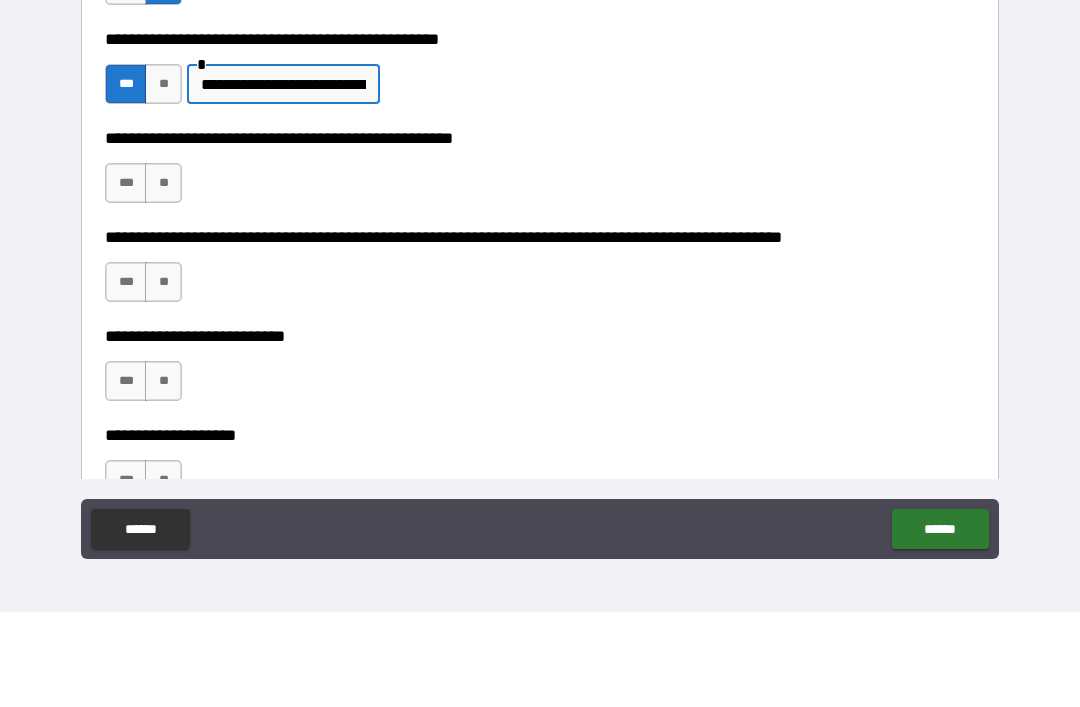 scroll, scrollTop: 638, scrollLeft: 0, axis: vertical 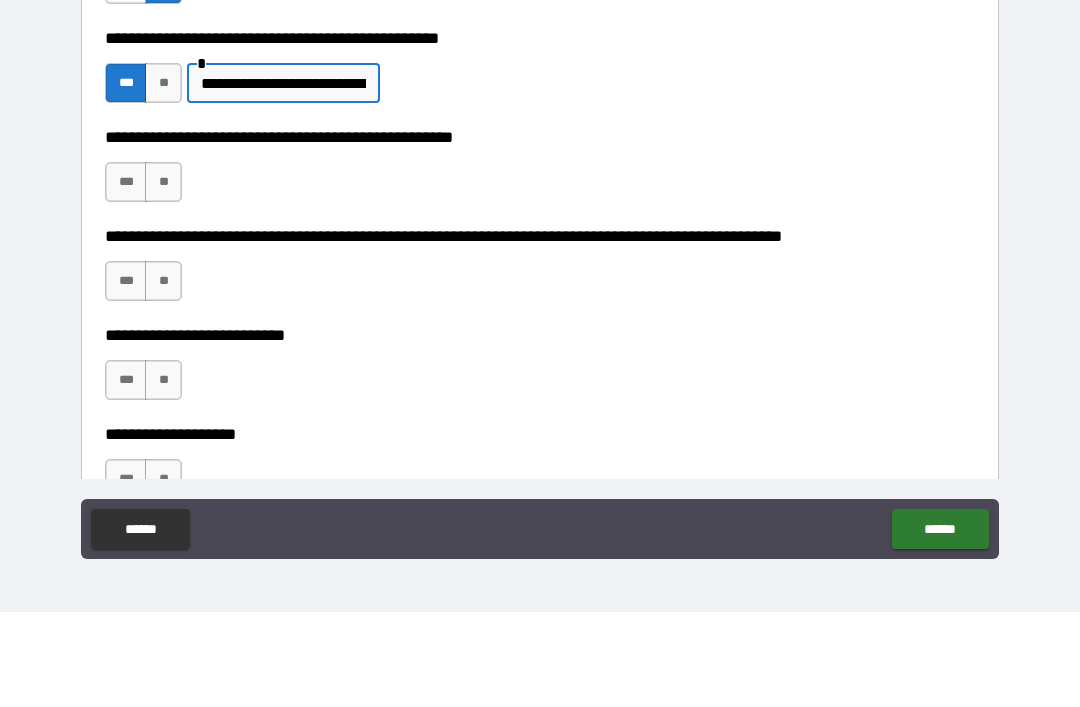 click on "**" at bounding box center [163, 277] 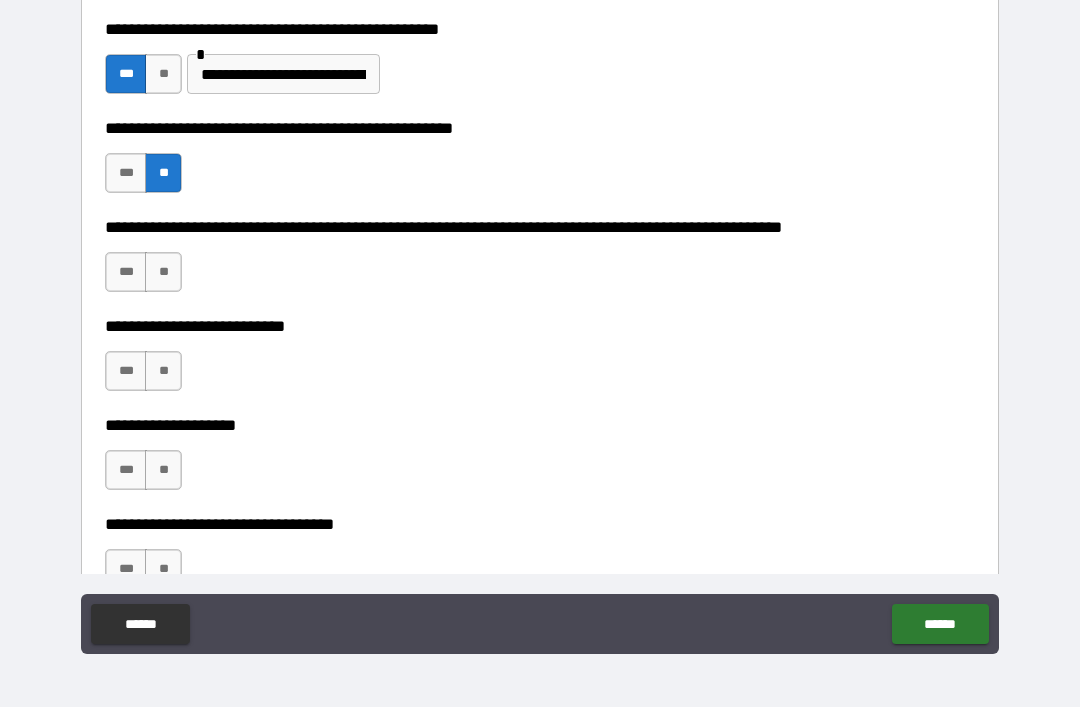 scroll, scrollTop: 744, scrollLeft: 0, axis: vertical 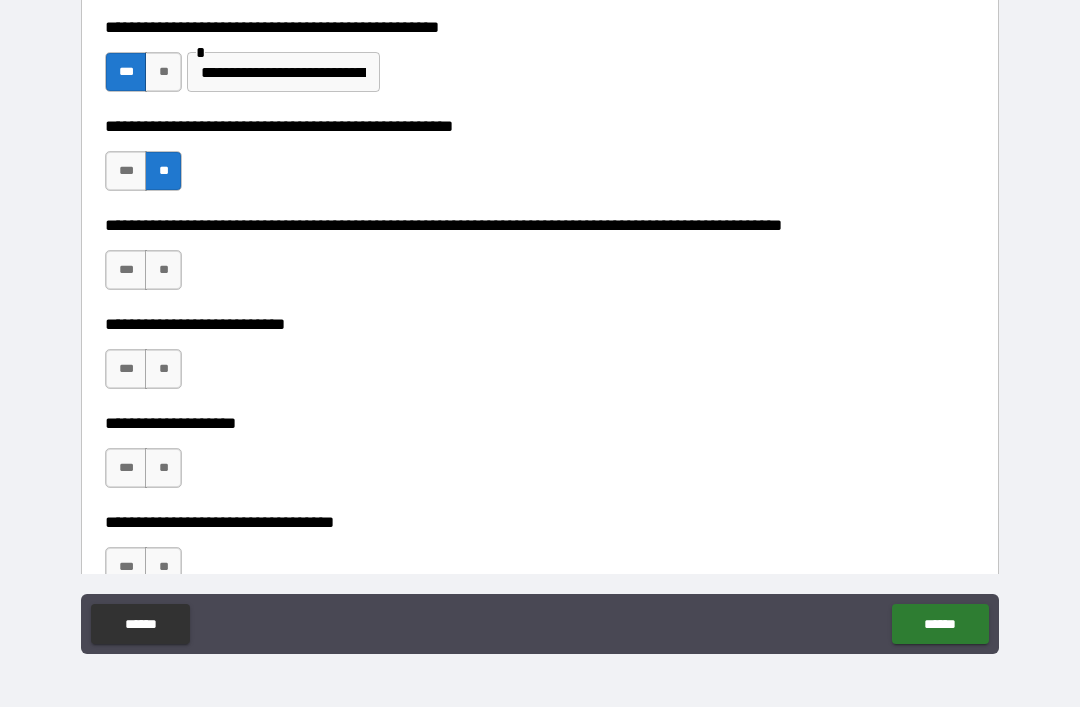 click on "**" at bounding box center [163, 270] 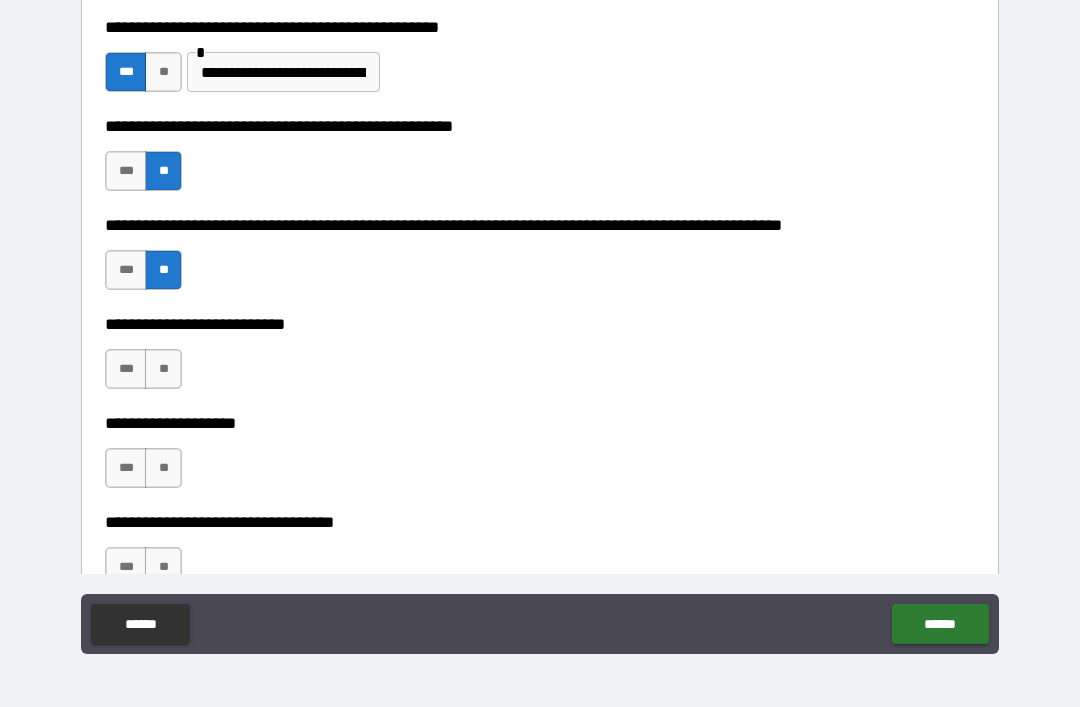 click on "**" at bounding box center (163, 369) 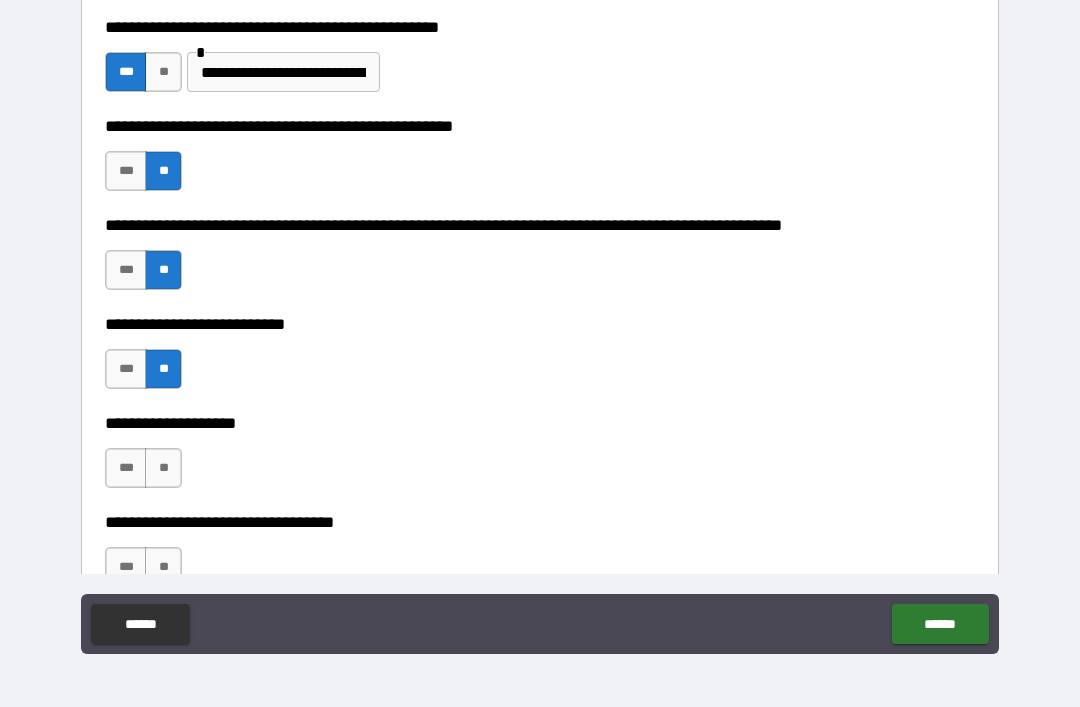 click on "**" at bounding box center [163, 468] 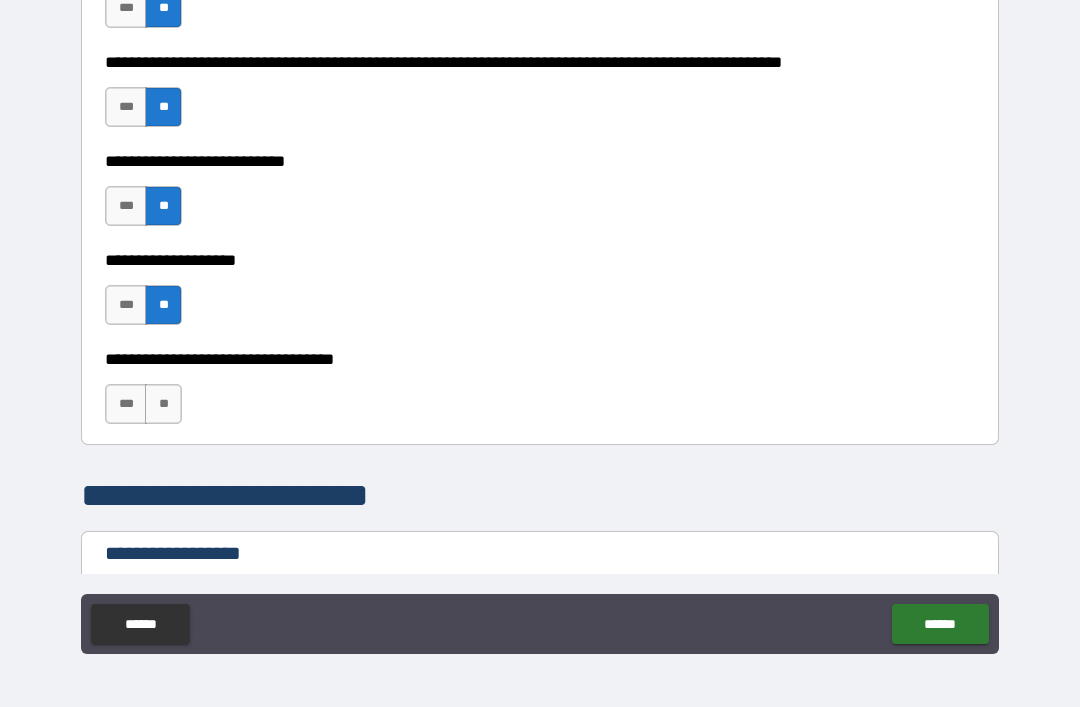 scroll, scrollTop: 909, scrollLeft: 0, axis: vertical 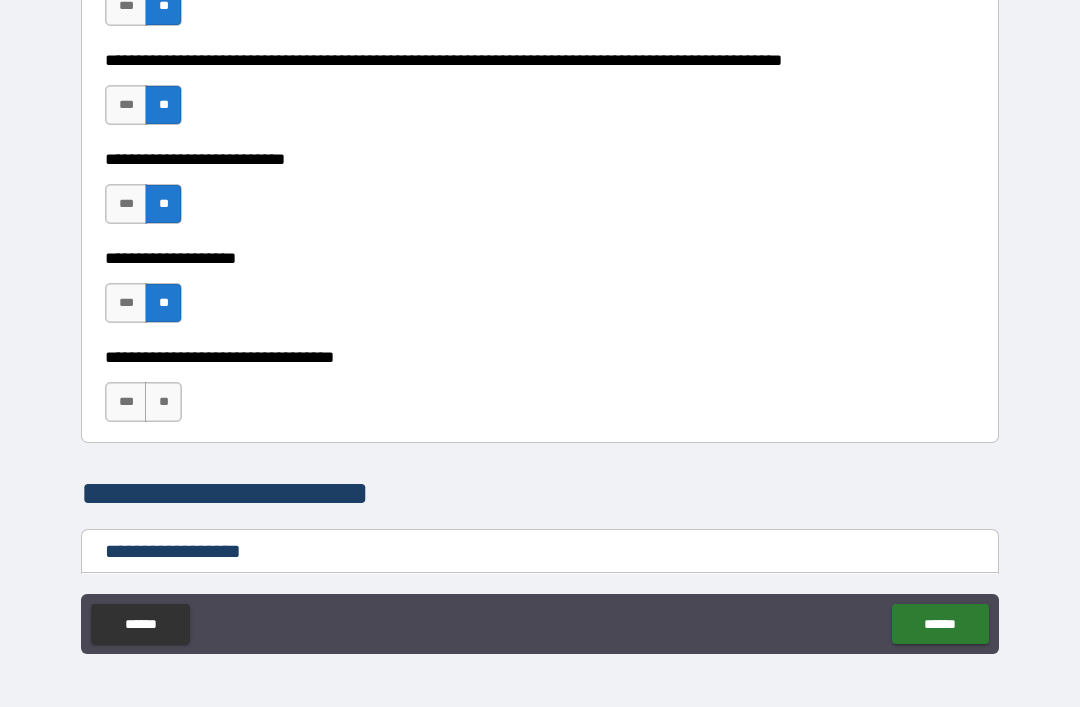click on "**" at bounding box center (163, 402) 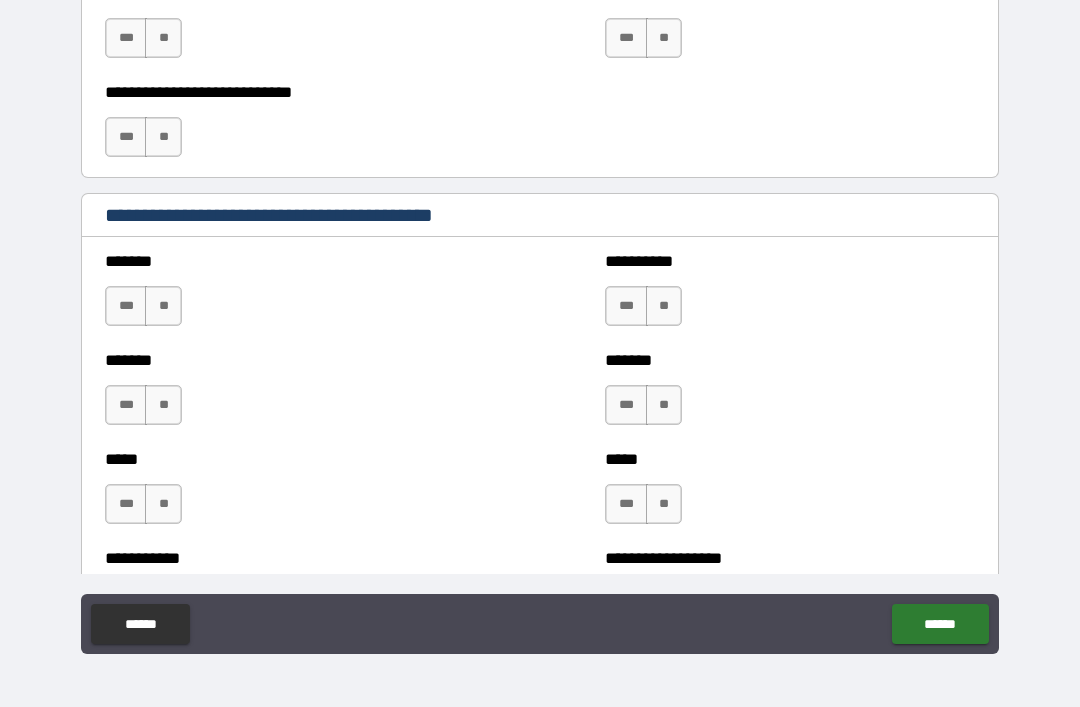 scroll, scrollTop: 1549, scrollLeft: 0, axis: vertical 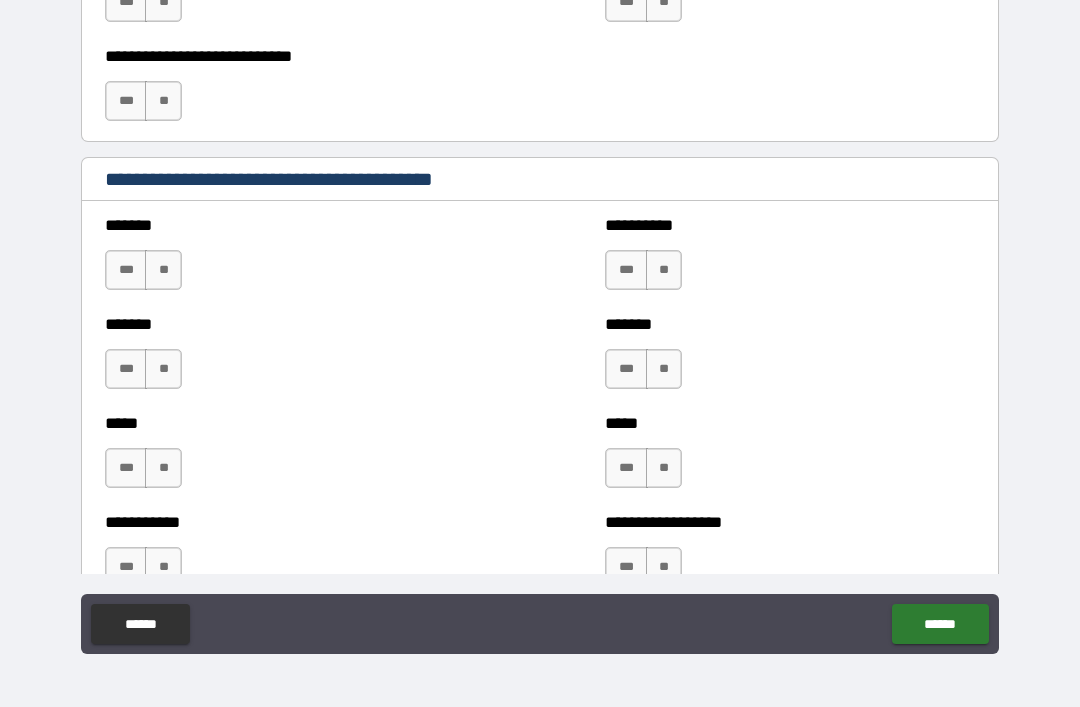 click on "**" at bounding box center (163, 270) 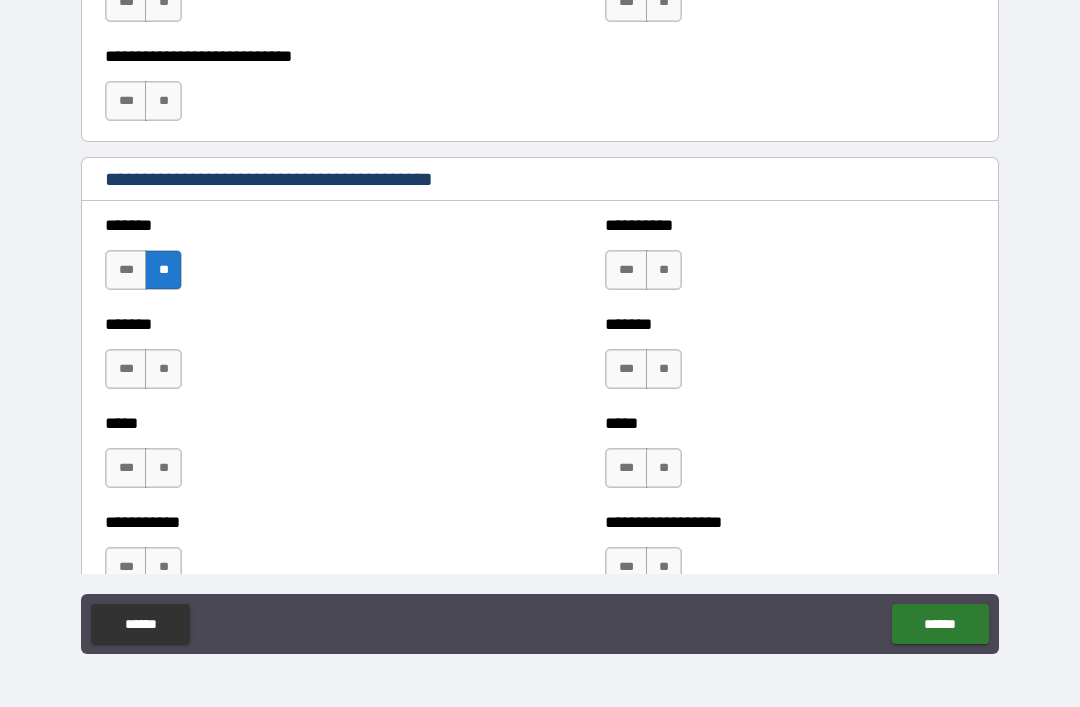 click on "**" at bounding box center (163, 369) 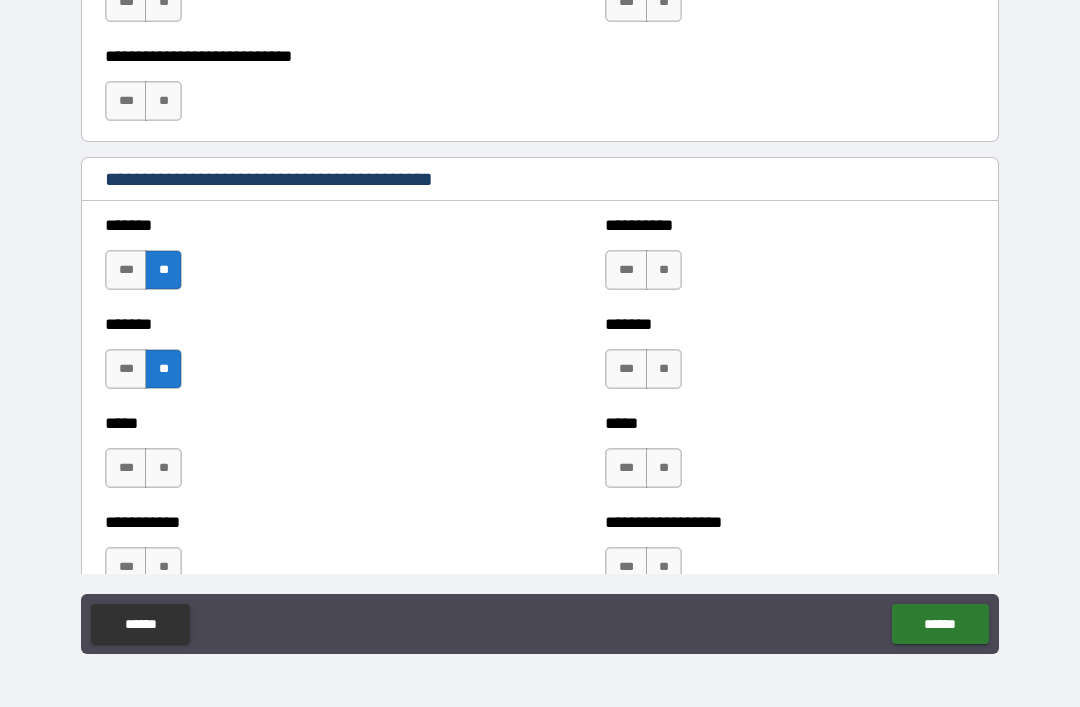 click on "**" at bounding box center [163, 468] 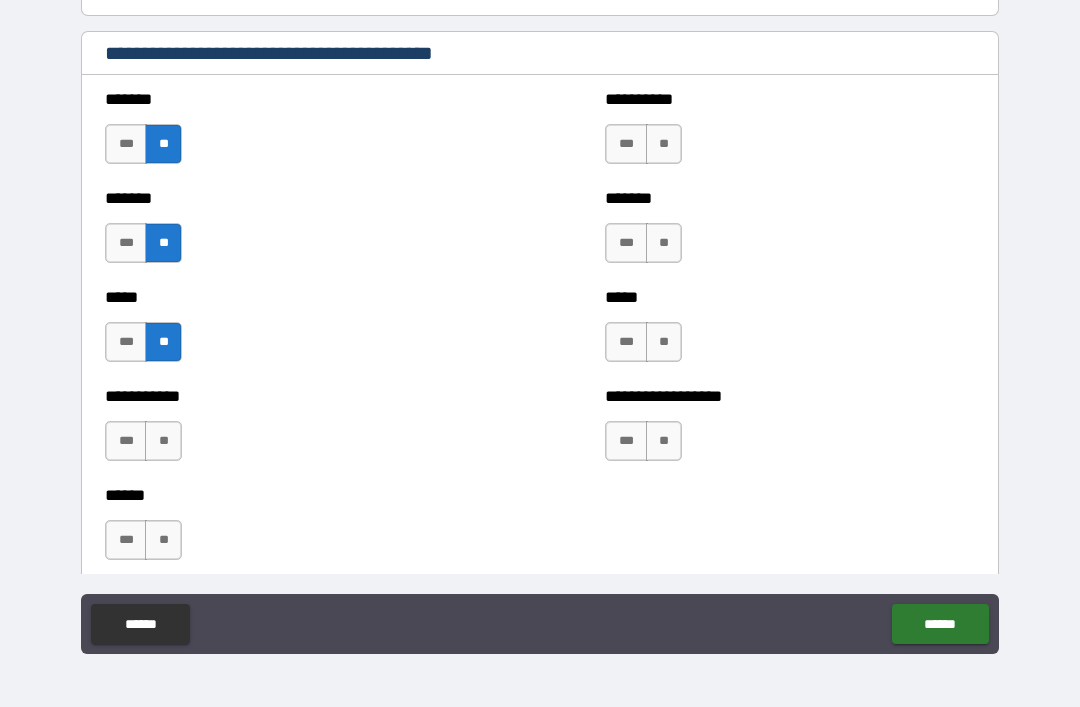 scroll, scrollTop: 1676, scrollLeft: 0, axis: vertical 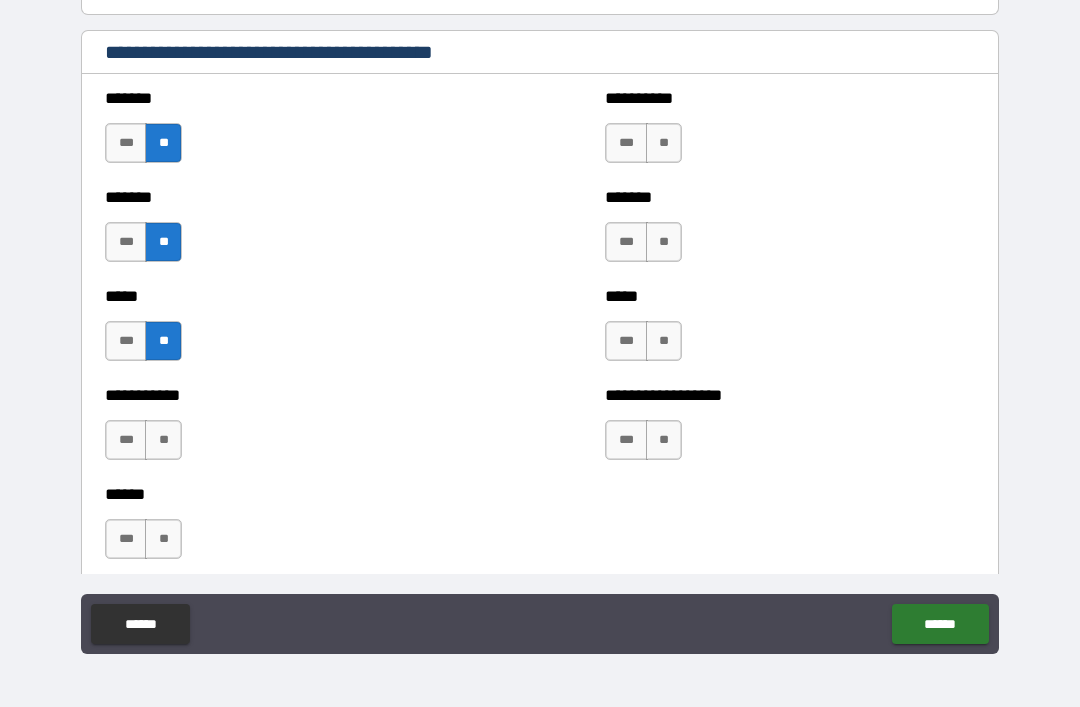 click on "**" at bounding box center [664, 242] 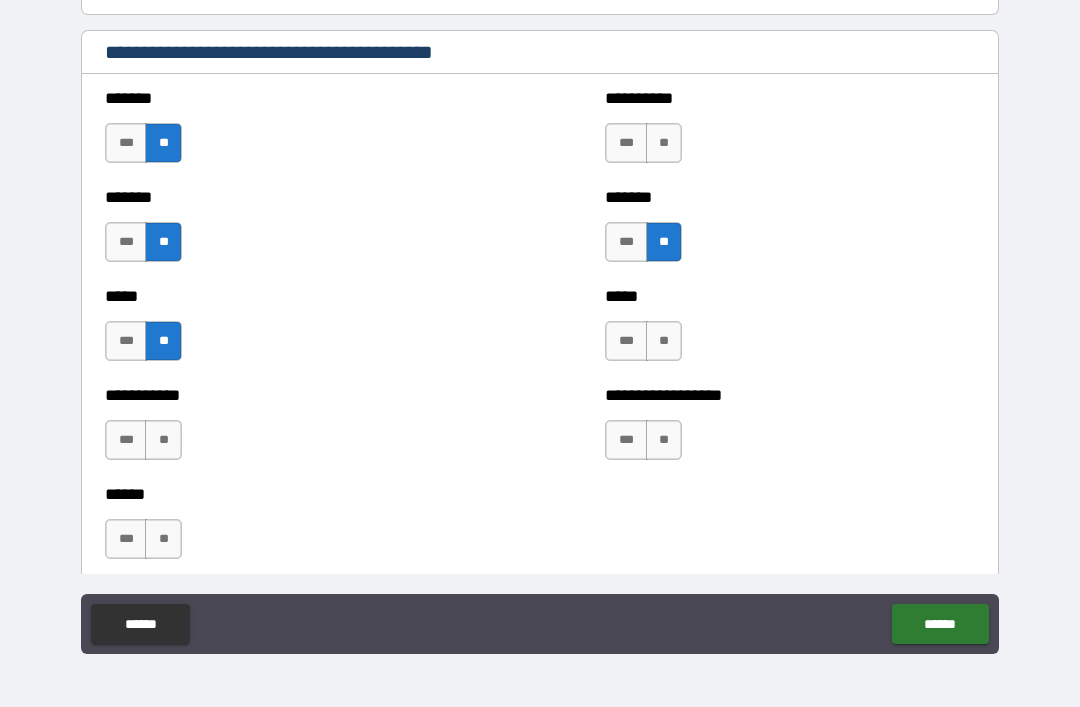 click on "**" at bounding box center (664, 341) 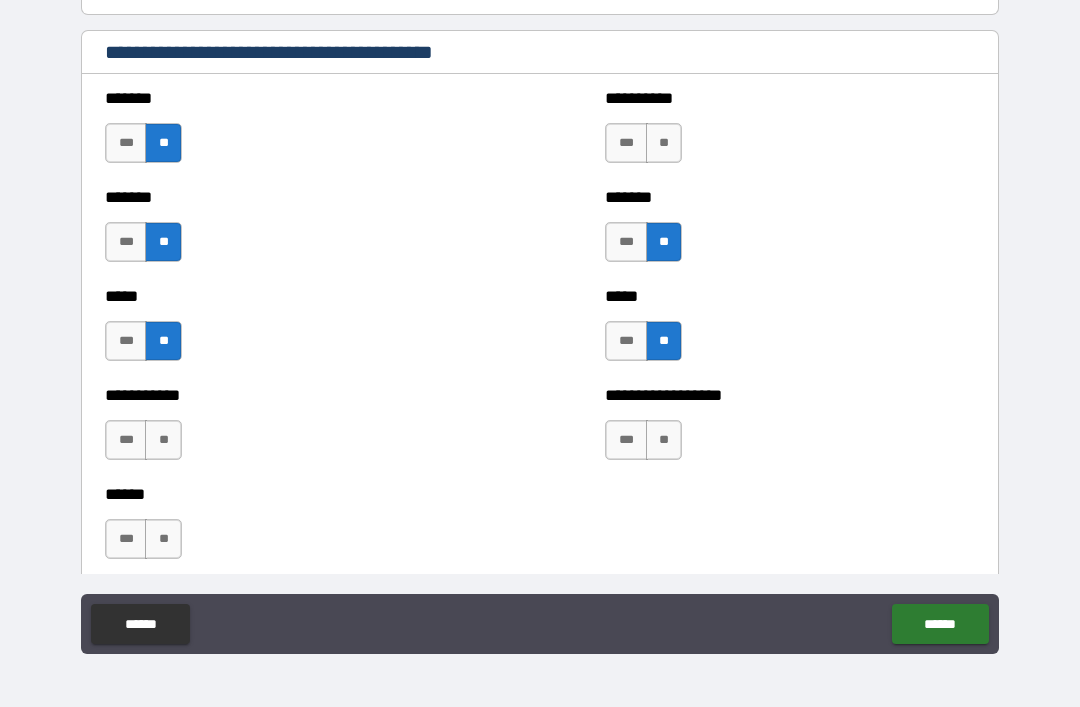 click on "***" at bounding box center [626, 143] 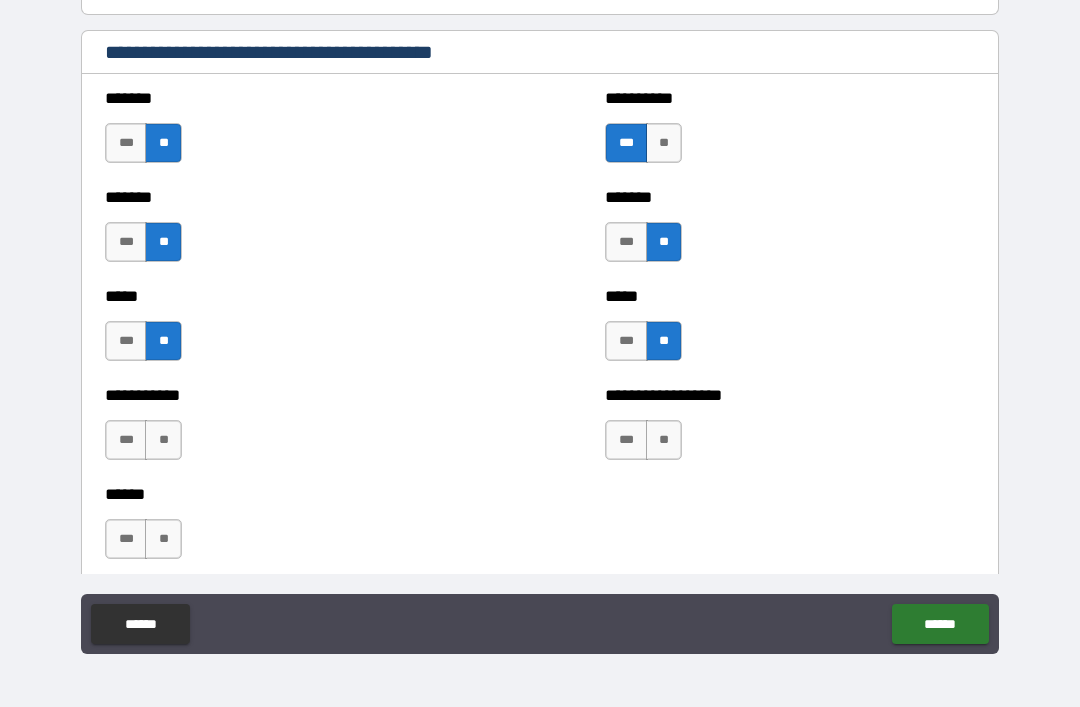 click on "**" at bounding box center [664, 440] 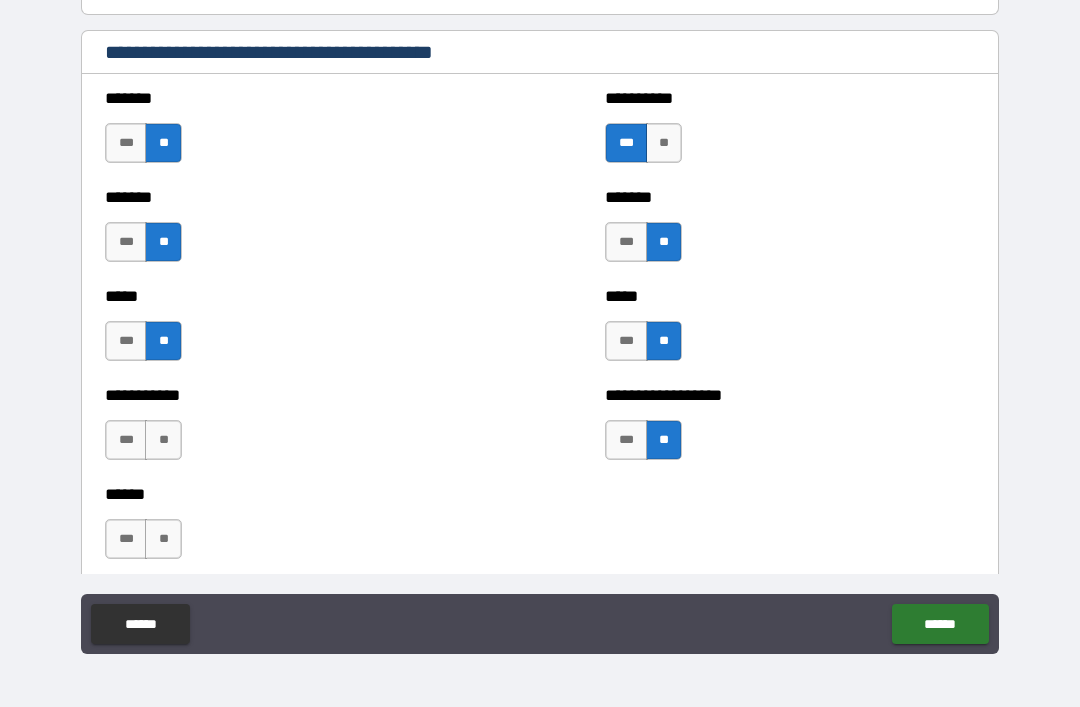 click on "**" at bounding box center (163, 440) 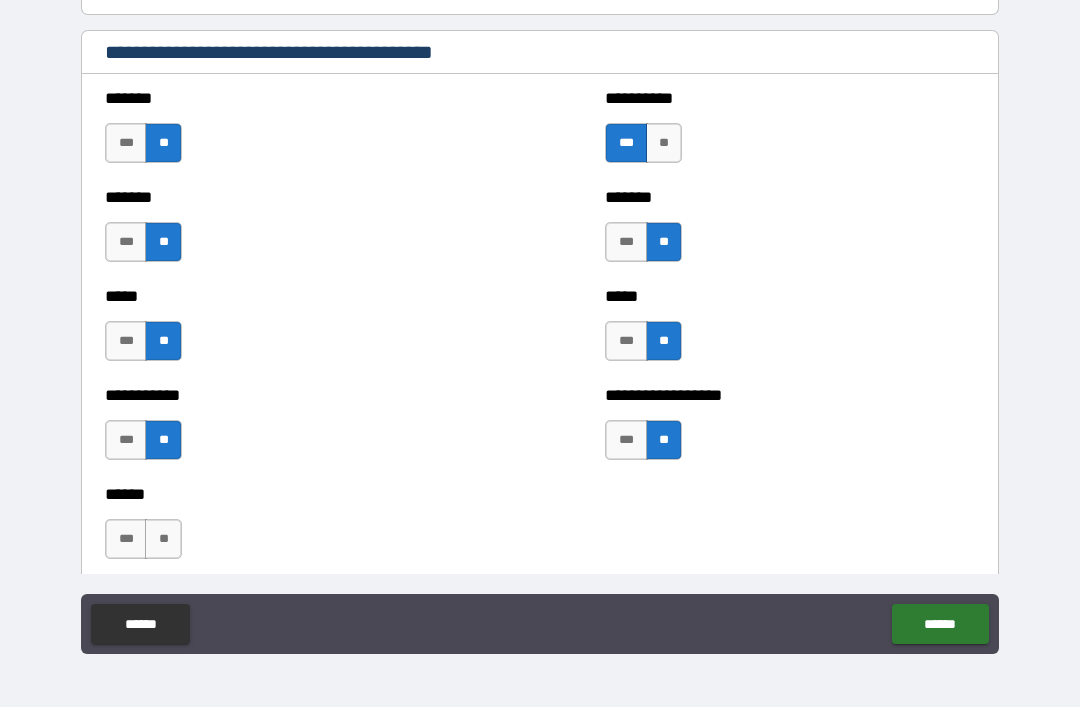 click on "**" at bounding box center (163, 539) 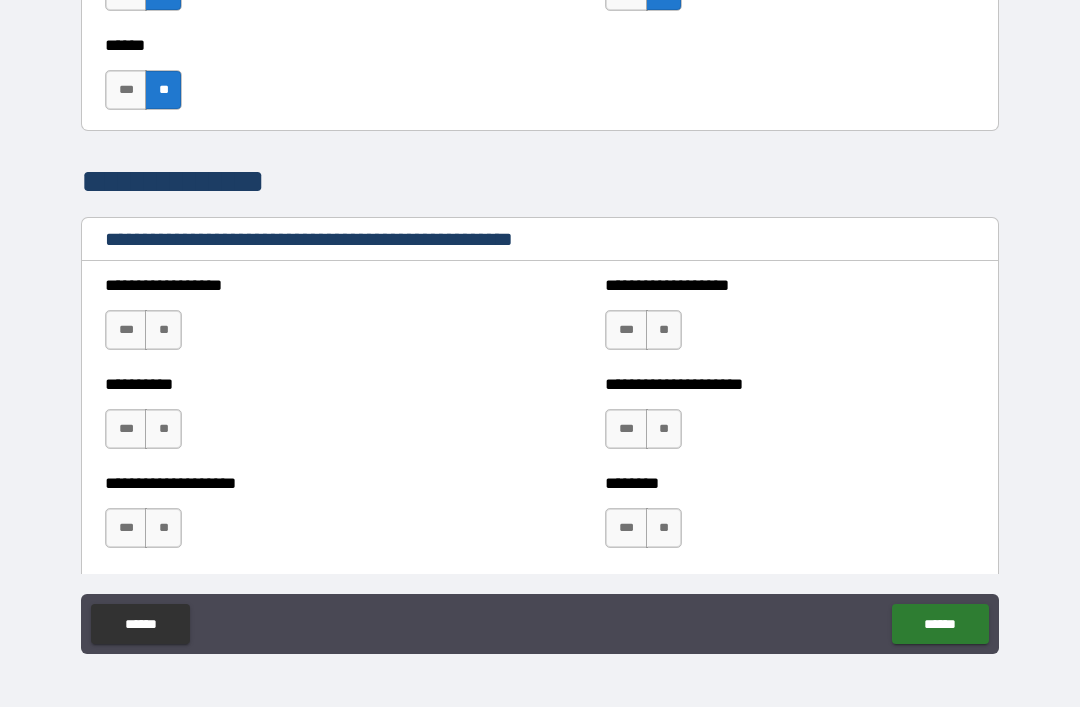 scroll, scrollTop: 2133, scrollLeft: 0, axis: vertical 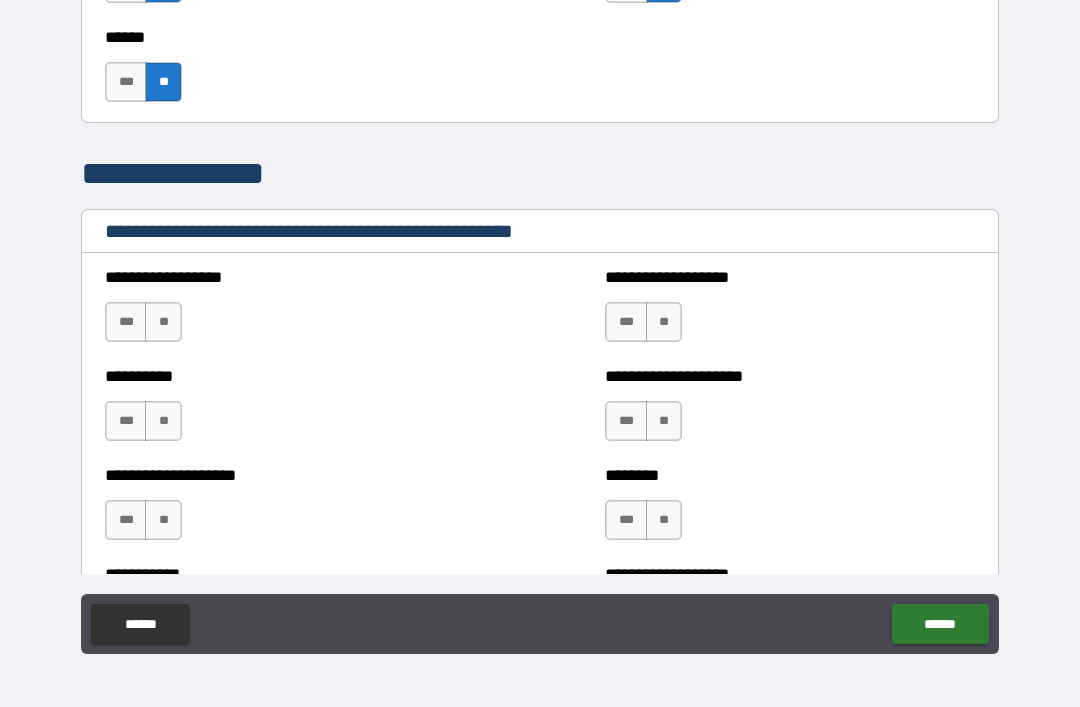 click on "**" at bounding box center (163, 322) 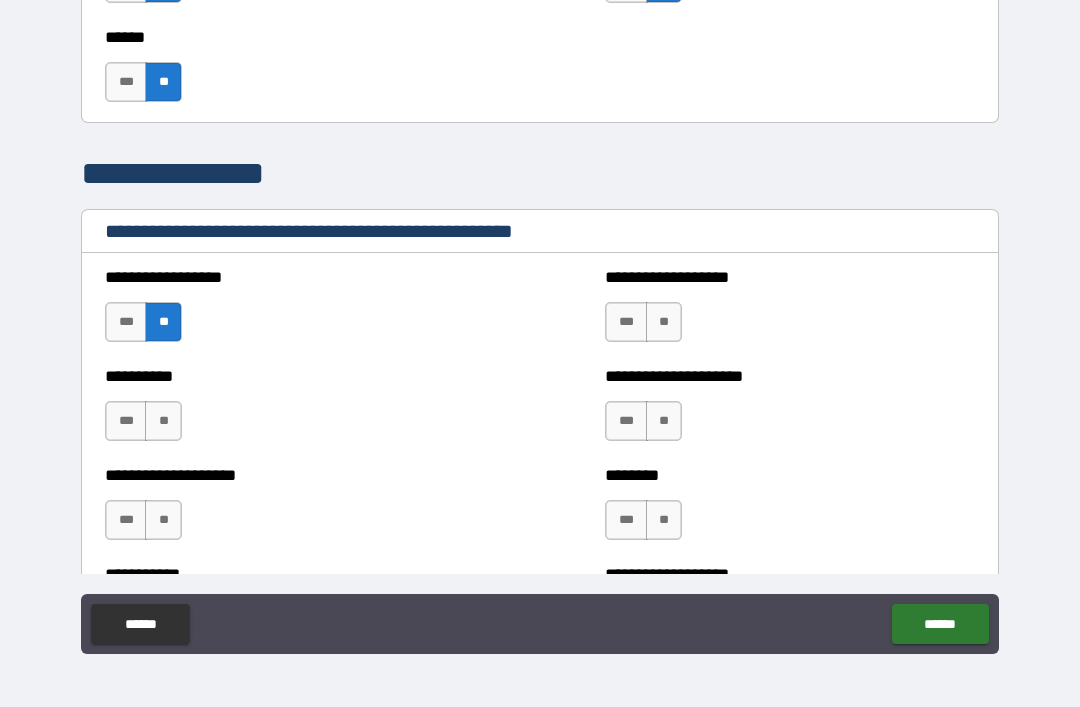 click on "**" at bounding box center (163, 421) 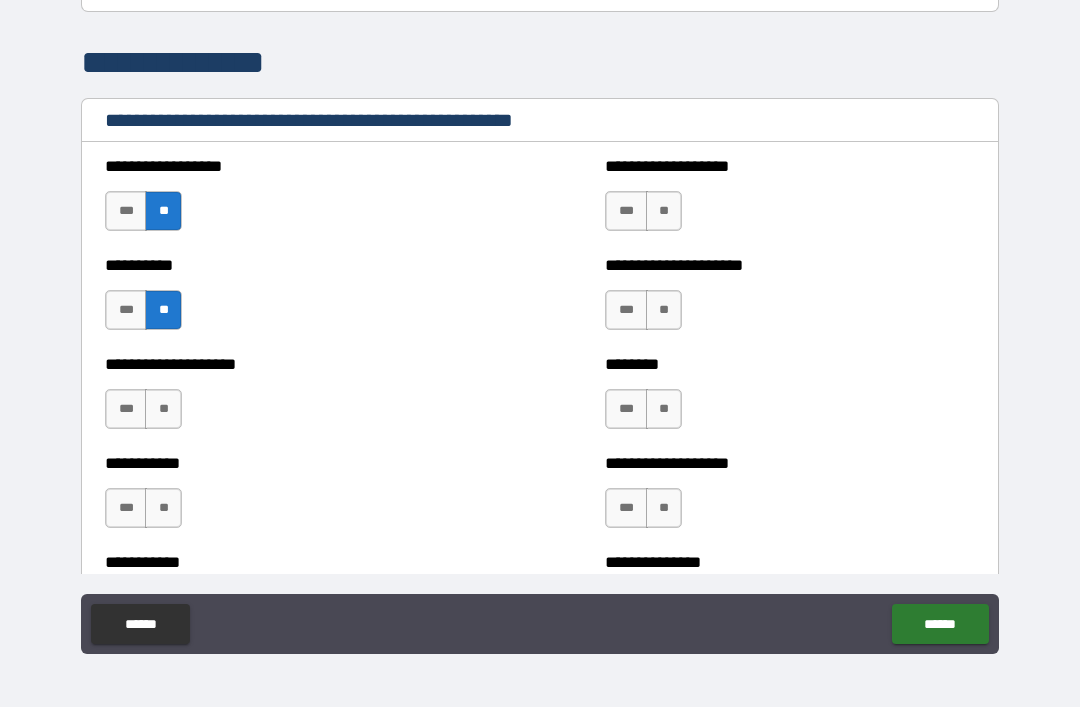 scroll, scrollTop: 2255, scrollLeft: 0, axis: vertical 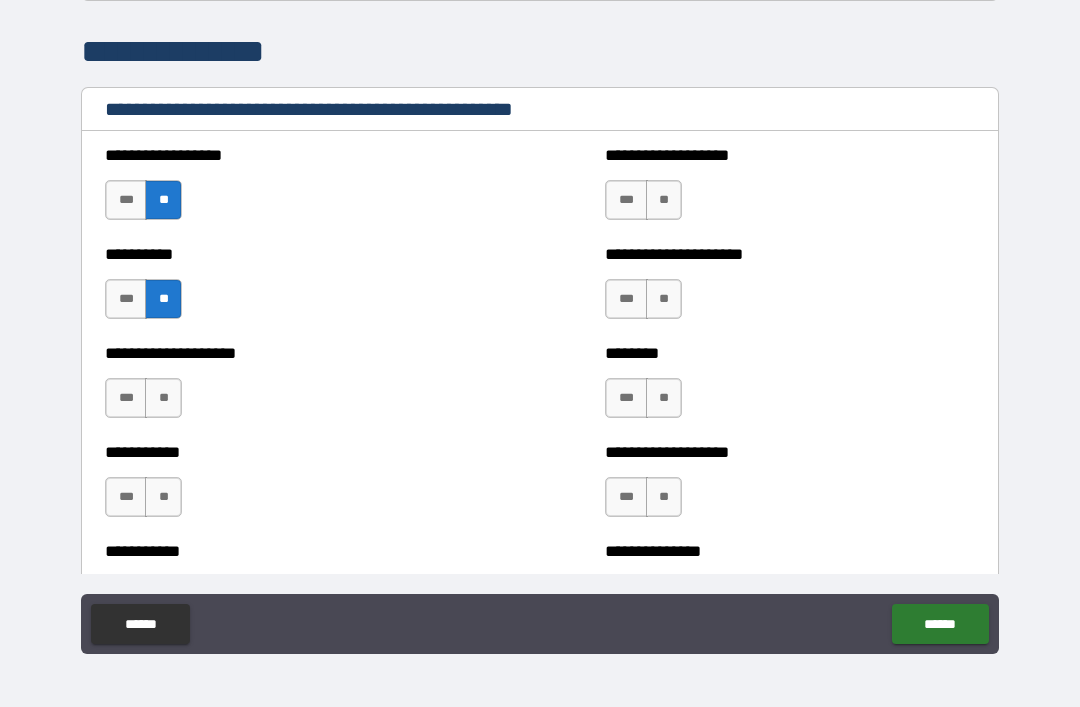 click on "**" at bounding box center [163, 398] 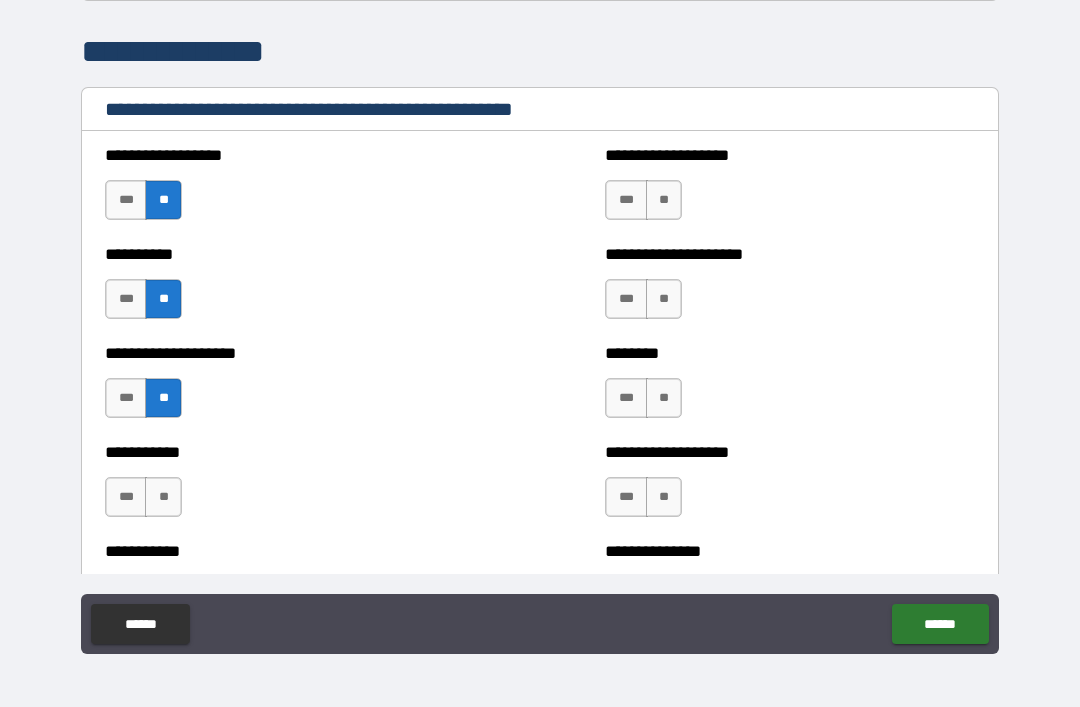 click on "**" at bounding box center [163, 497] 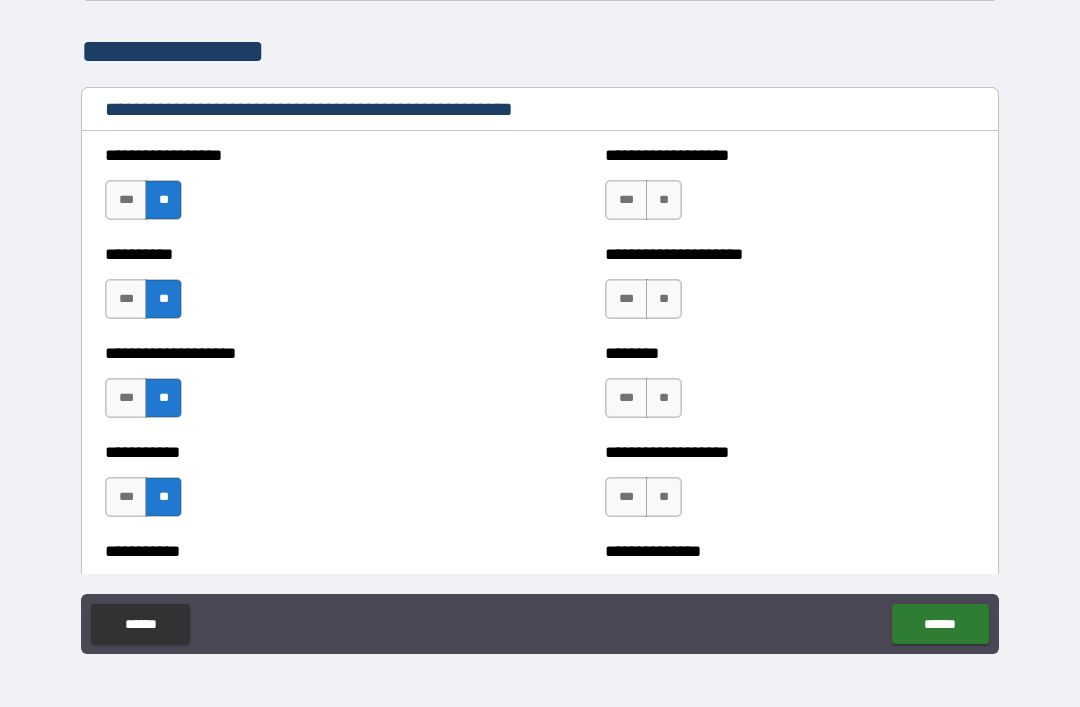 click on "**" at bounding box center [664, 200] 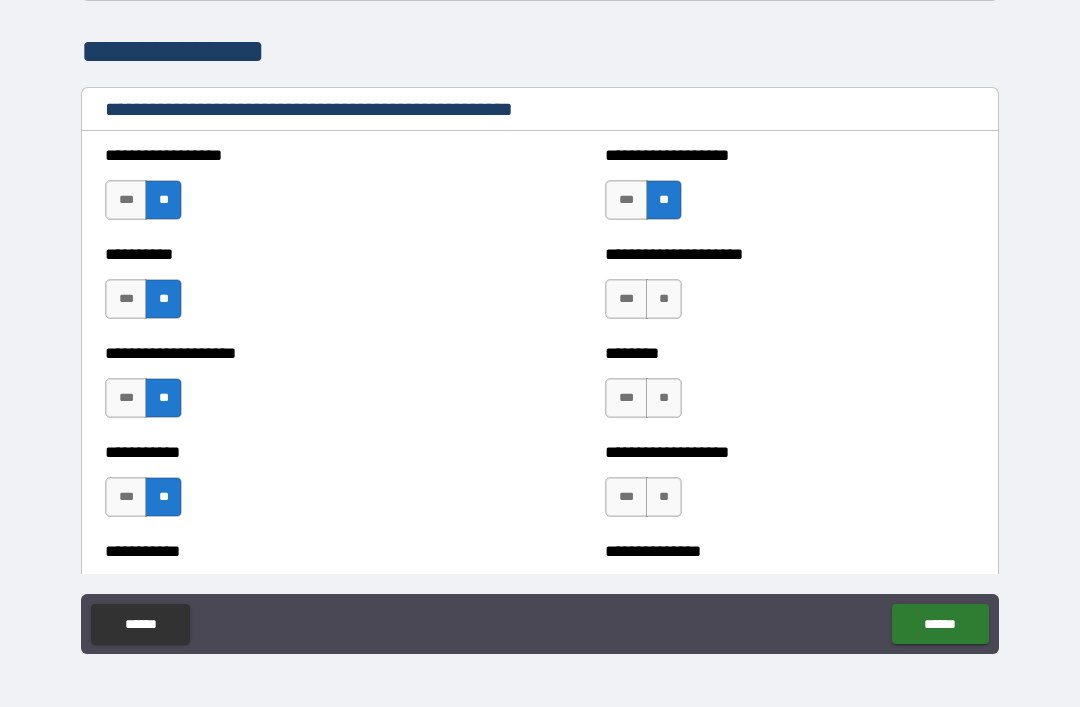 click on "**" at bounding box center [664, 299] 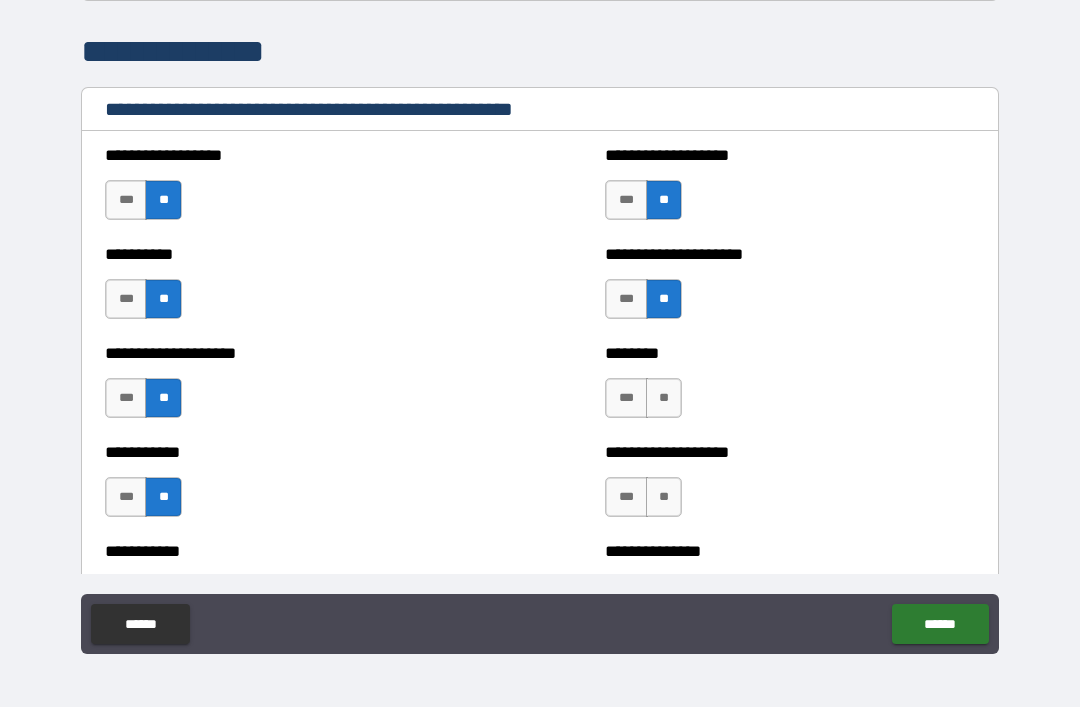 click on "**" at bounding box center (664, 398) 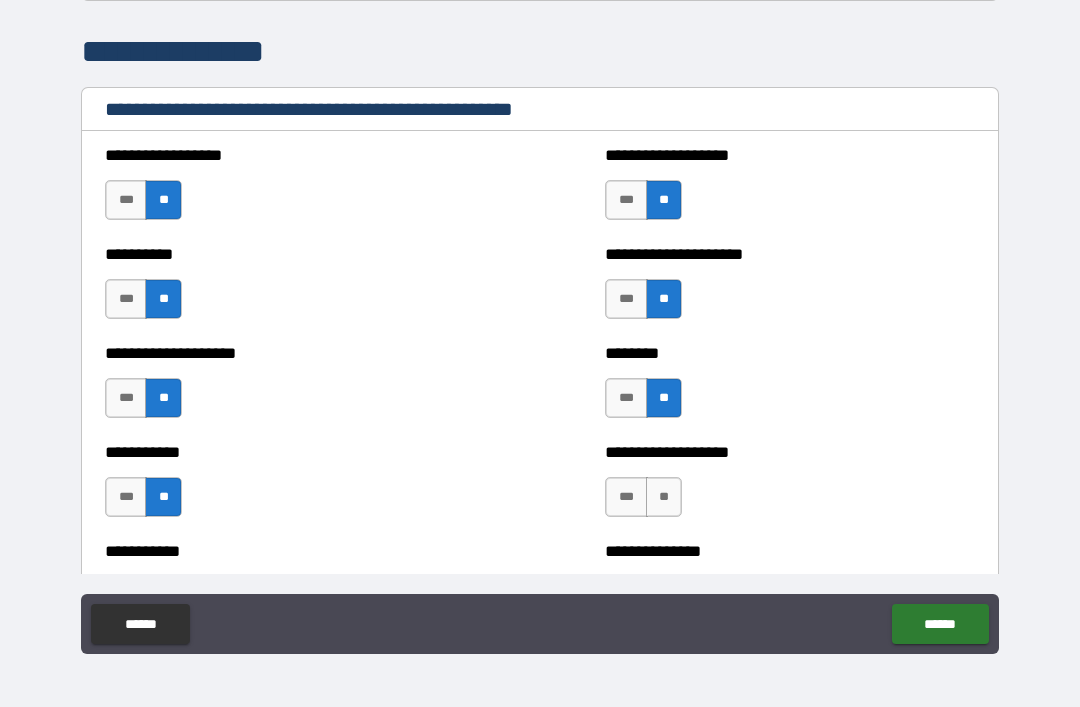 click on "**" at bounding box center (664, 497) 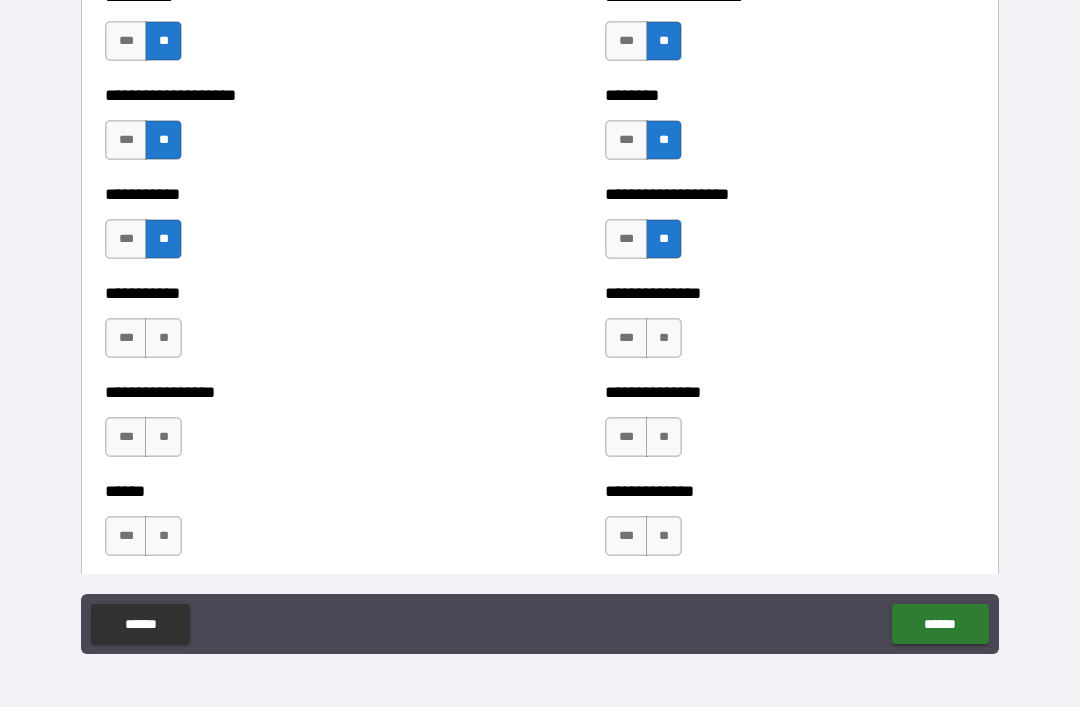 scroll, scrollTop: 2518, scrollLeft: 0, axis: vertical 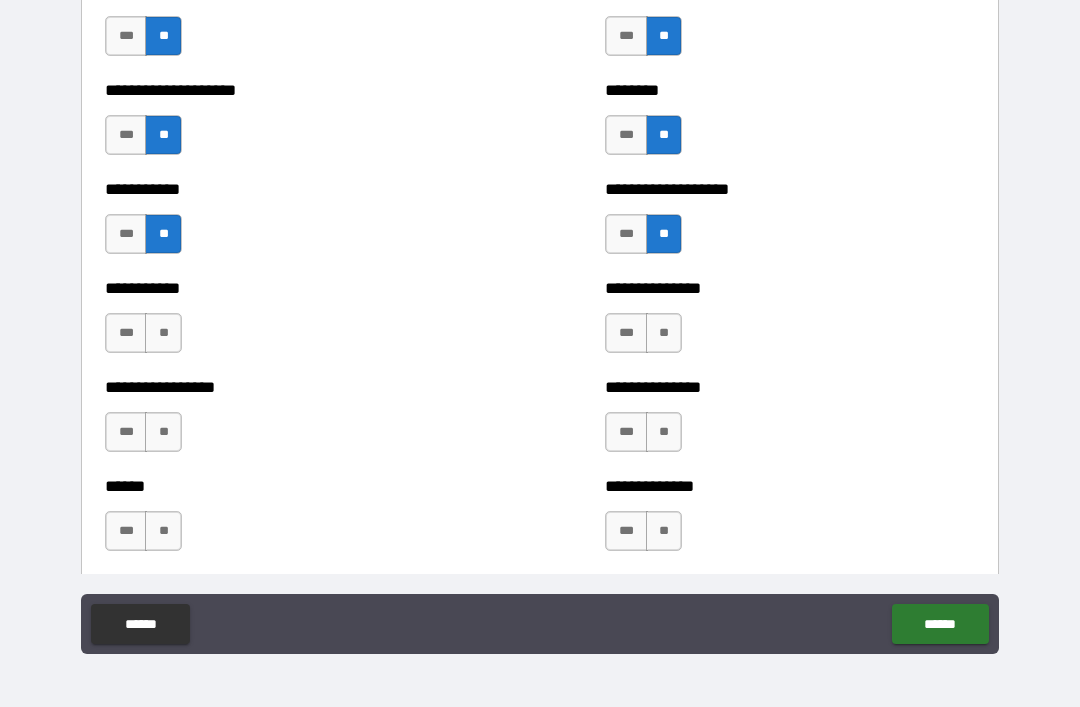click on "**" at bounding box center [664, 333] 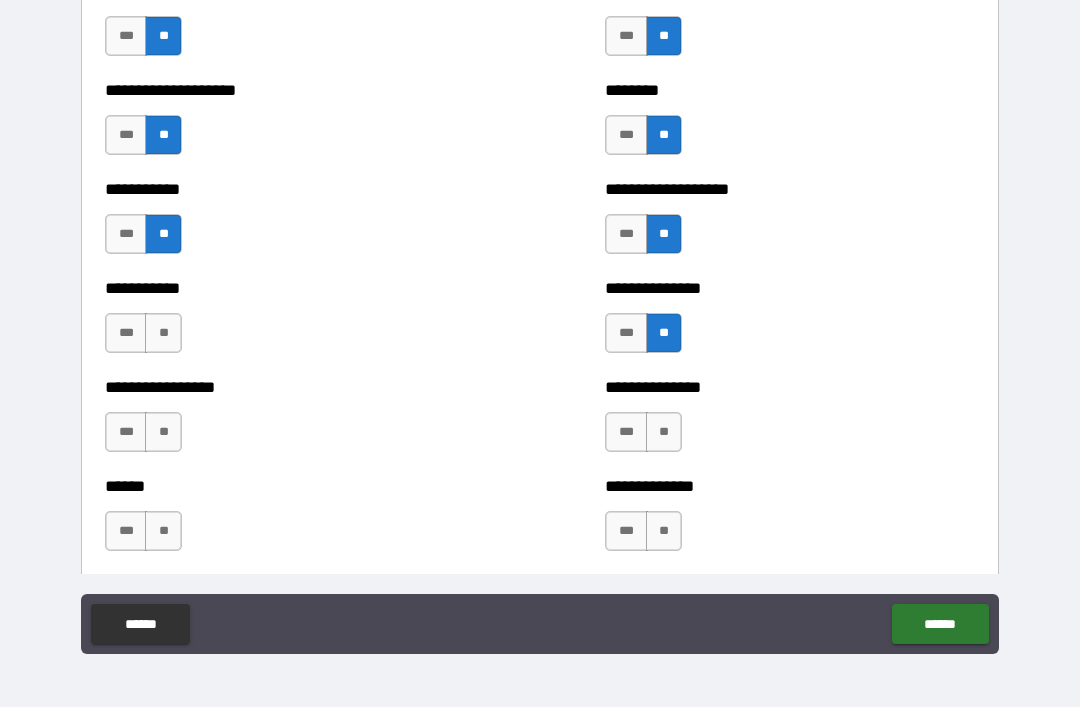 click on "**" at bounding box center [163, 333] 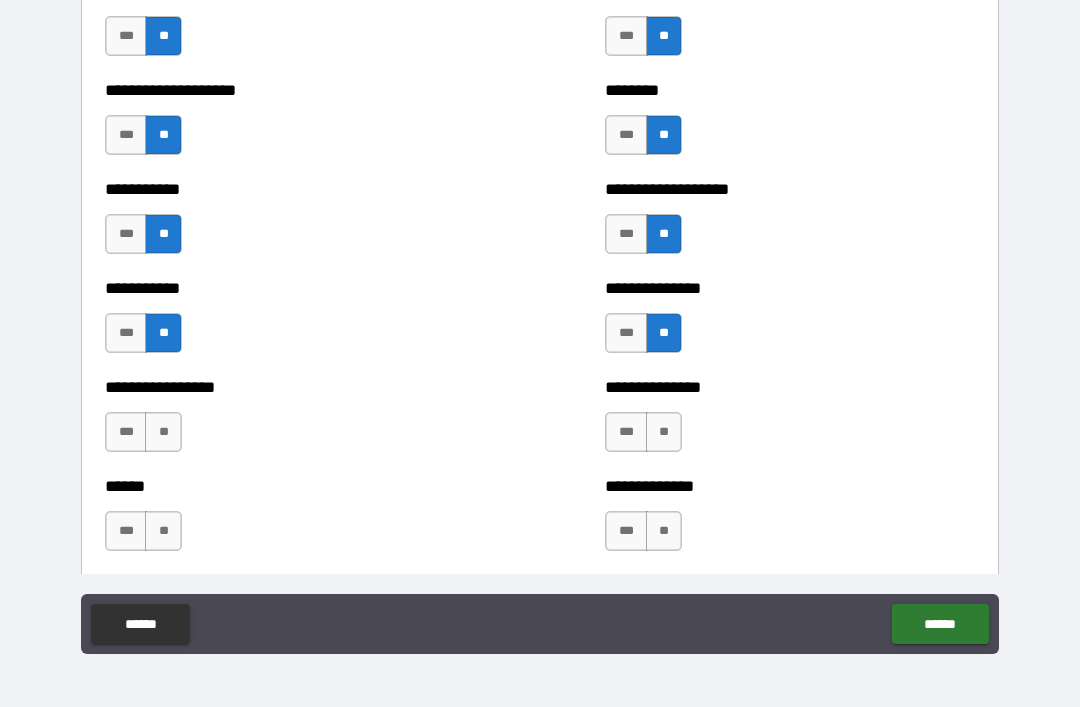 click on "**" at bounding box center (163, 432) 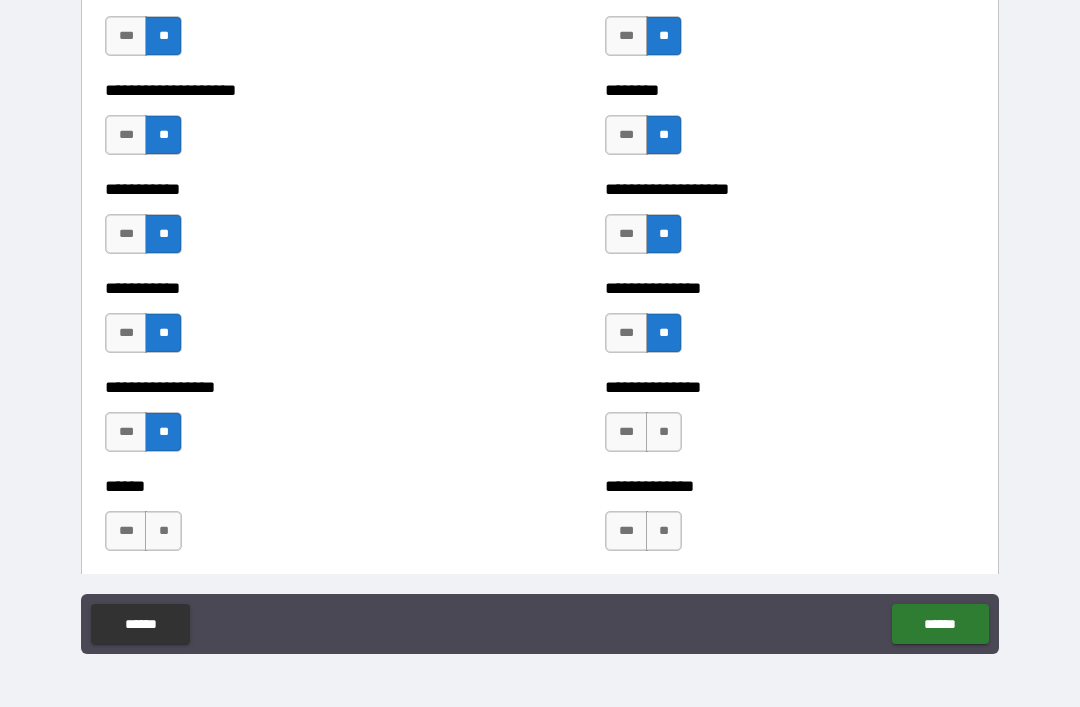 click on "**" at bounding box center [664, 432] 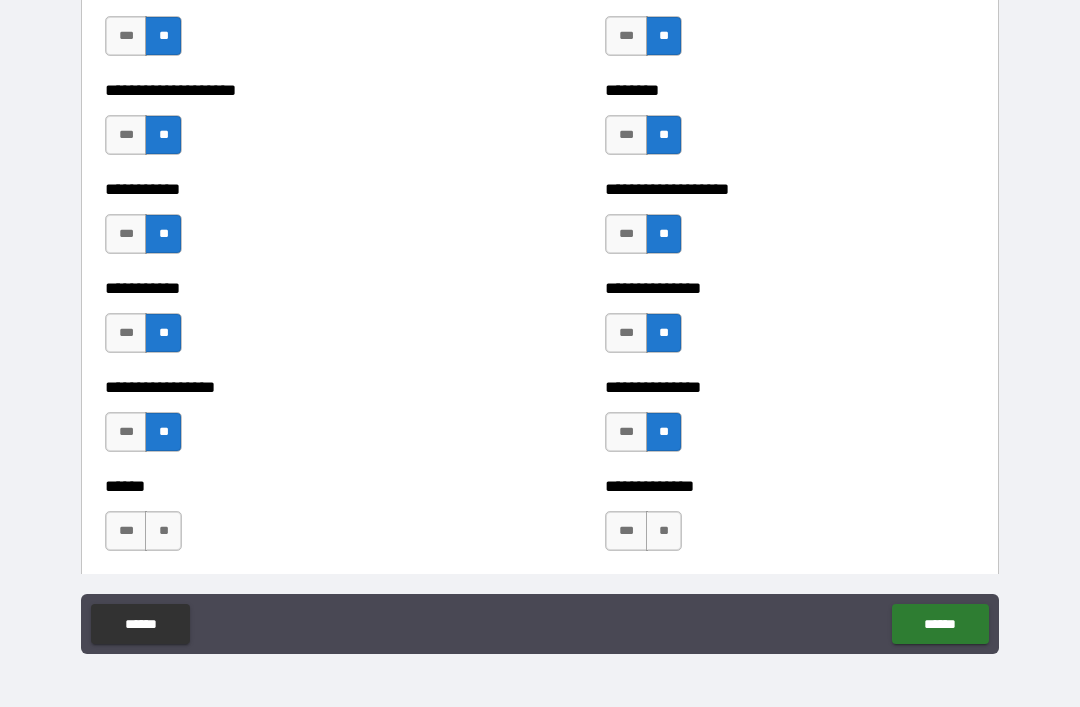 click on "**" at bounding box center (664, 531) 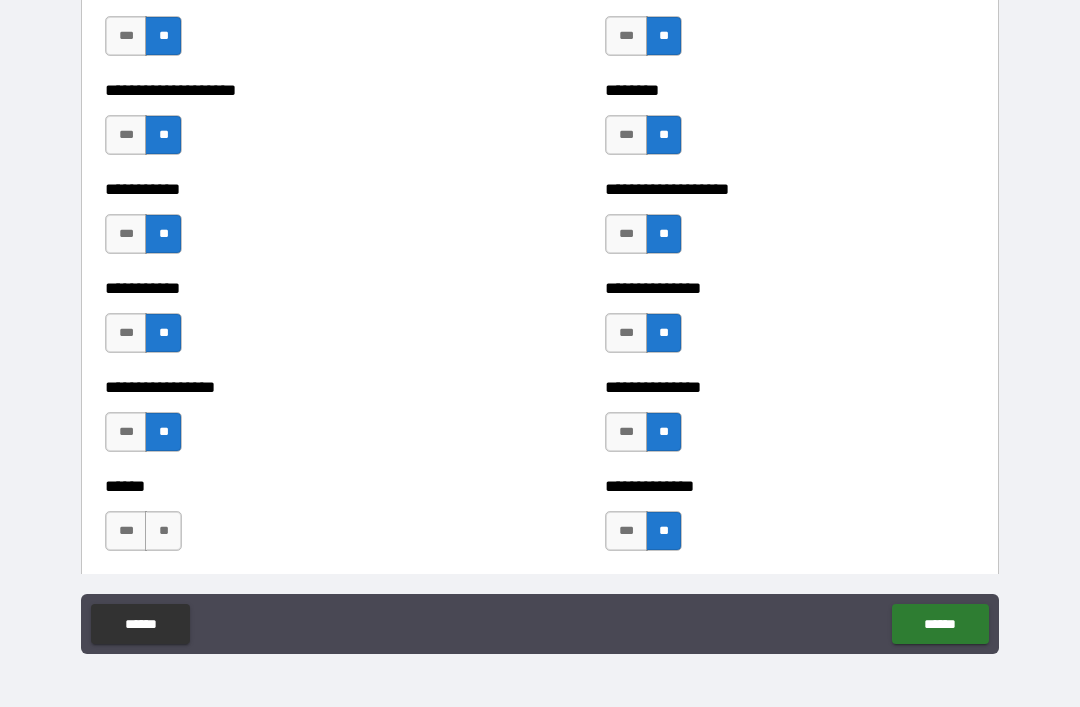 click on "**" at bounding box center [163, 531] 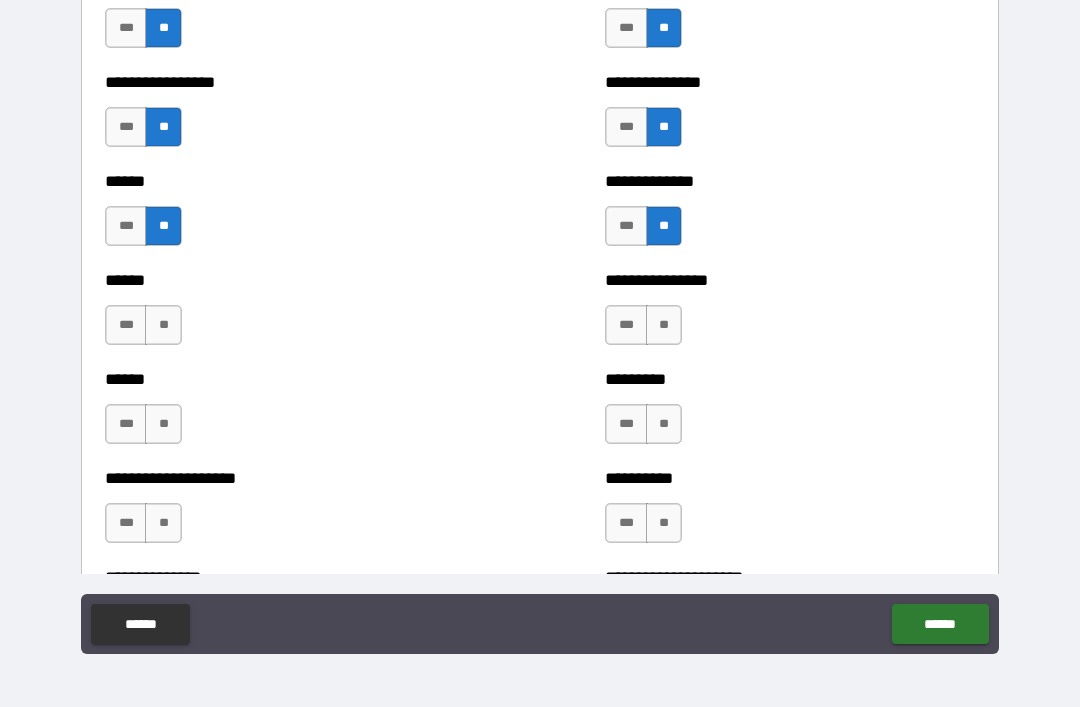 scroll, scrollTop: 2827, scrollLeft: 0, axis: vertical 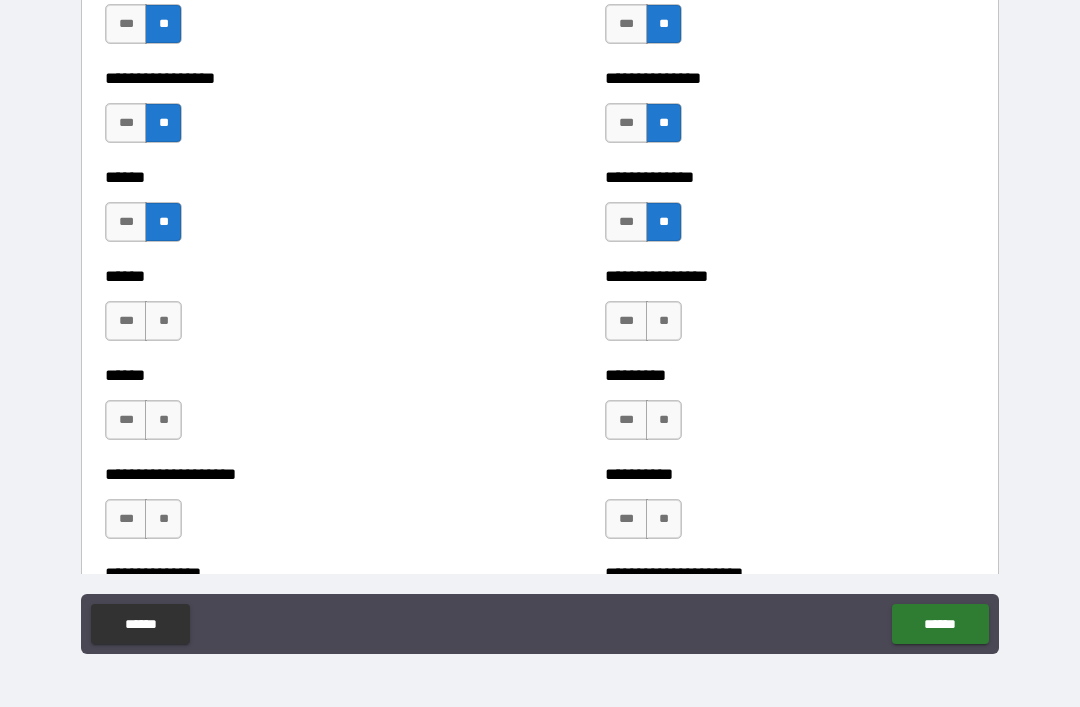 click on "**" at bounding box center (163, 321) 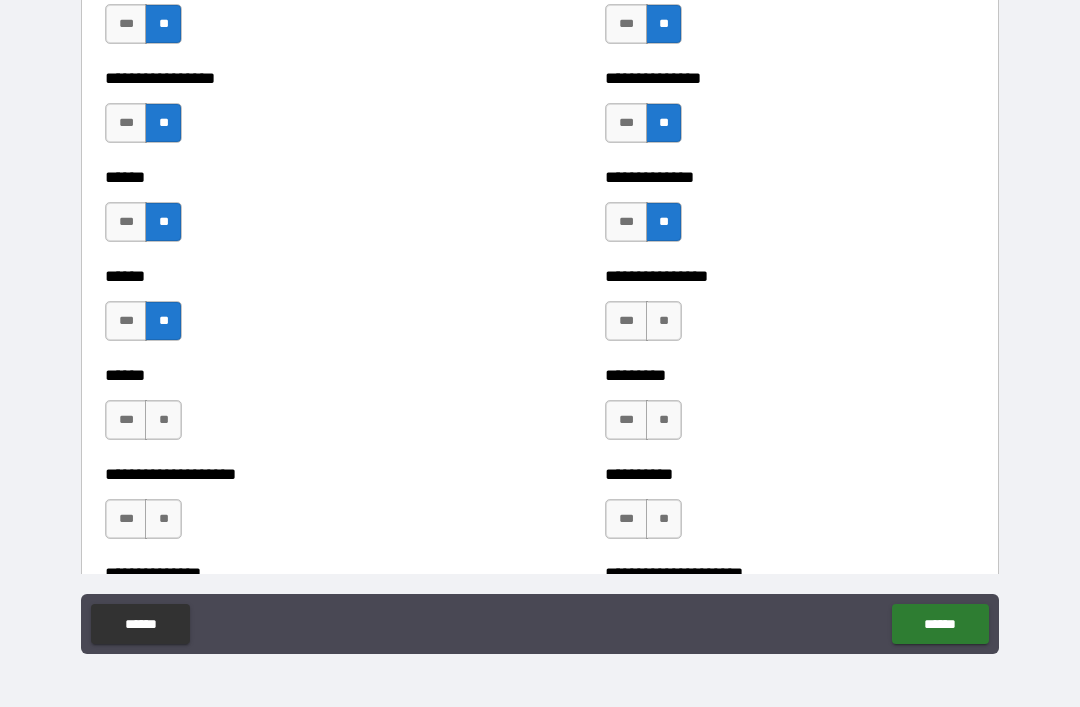 click on "**" at bounding box center (664, 321) 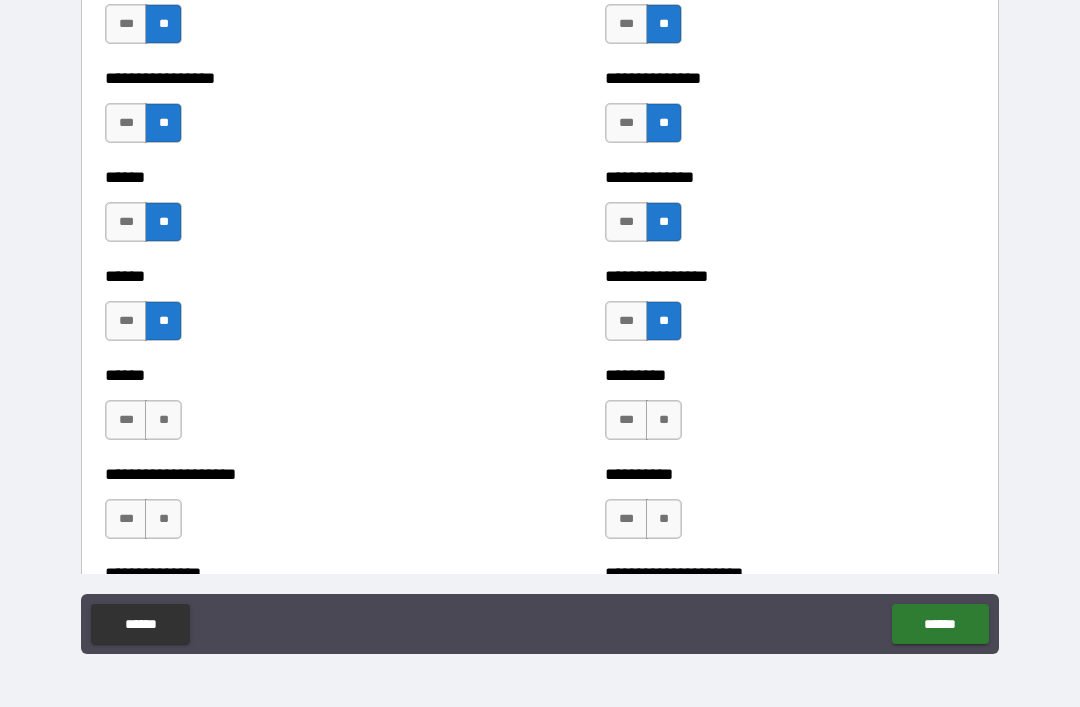 click on "**" at bounding box center (664, 420) 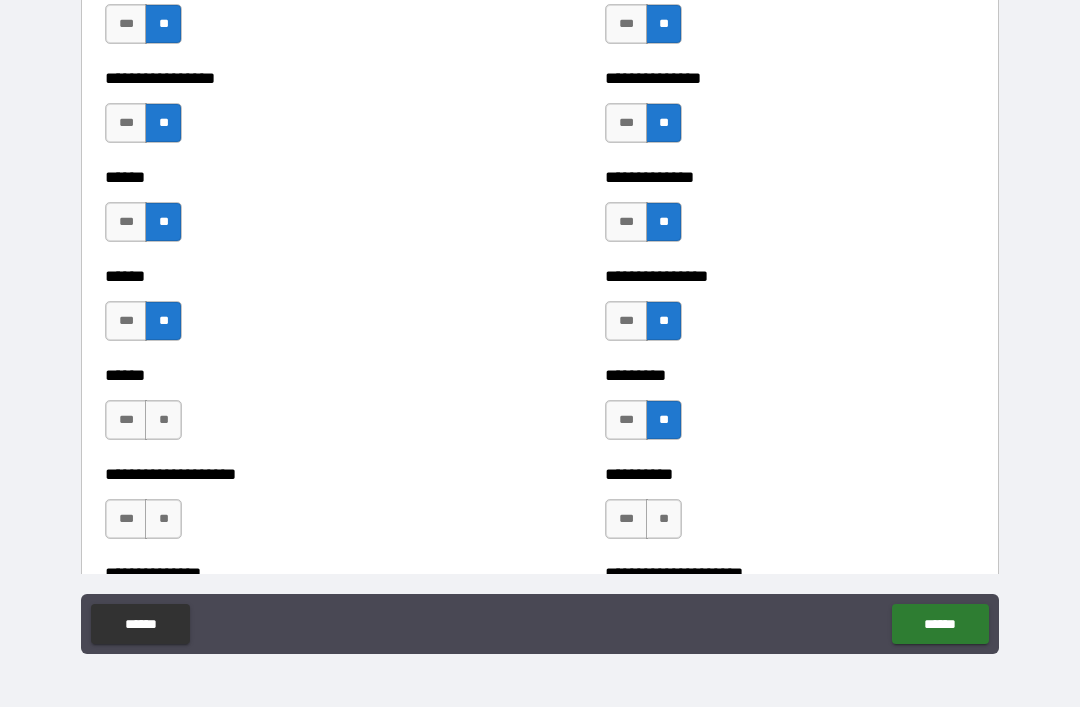 click on "**" at bounding box center (163, 420) 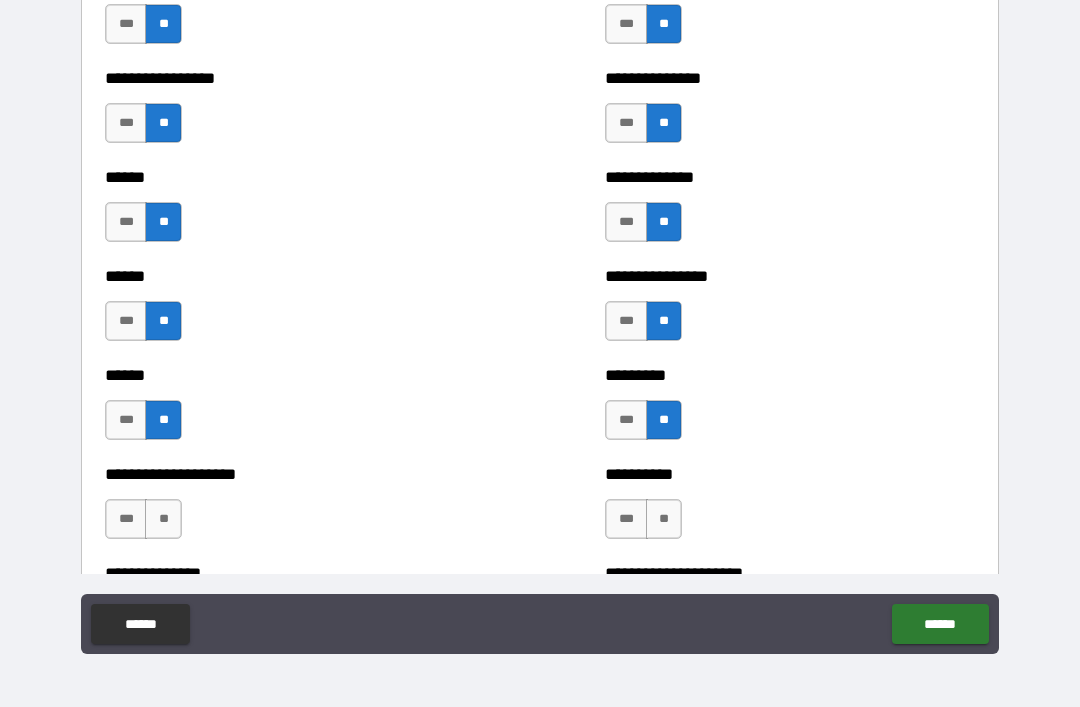 click on "**" at bounding box center (163, 519) 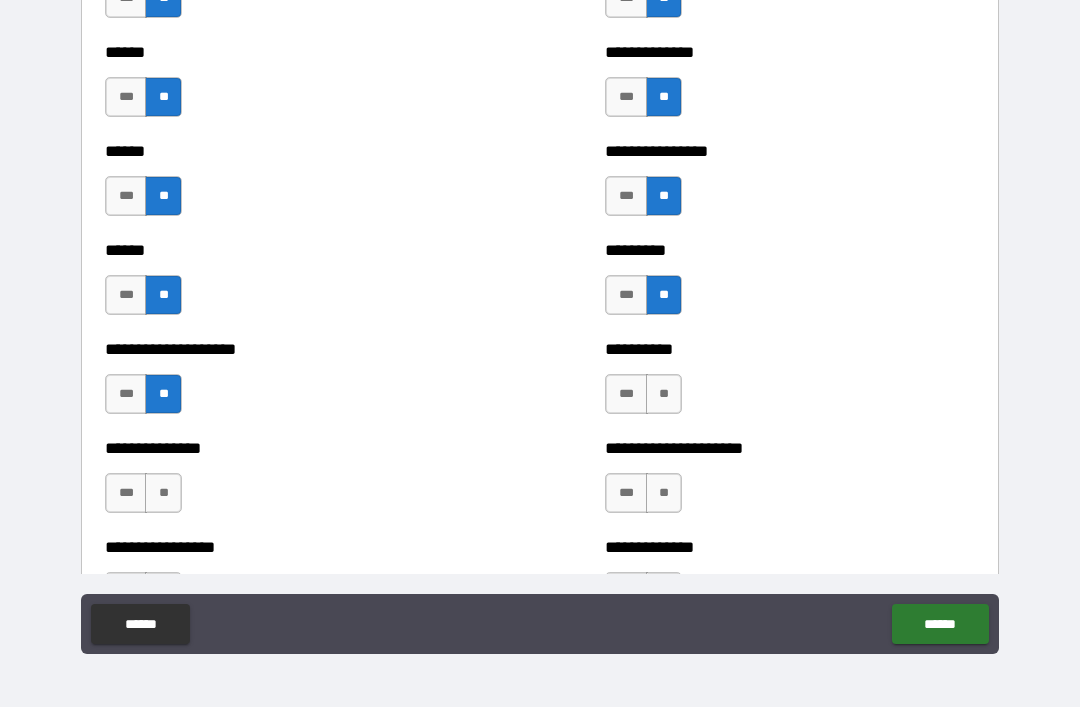 scroll, scrollTop: 2976, scrollLeft: 0, axis: vertical 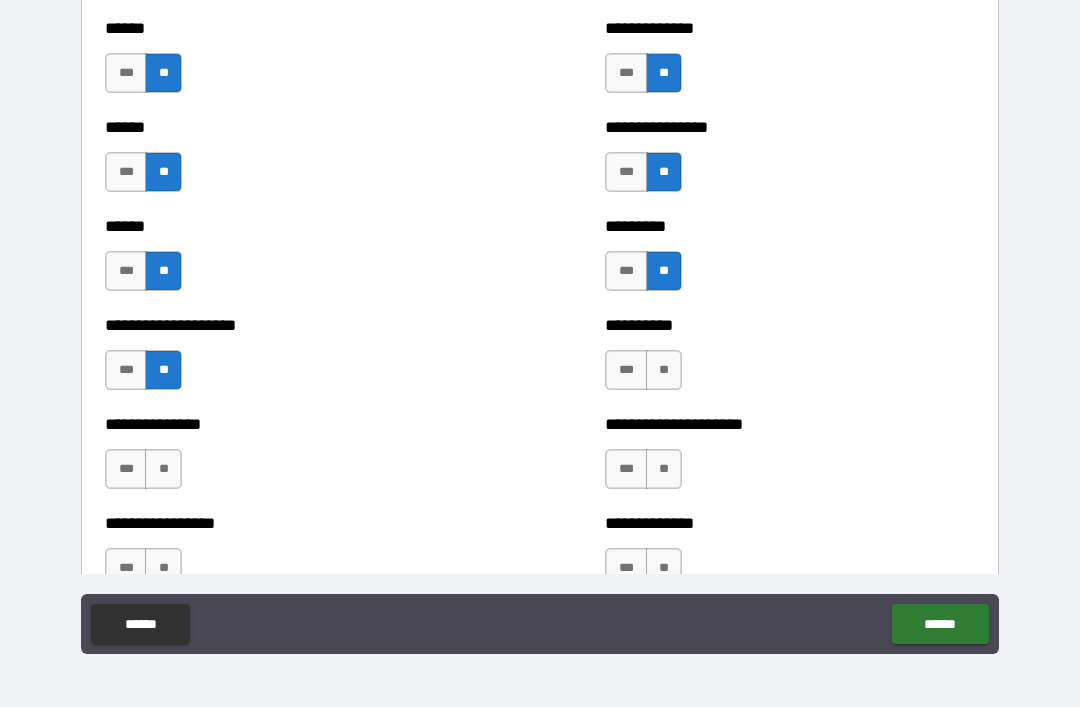 click on "***" at bounding box center (126, 370) 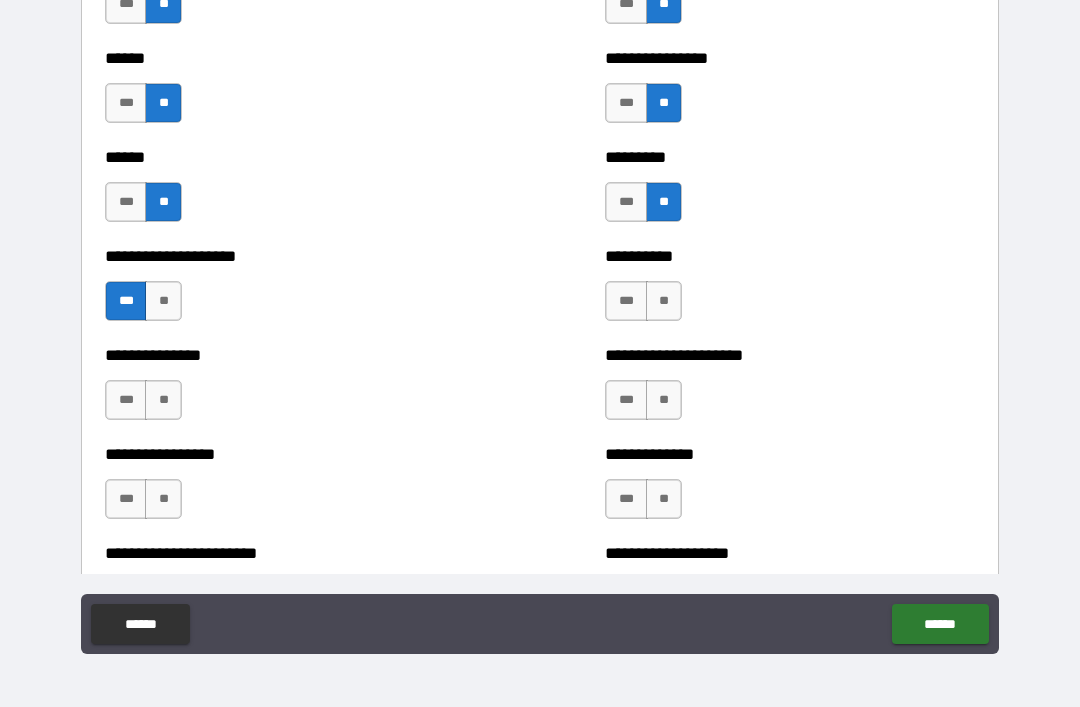 scroll, scrollTop: 3109, scrollLeft: 0, axis: vertical 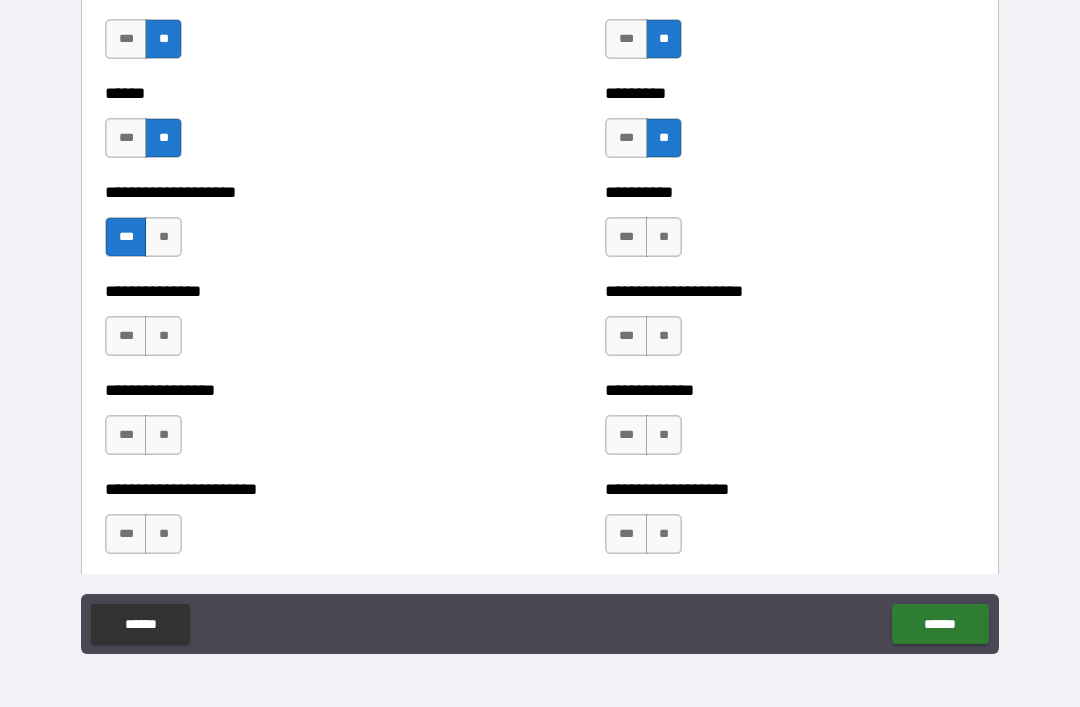 click on "**" at bounding box center (664, 237) 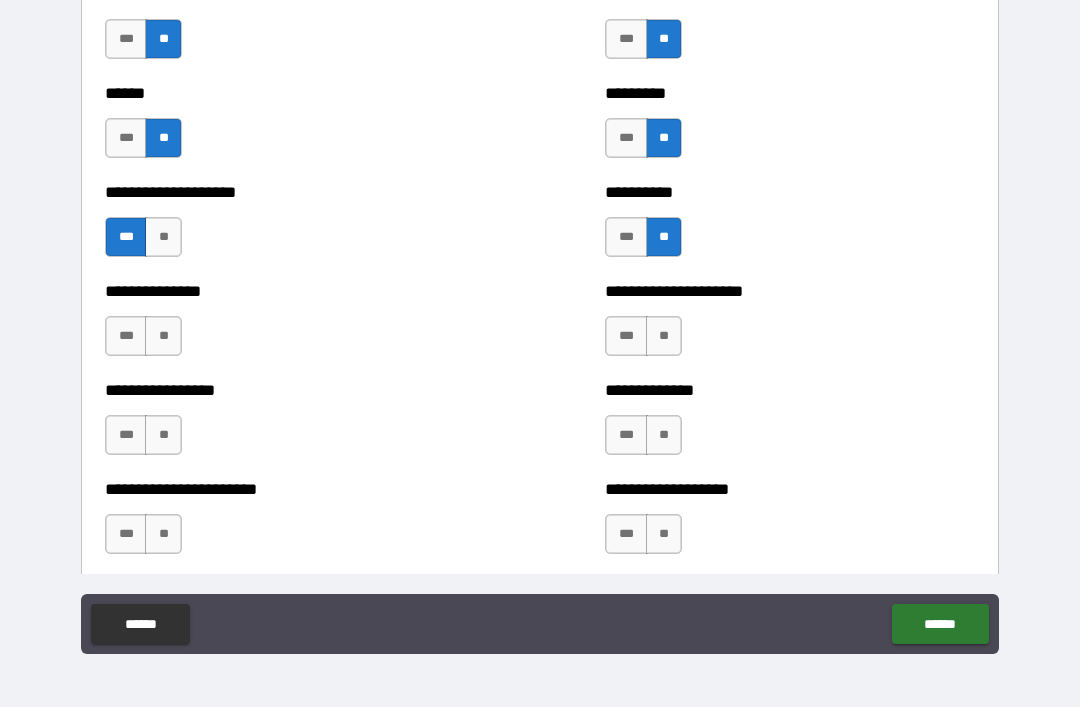 click on "**" at bounding box center (664, 336) 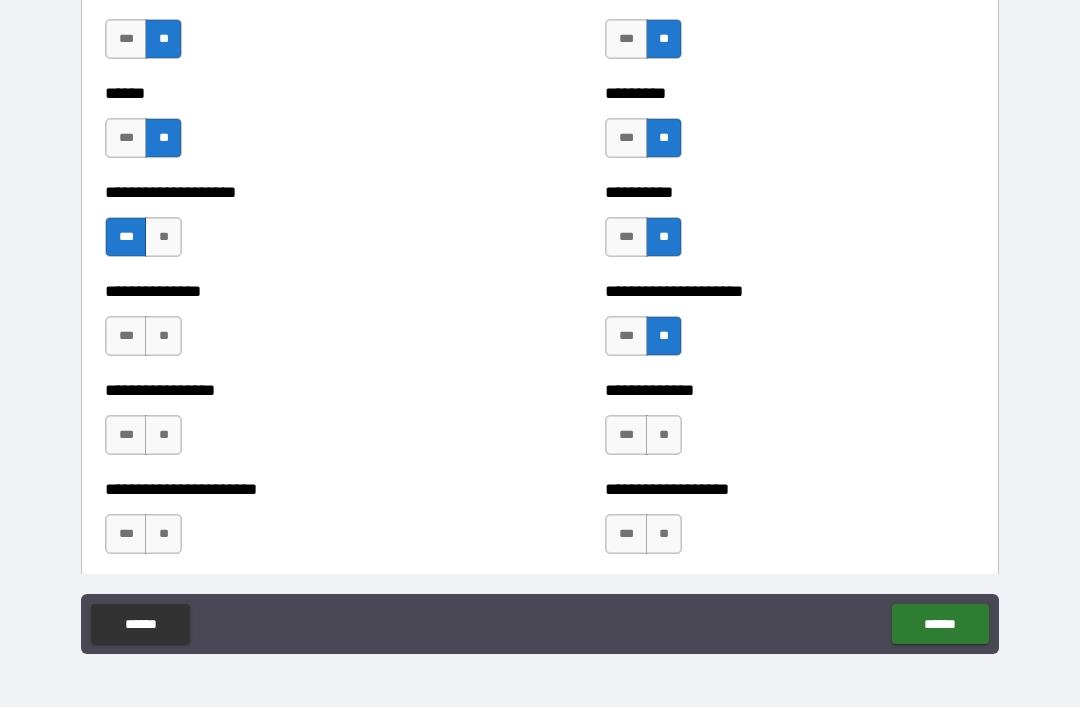 click on "**" at bounding box center (163, 336) 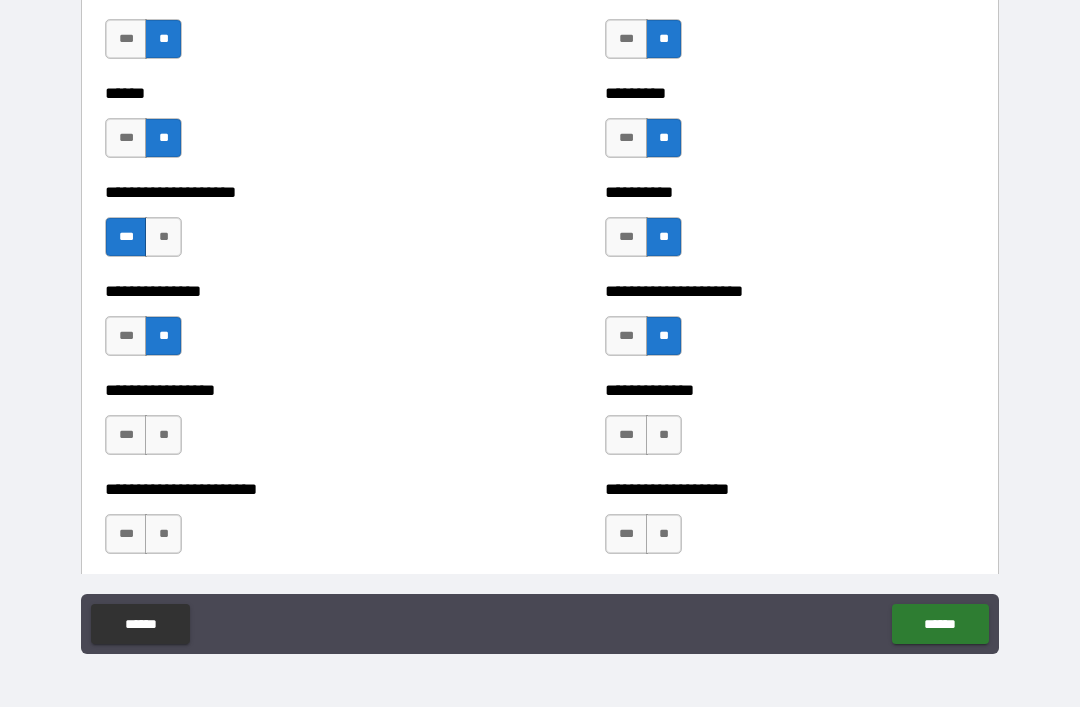 click on "***" at bounding box center [126, 435] 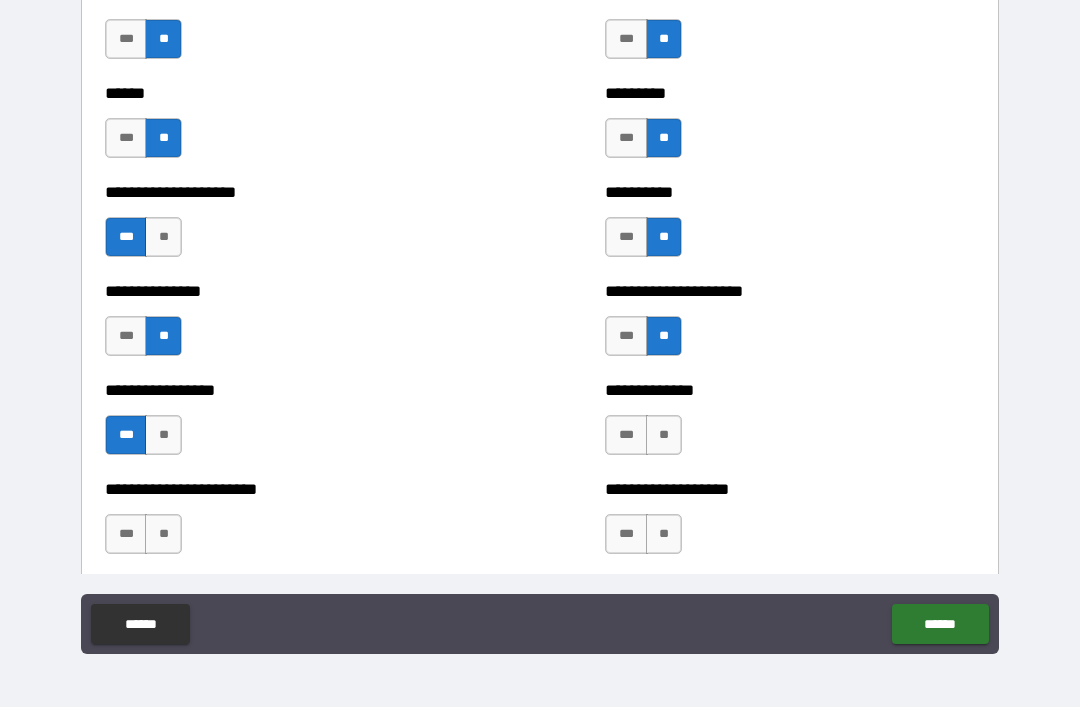 click on "**" at bounding box center (664, 435) 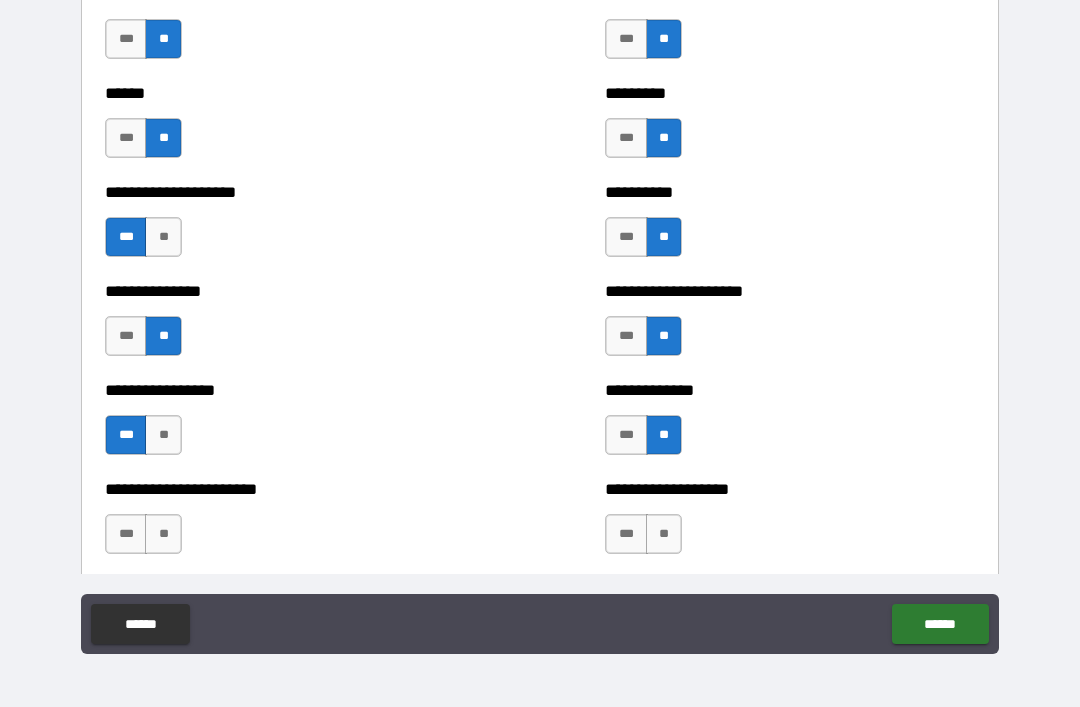 click on "**" at bounding box center (664, 534) 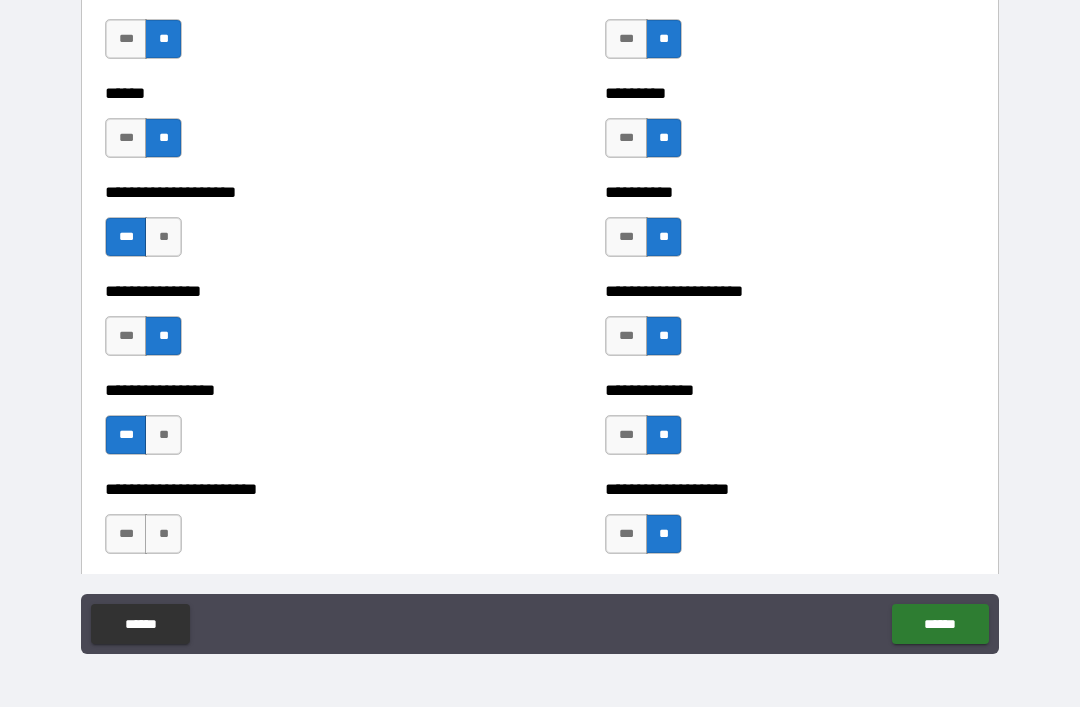 click on "**" at bounding box center (163, 534) 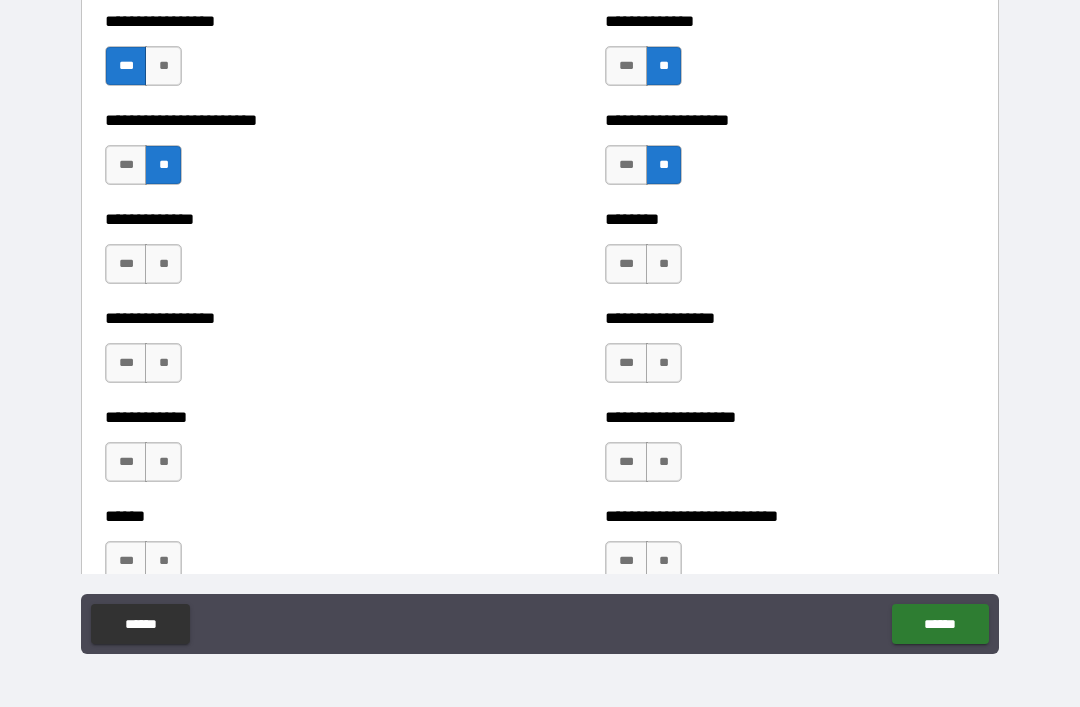 scroll, scrollTop: 3479, scrollLeft: 0, axis: vertical 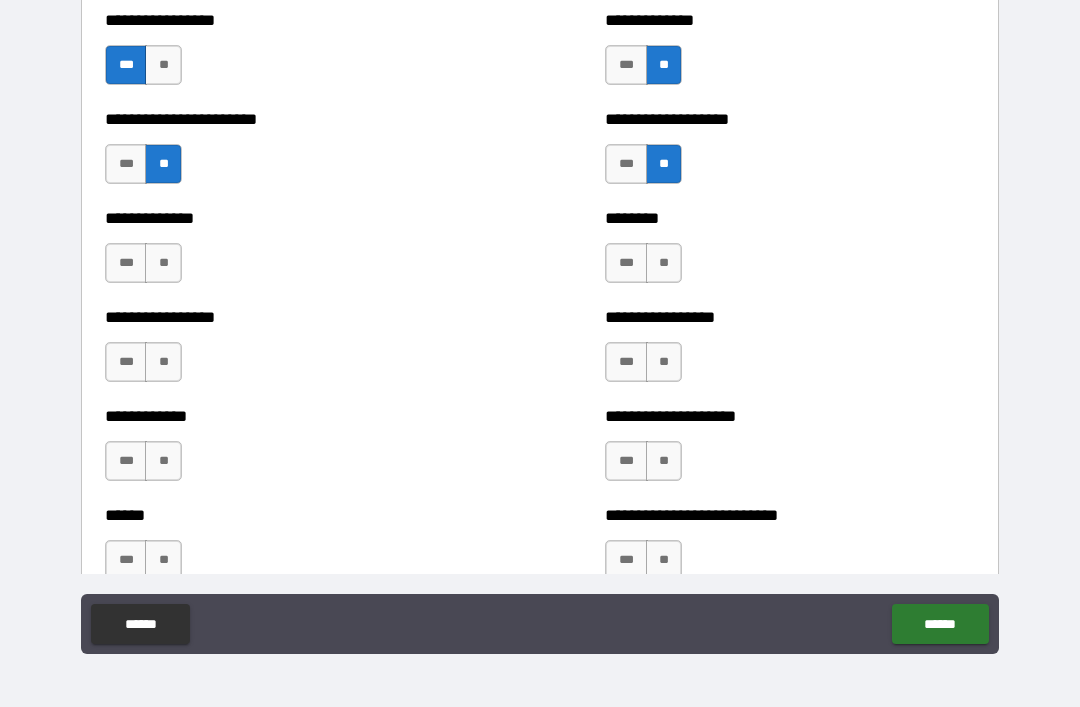 click on "**" at bounding box center (163, 263) 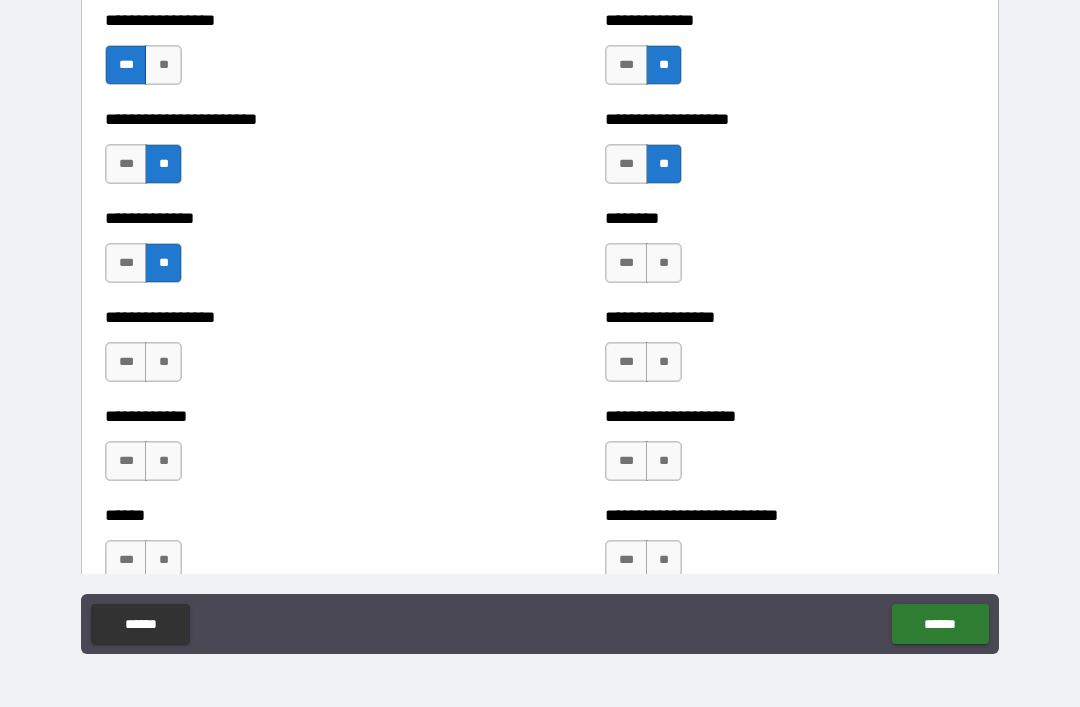 click on "**" at bounding box center (664, 263) 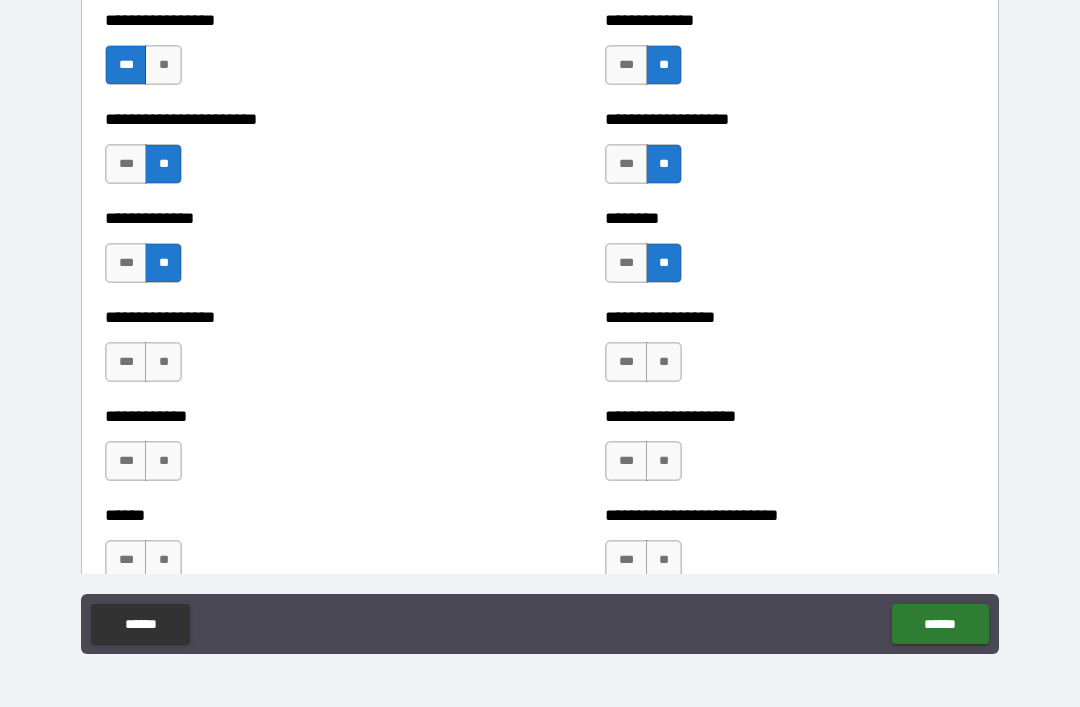 click on "**" at bounding box center [664, 362] 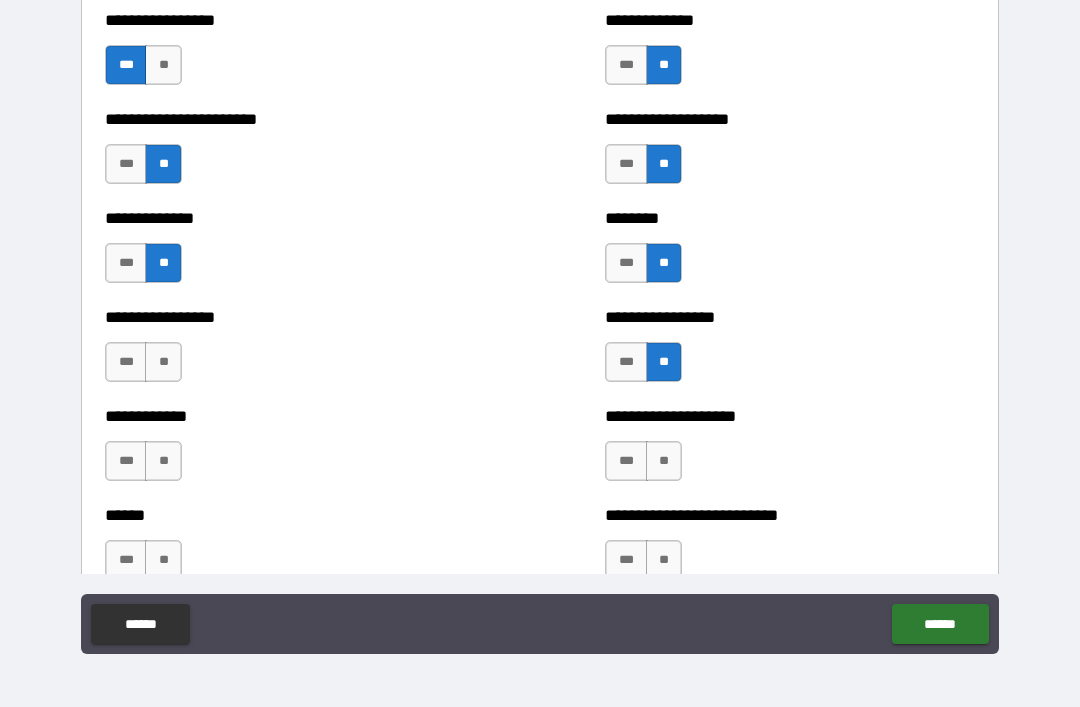 click on "**" at bounding box center (163, 362) 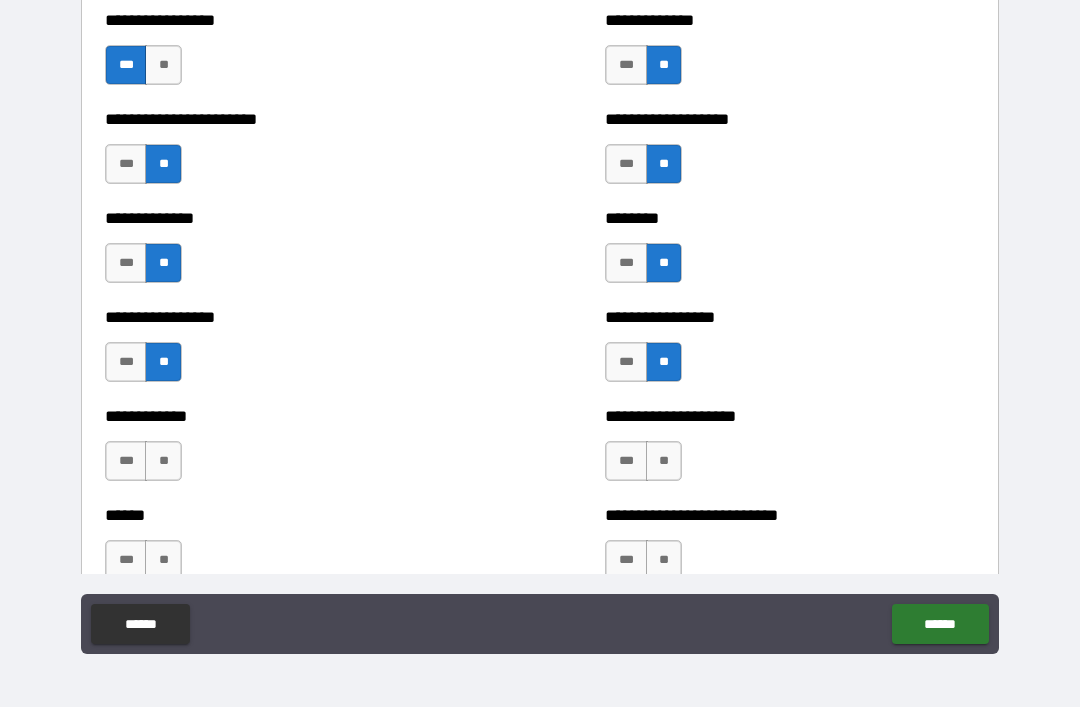 click on "**" at bounding box center (163, 461) 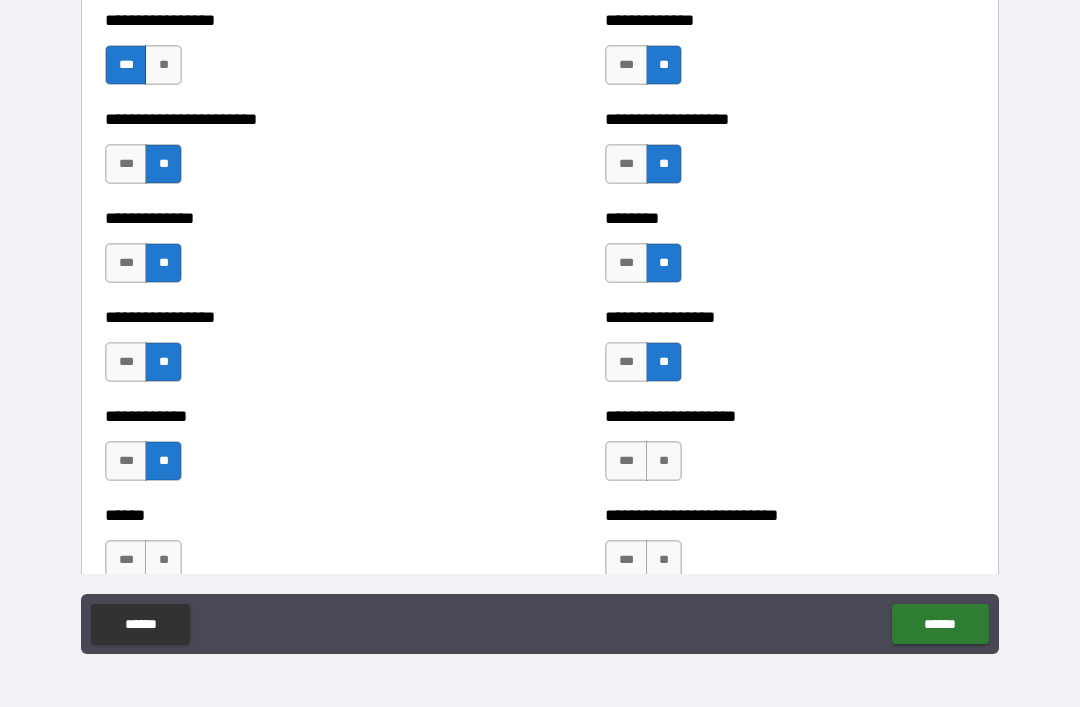click on "**" at bounding box center (664, 461) 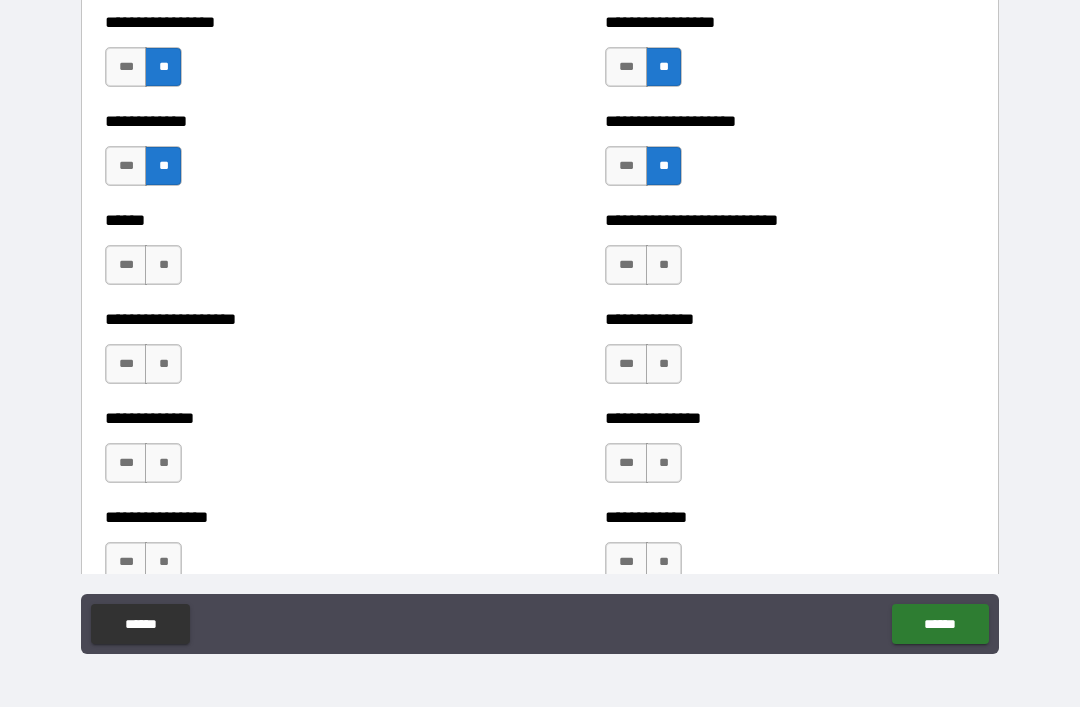 scroll, scrollTop: 3787, scrollLeft: 0, axis: vertical 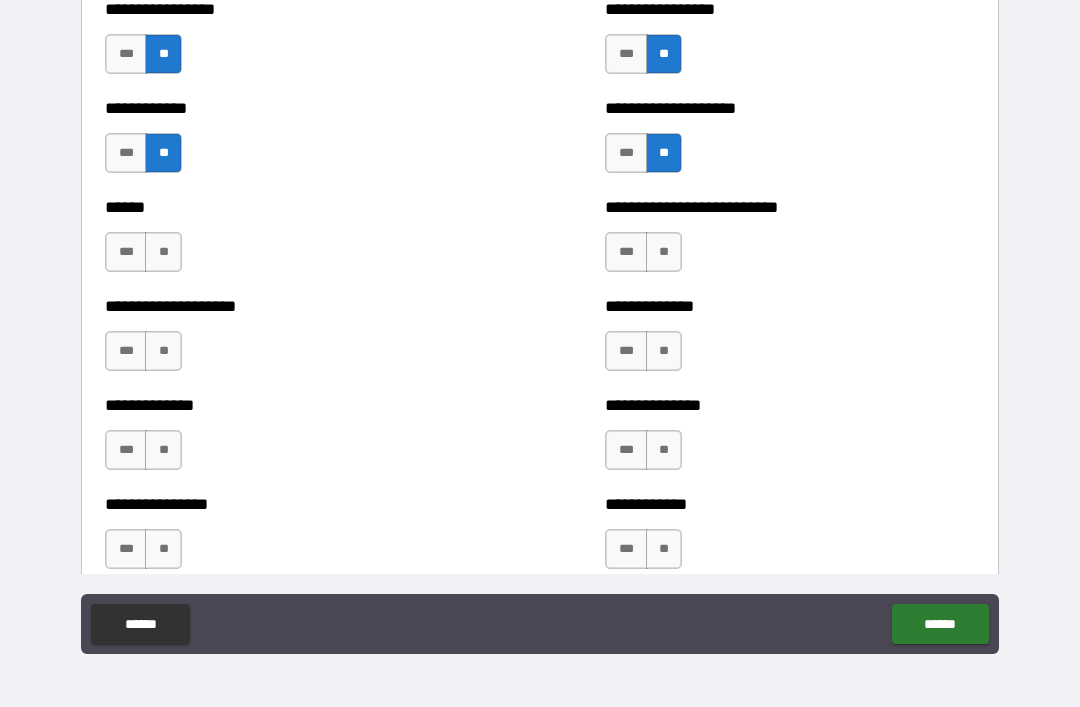 click on "**" at bounding box center [664, 252] 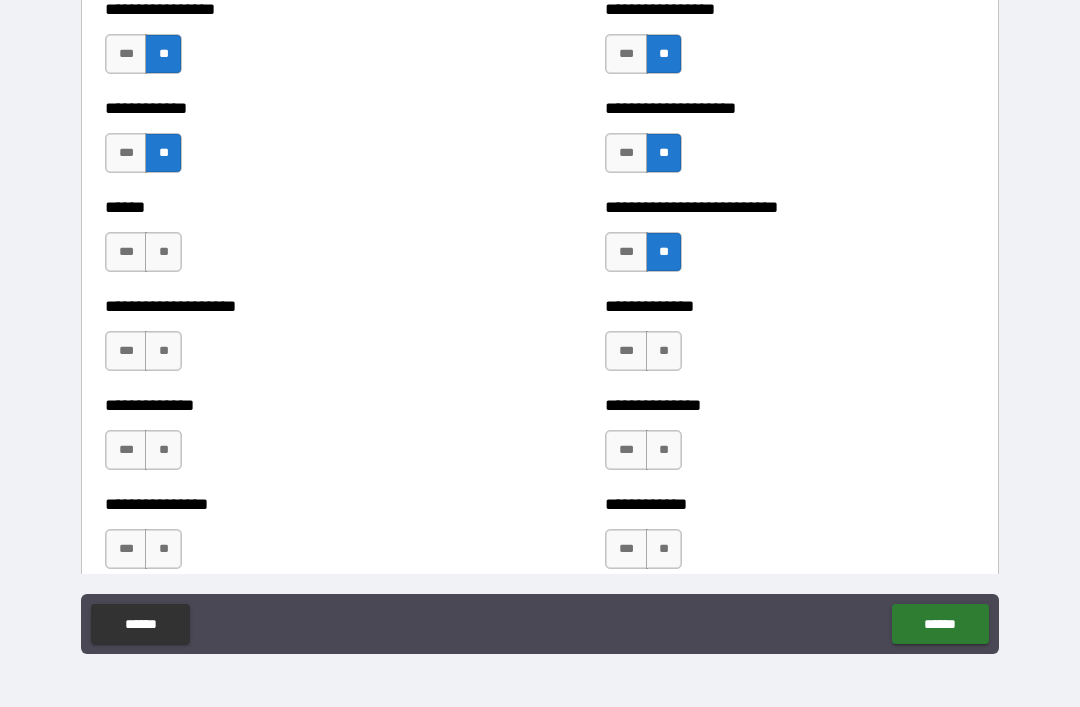 click on "**" at bounding box center [163, 252] 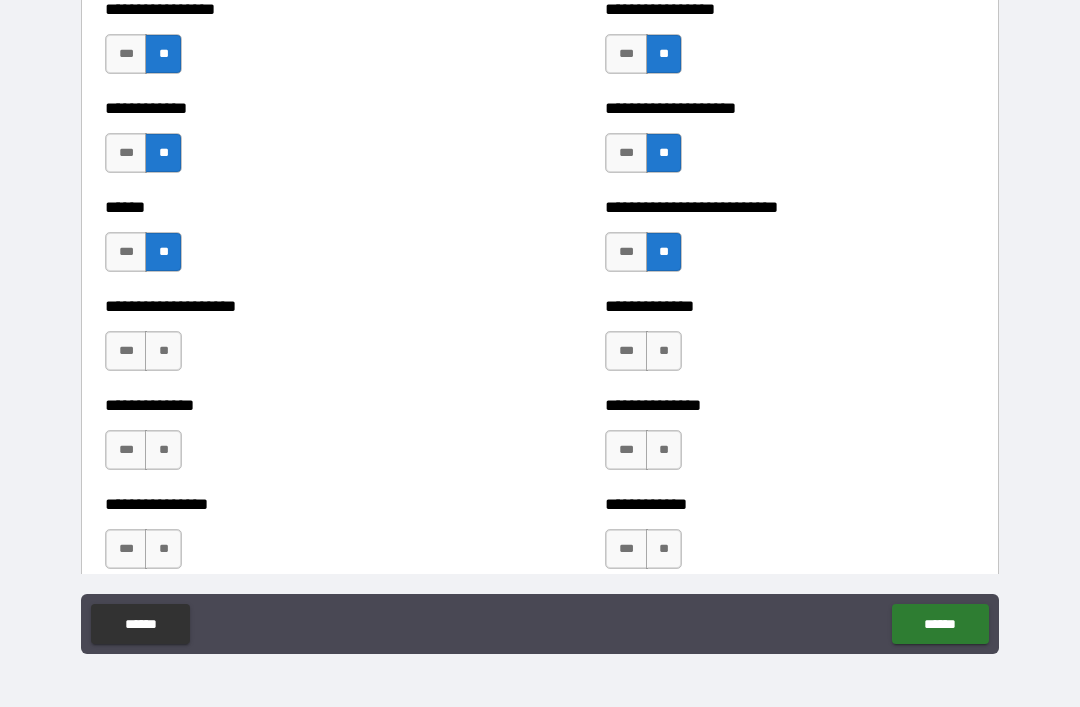 click on "**" at bounding box center [163, 351] 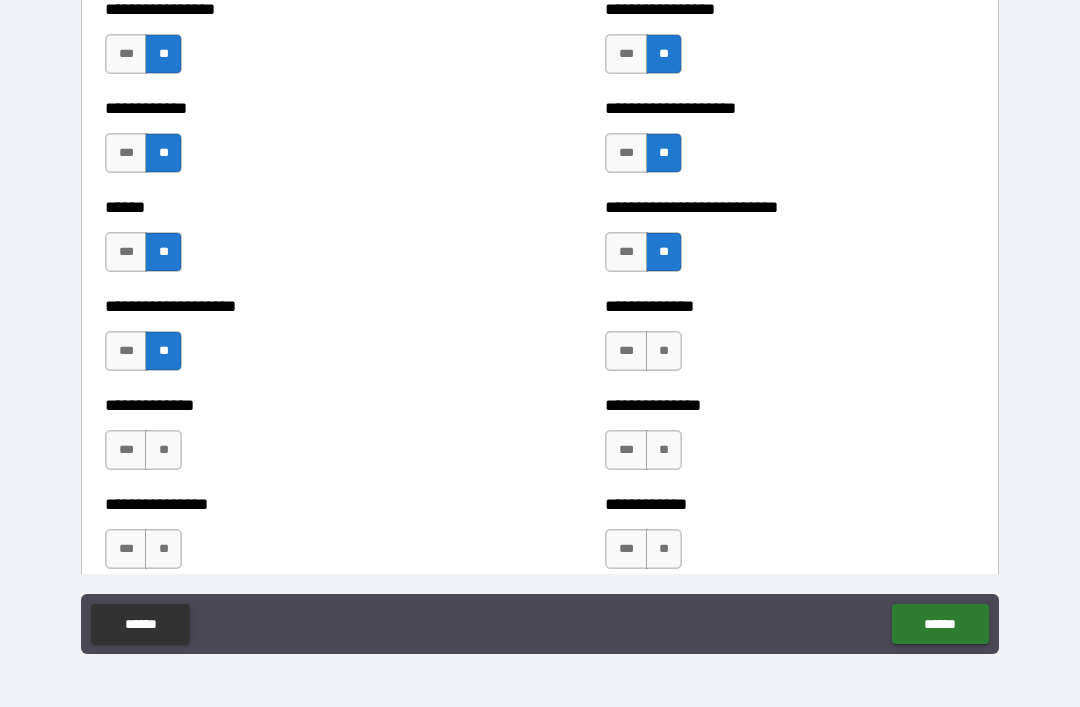 click on "**" at bounding box center (664, 351) 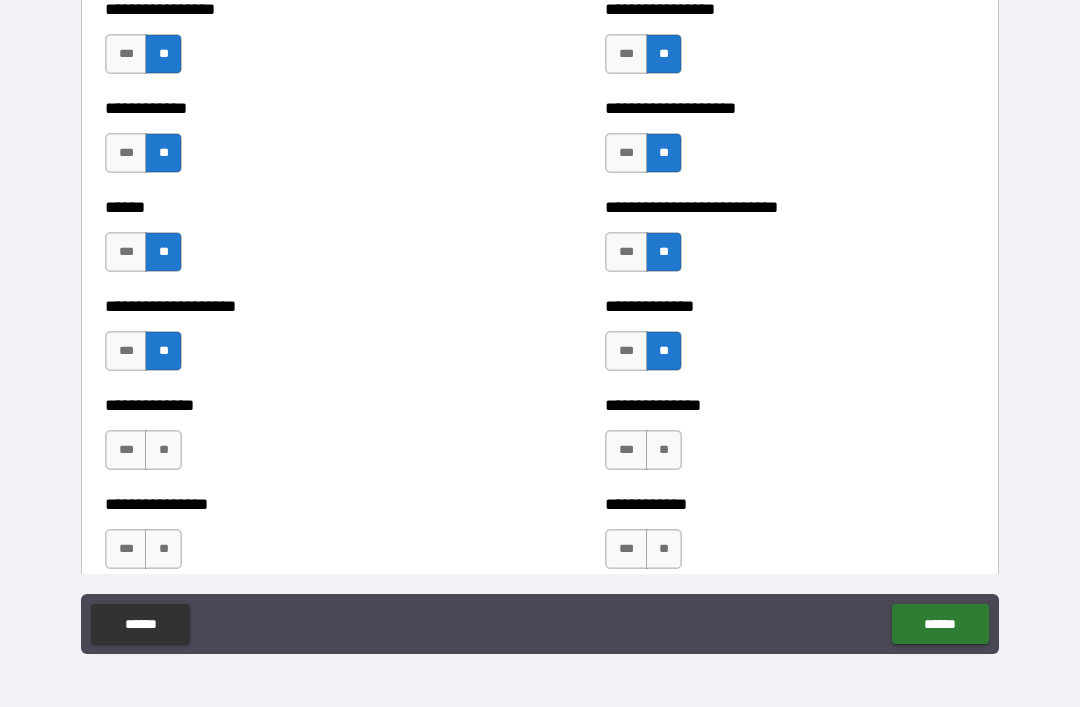 click on "**" at bounding box center (664, 450) 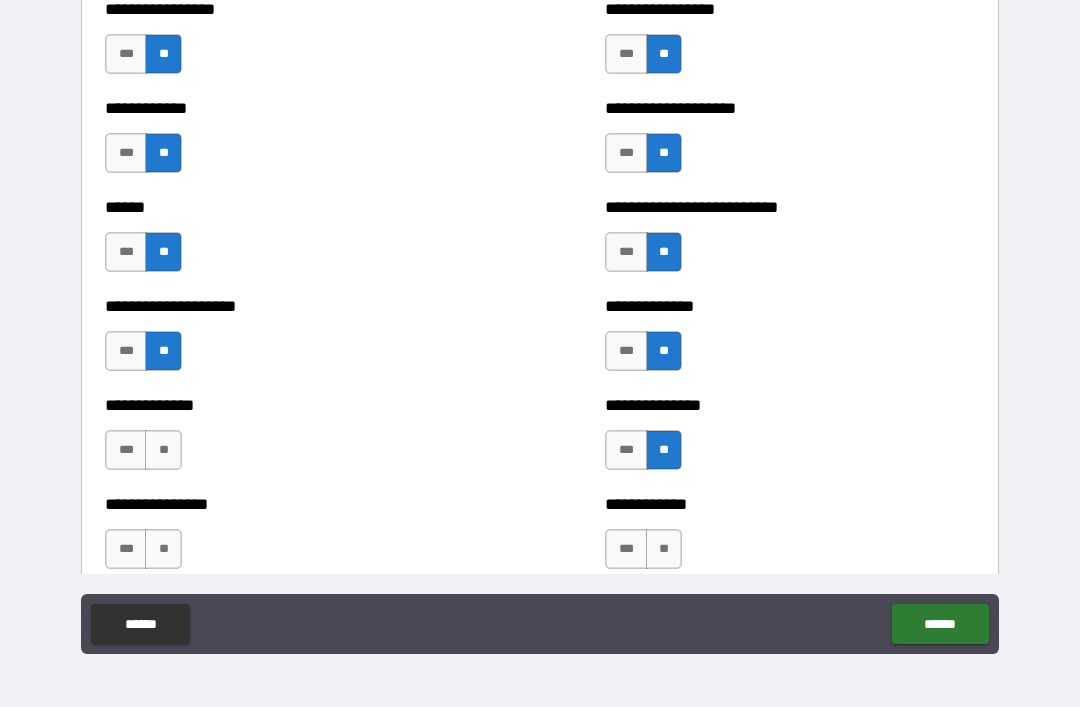 click on "**" at bounding box center (163, 450) 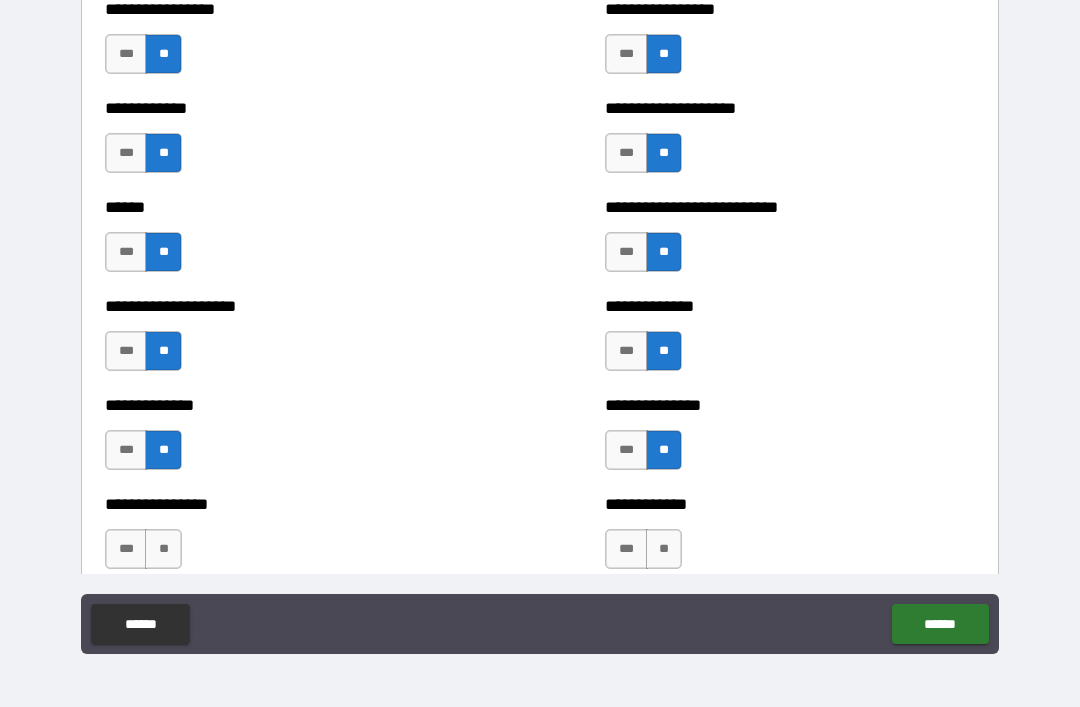 click on "**" at bounding box center [163, 549] 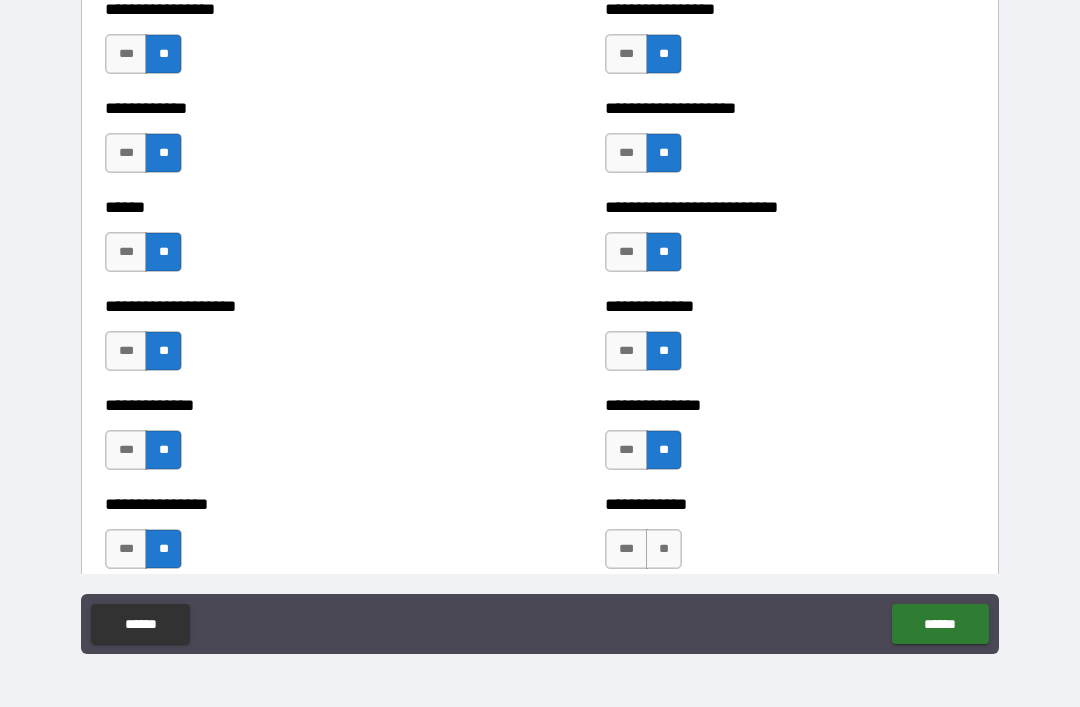 click on "**" at bounding box center [664, 549] 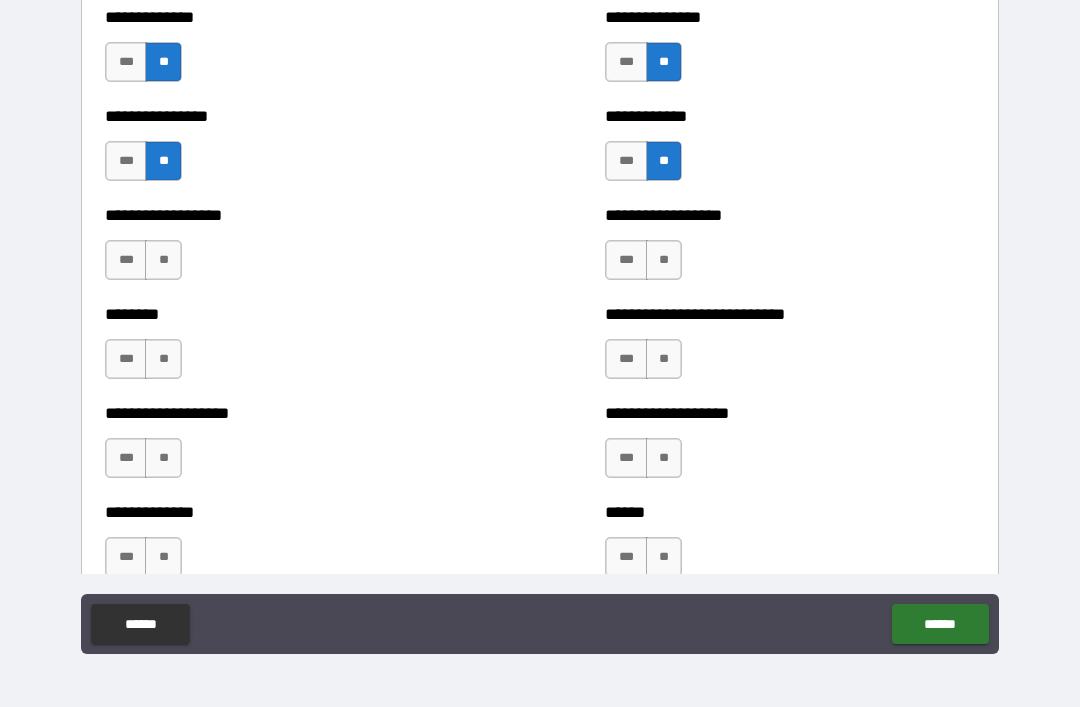 scroll, scrollTop: 4226, scrollLeft: 0, axis: vertical 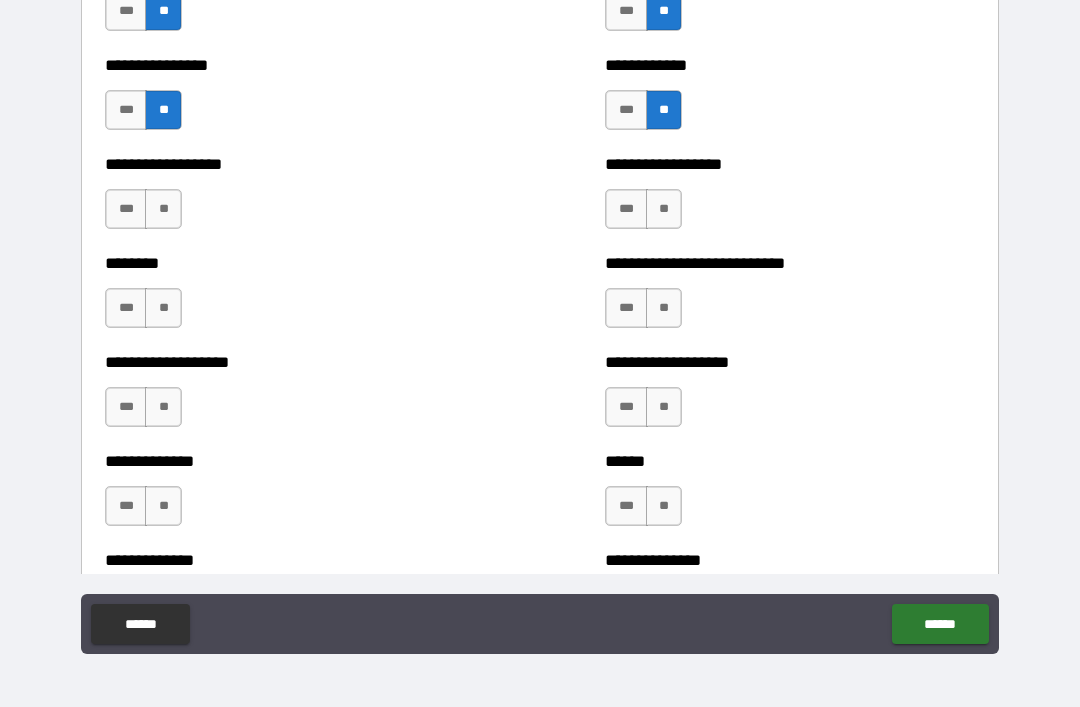 click on "**" at bounding box center [664, 209] 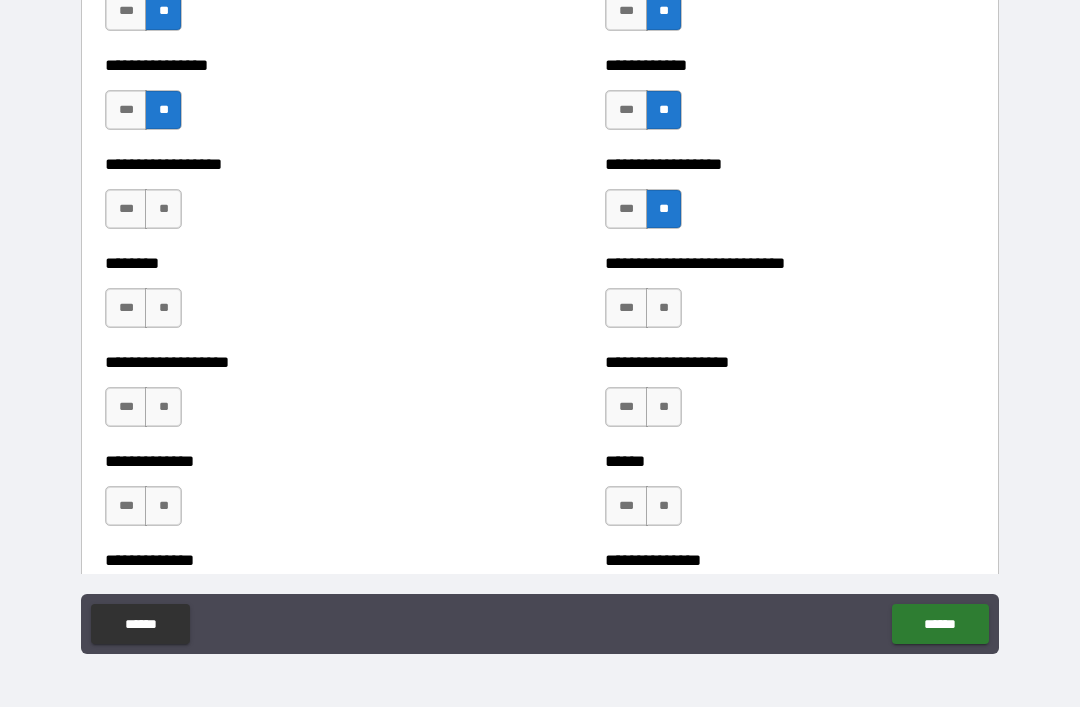 click on "**" at bounding box center [163, 209] 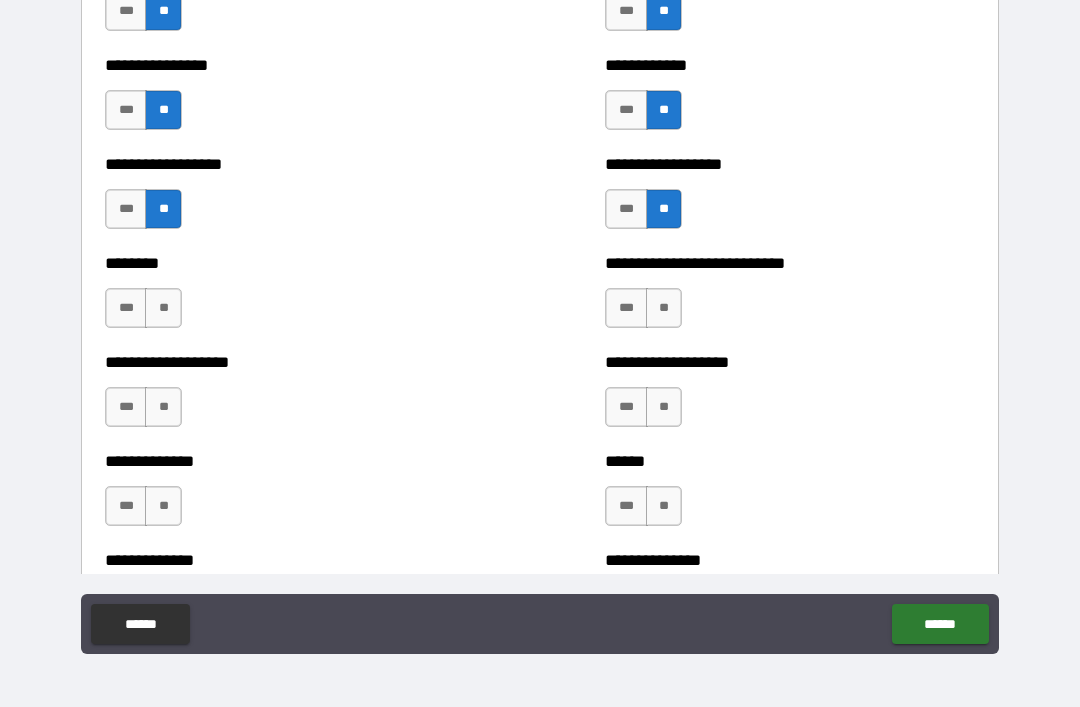 click on "**" at bounding box center [163, 308] 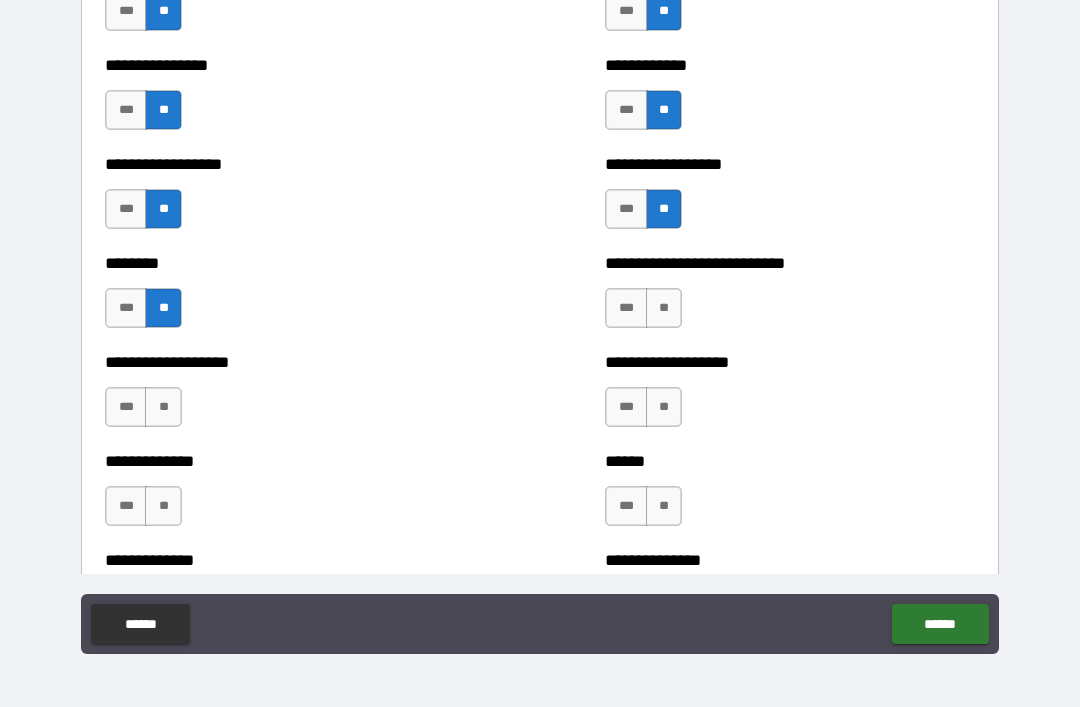 click on "**" at bounding box center [664, 308] 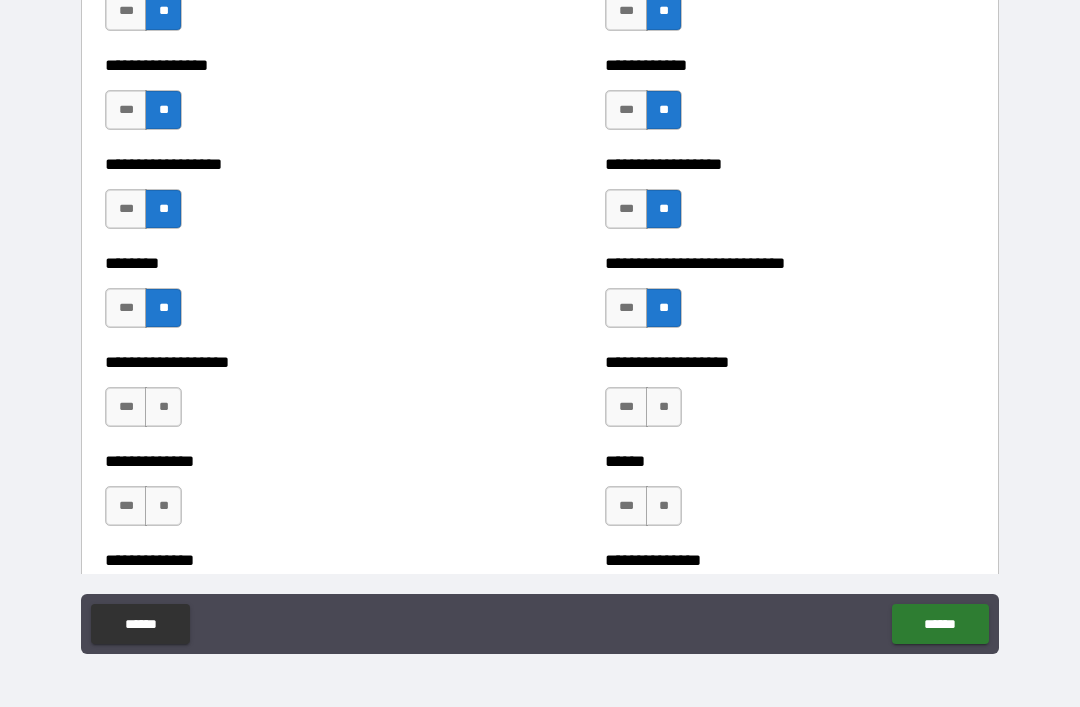click on "**" at bounding box center (664, 407) 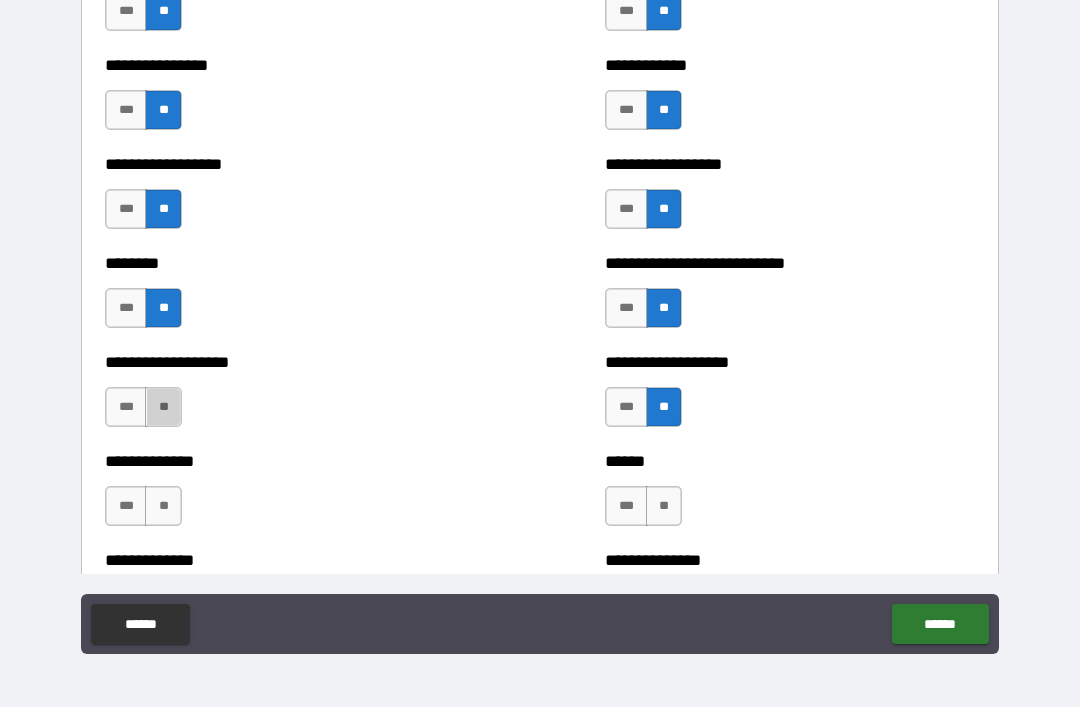 click on "**" at bounding box center [163, 407] 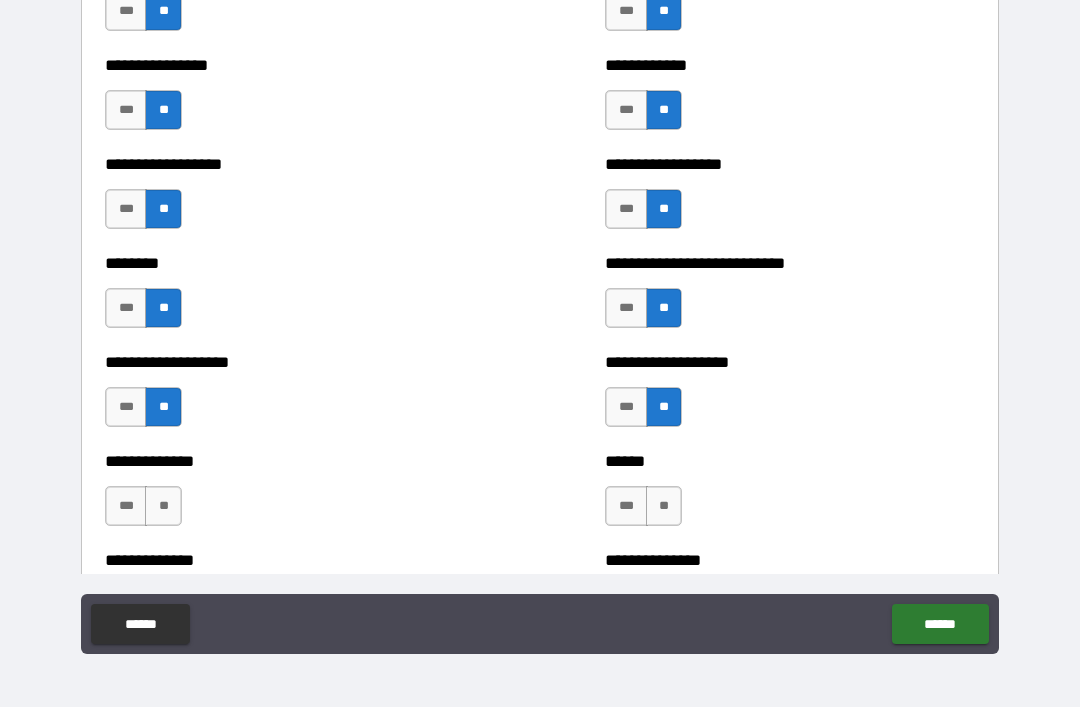 click on "**" at bounding box center (163, 506) 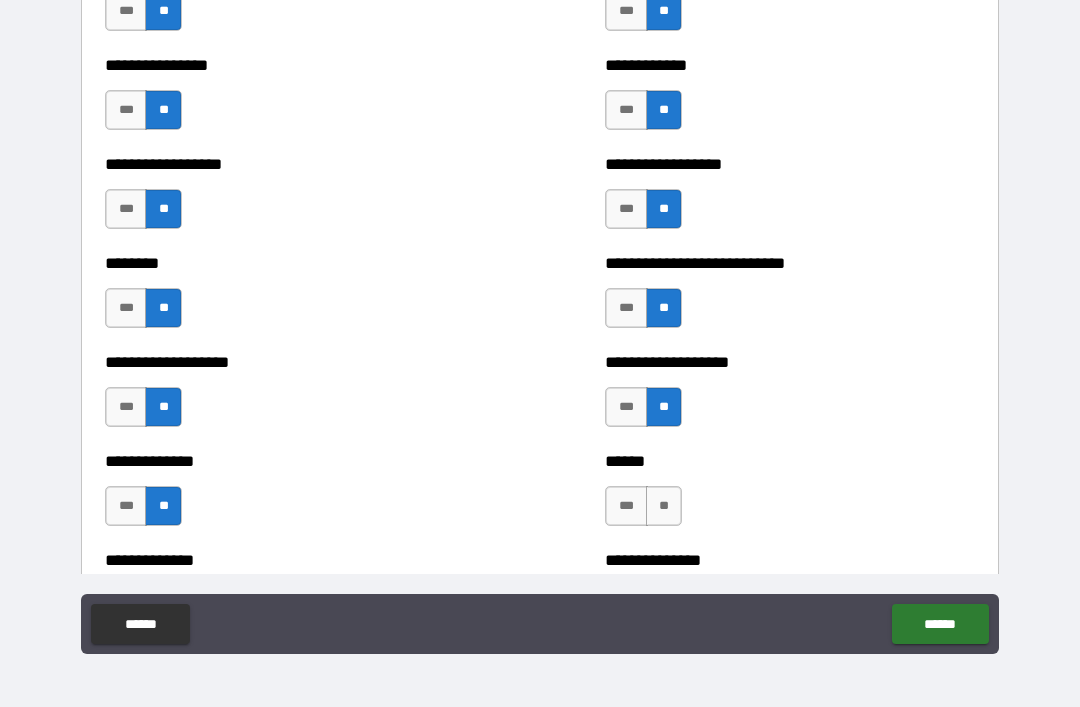 click on "**" at bounding box center (664, 506) 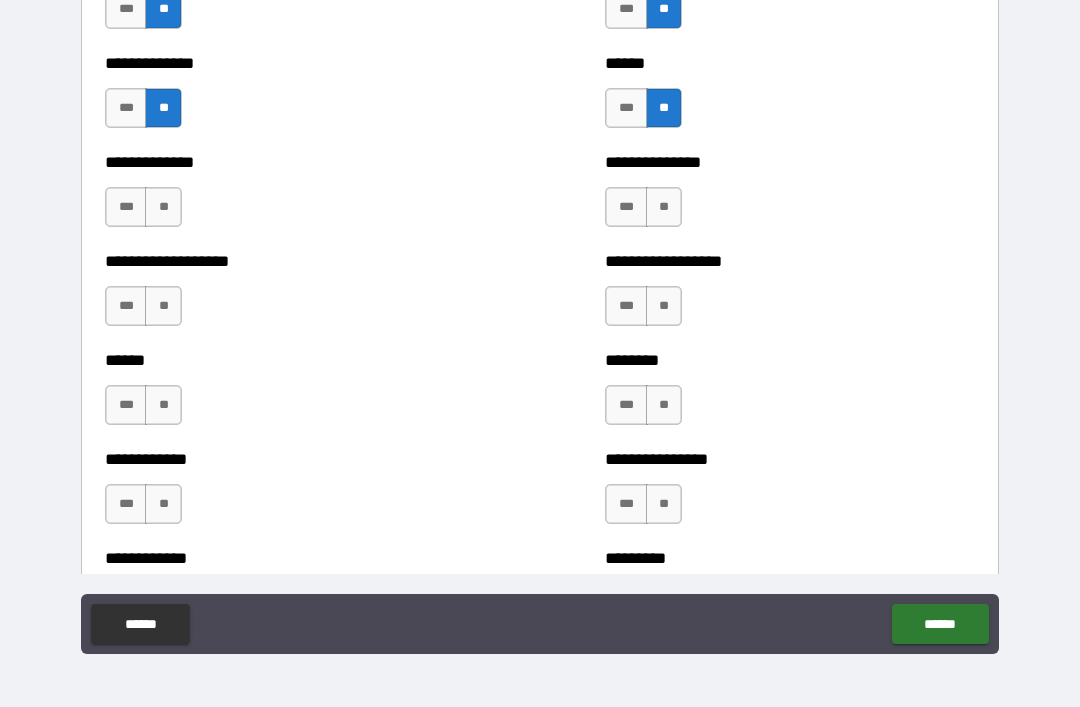 scroll, scrollTop: 4628, scrollLeft: 0, axis: vertical 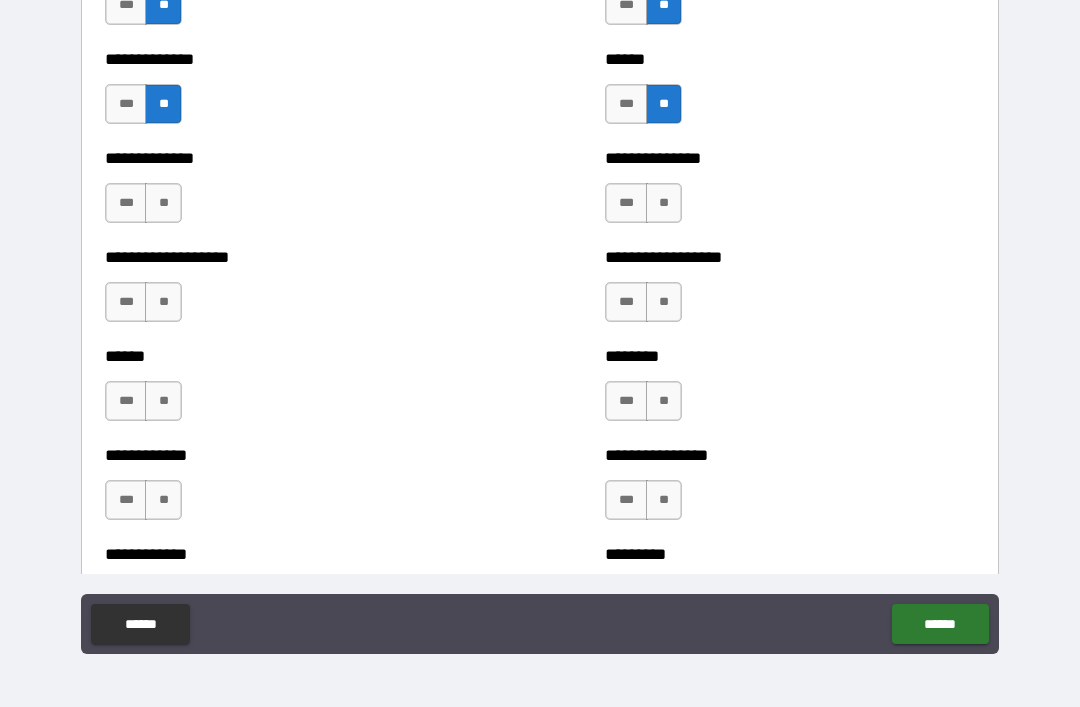 click on "**" at bounding box center (664, 203) 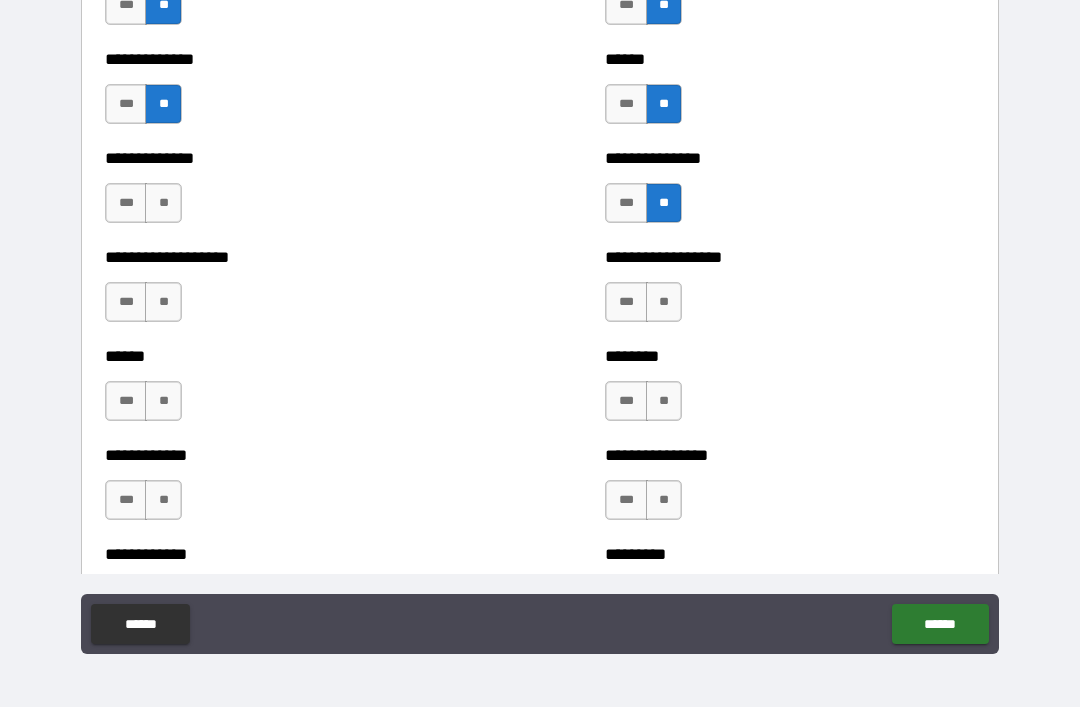 click on "**" at bounding box center (163, 203) 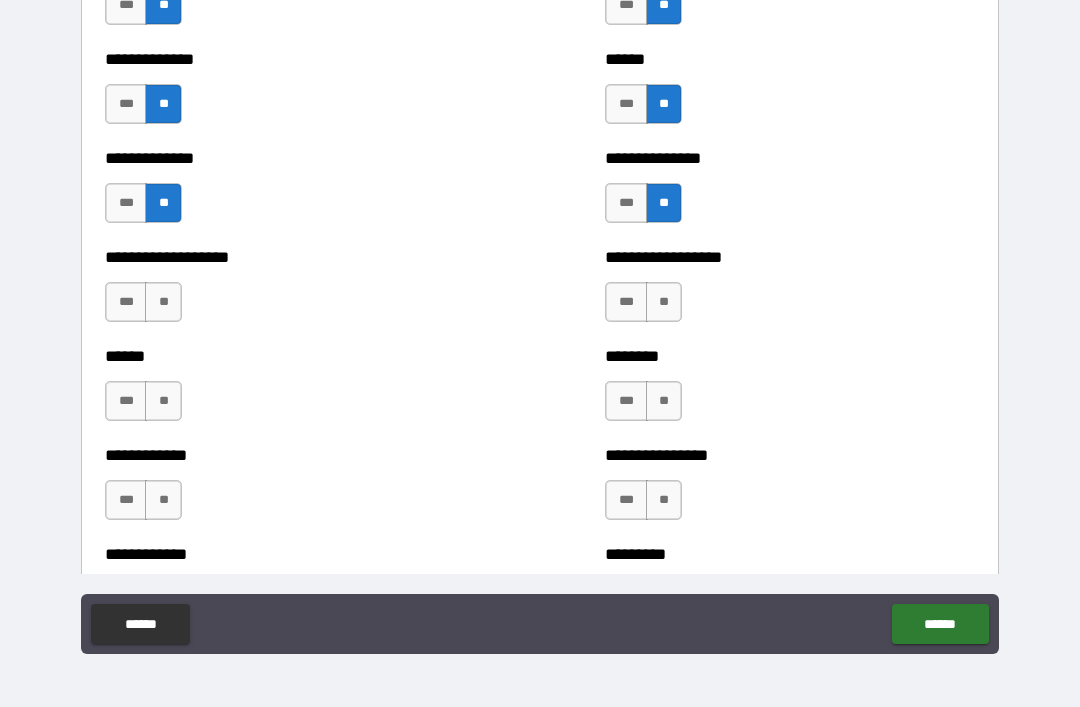 click on "**" at bounding box center (163, 302) 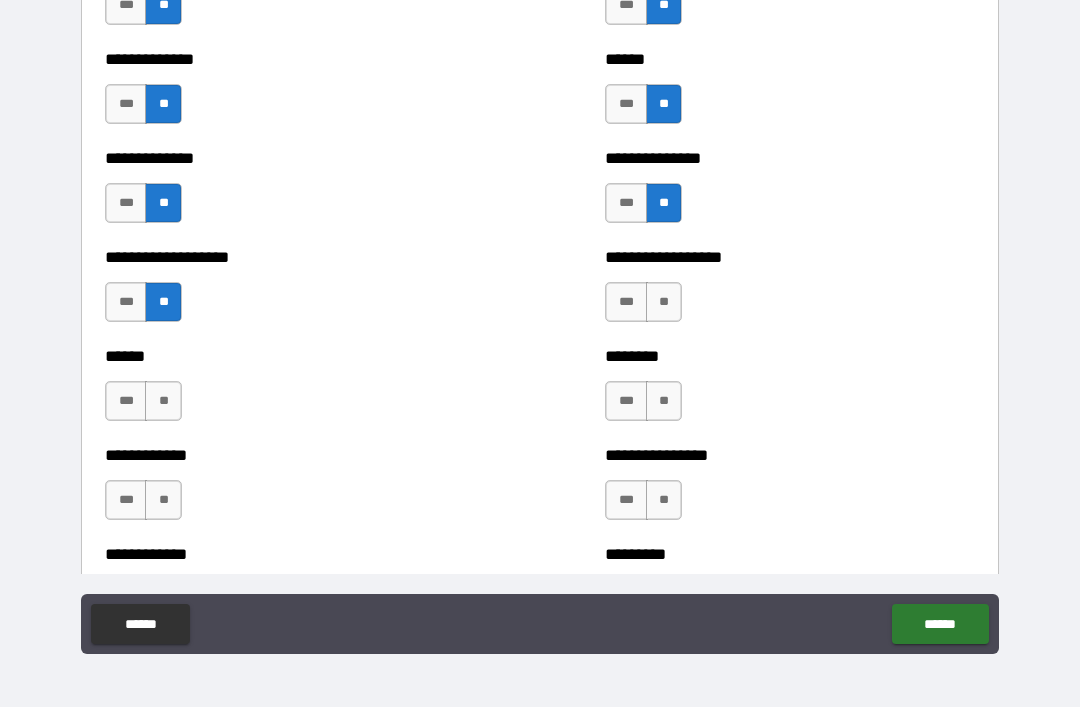 click on "**" at bounding box center [664, 302] 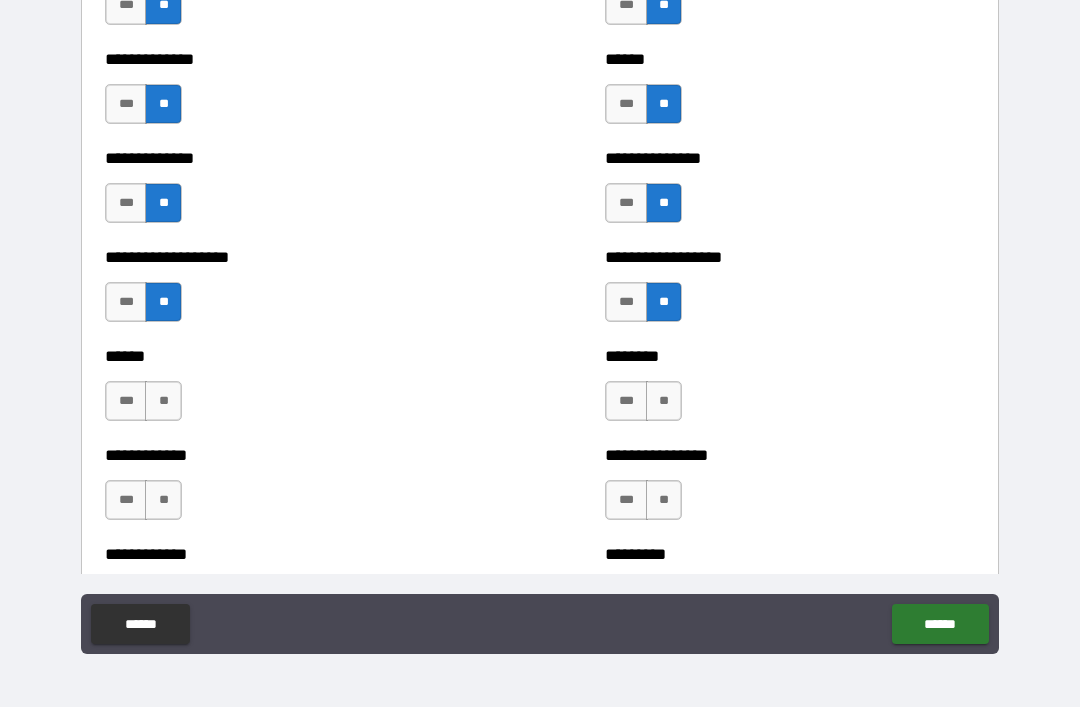 click on "**" at bounding box center (664, 401) 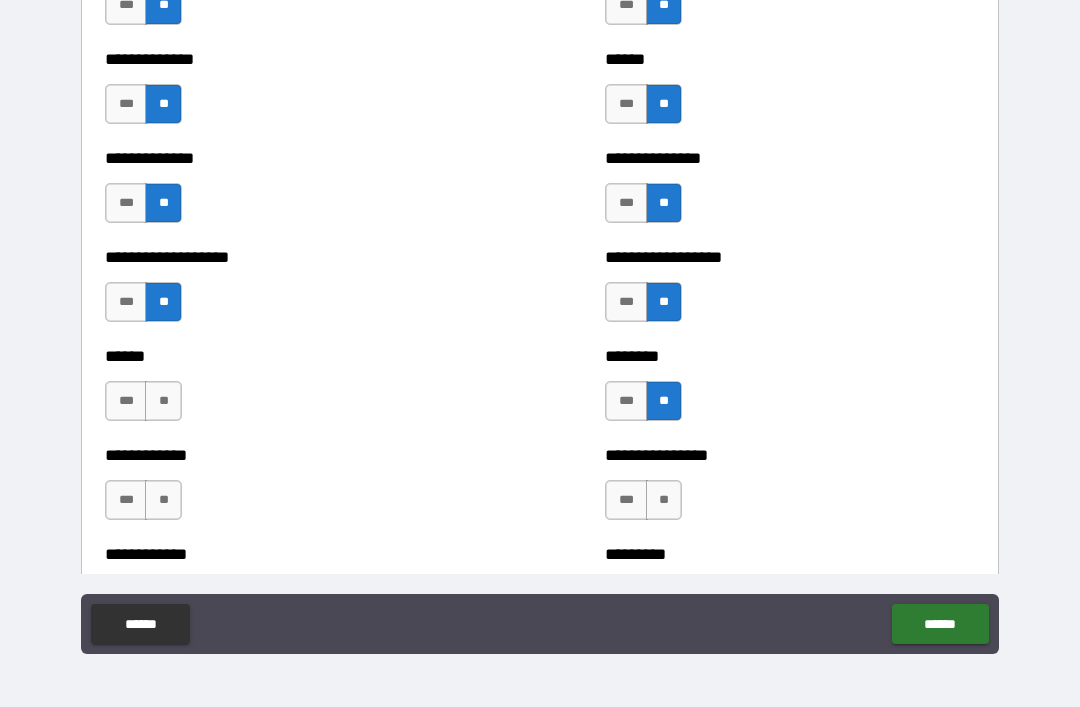 click on "**" at bounding box center [163, 401] 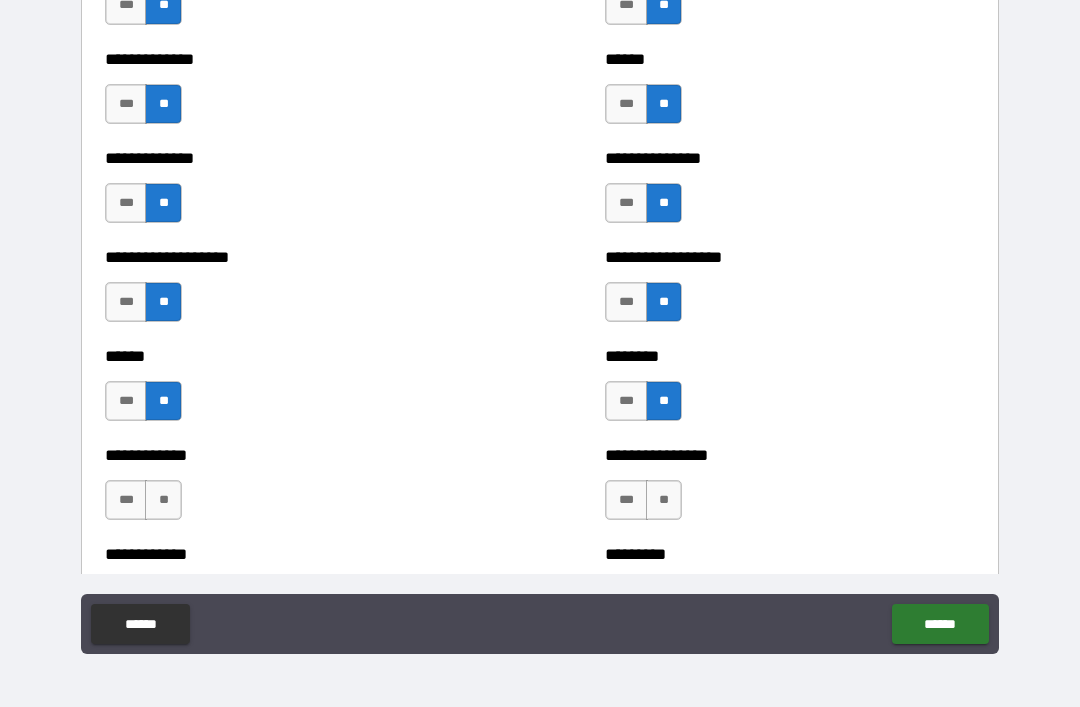 click on "**" at bounding box center (163, 500) 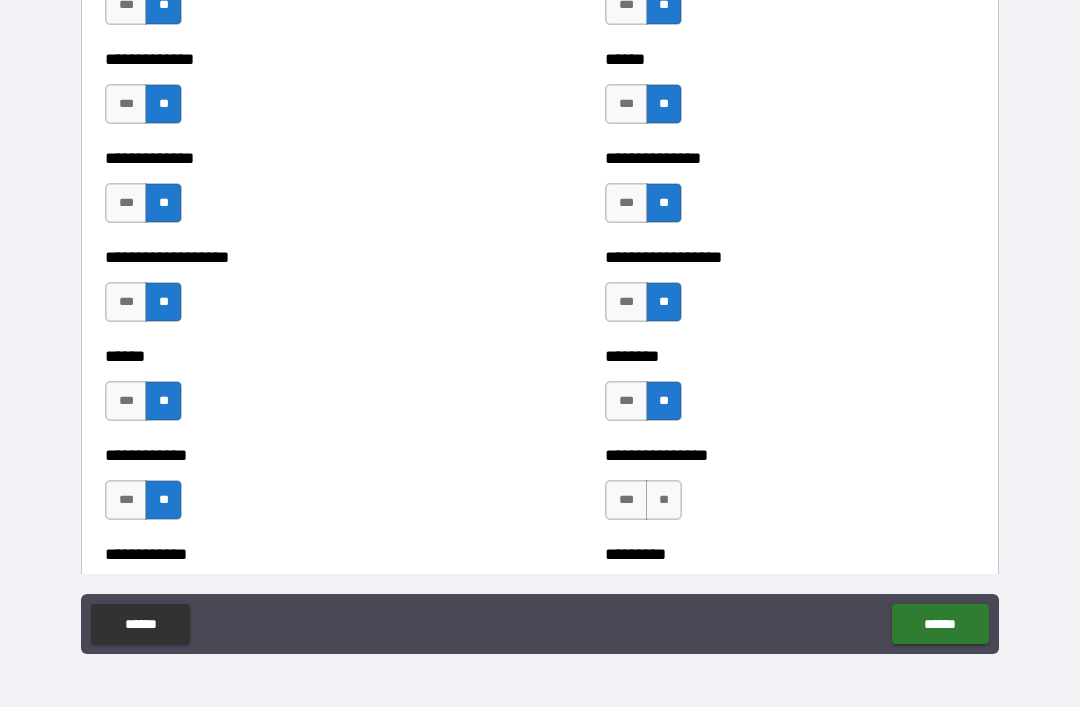 click on "**" at bounding box center (664, 500) 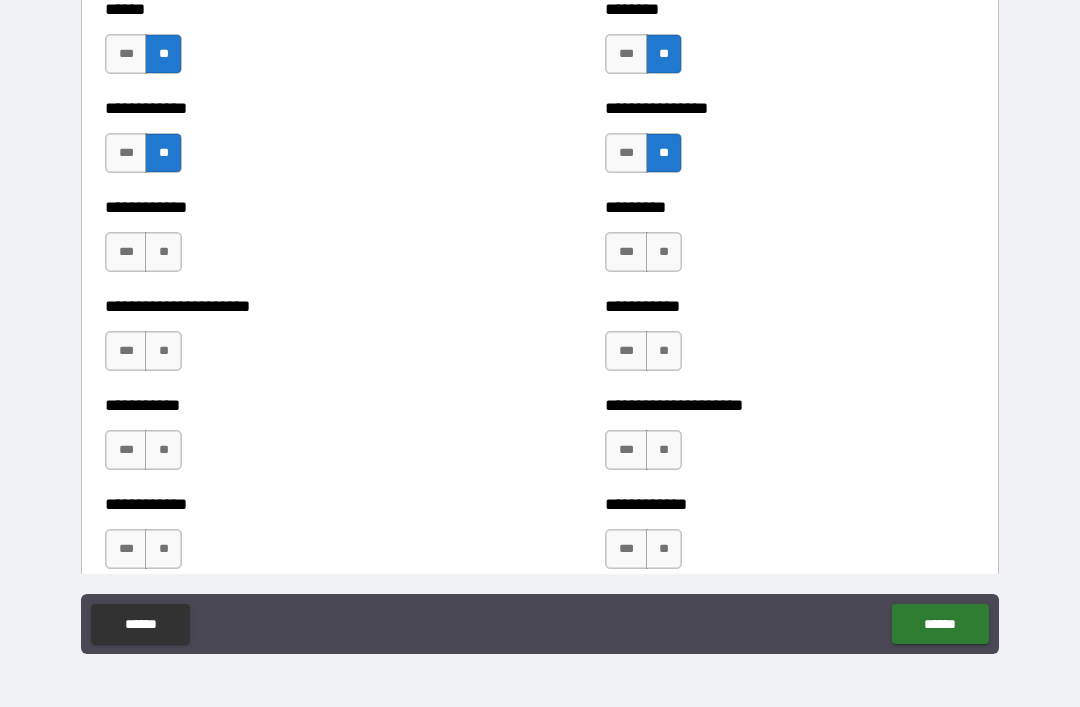 scroll, scrollTop: 4978, scrollLeft: 0, axis: vertical 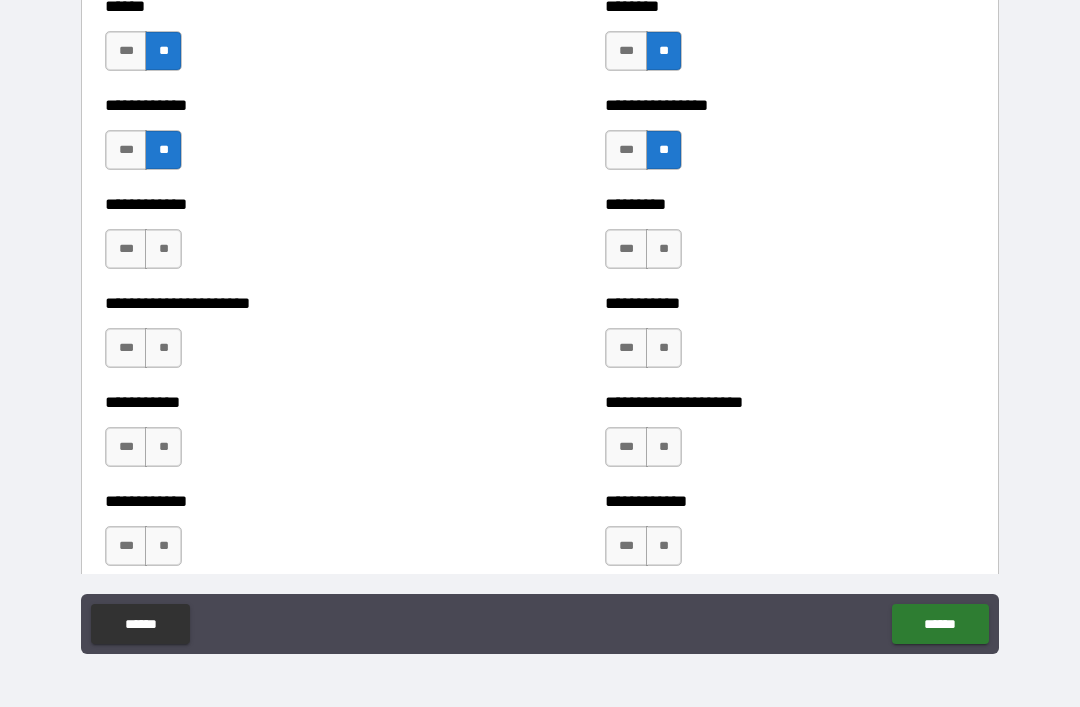click on "**" at bounding box center [664, 249] 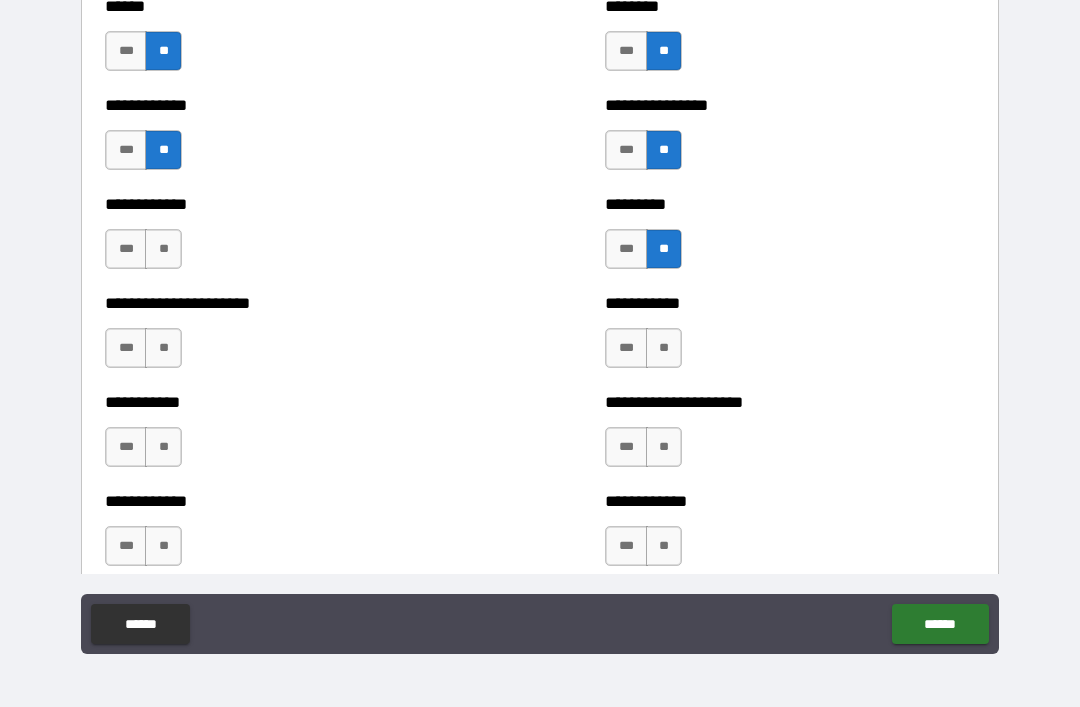click on "**" at bounding box center [163, 249] 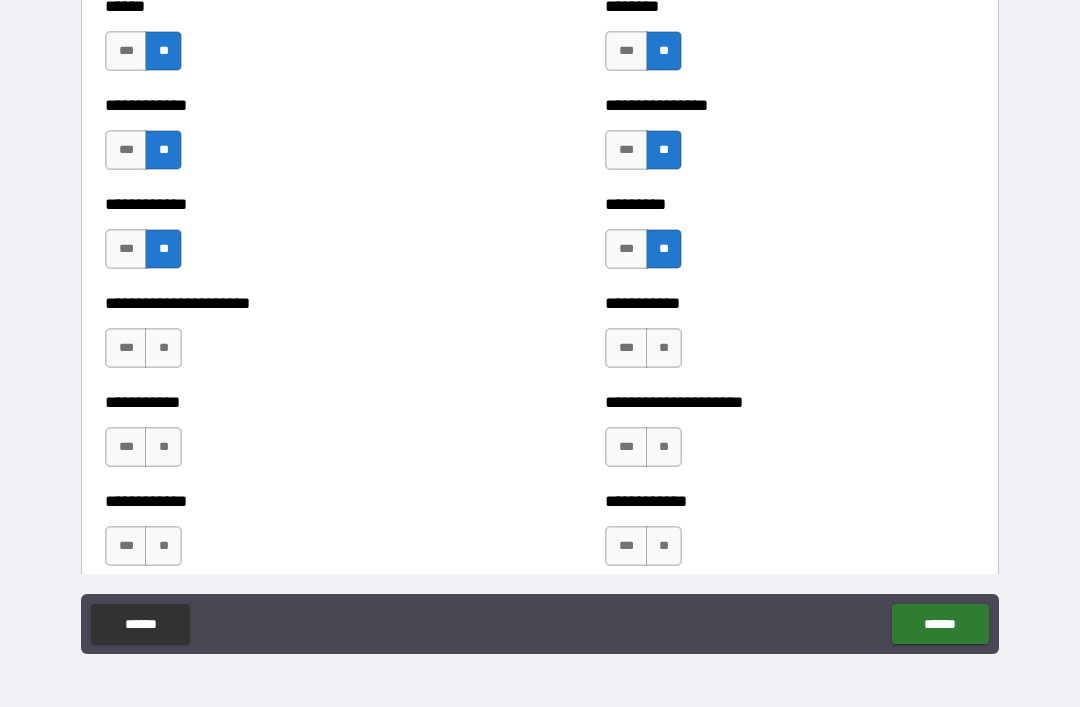 click on "**" at bounding box center (163, 348) 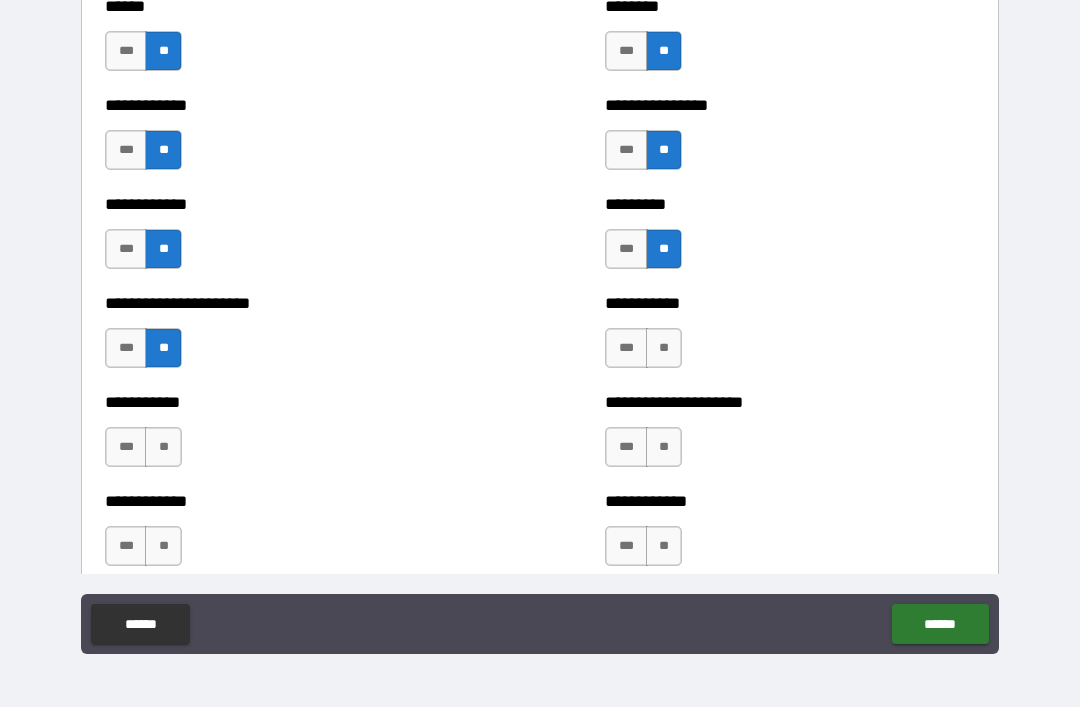 click on "**" at bounding box center [664, 348] 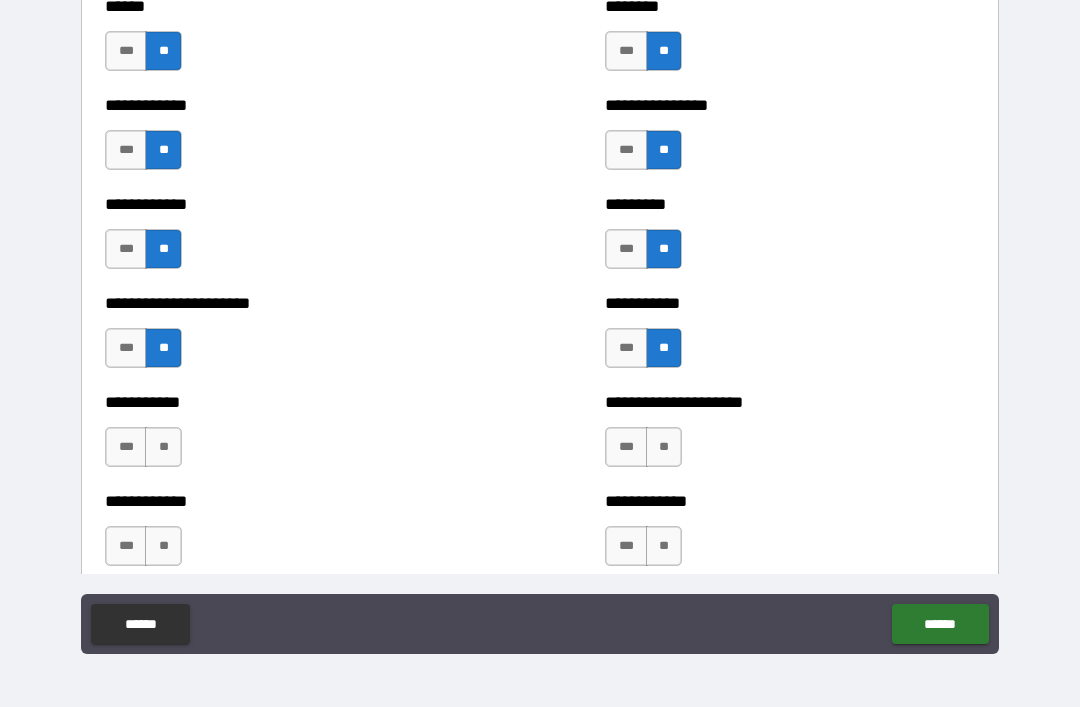 click on "**" at bounding box center [664, 447] 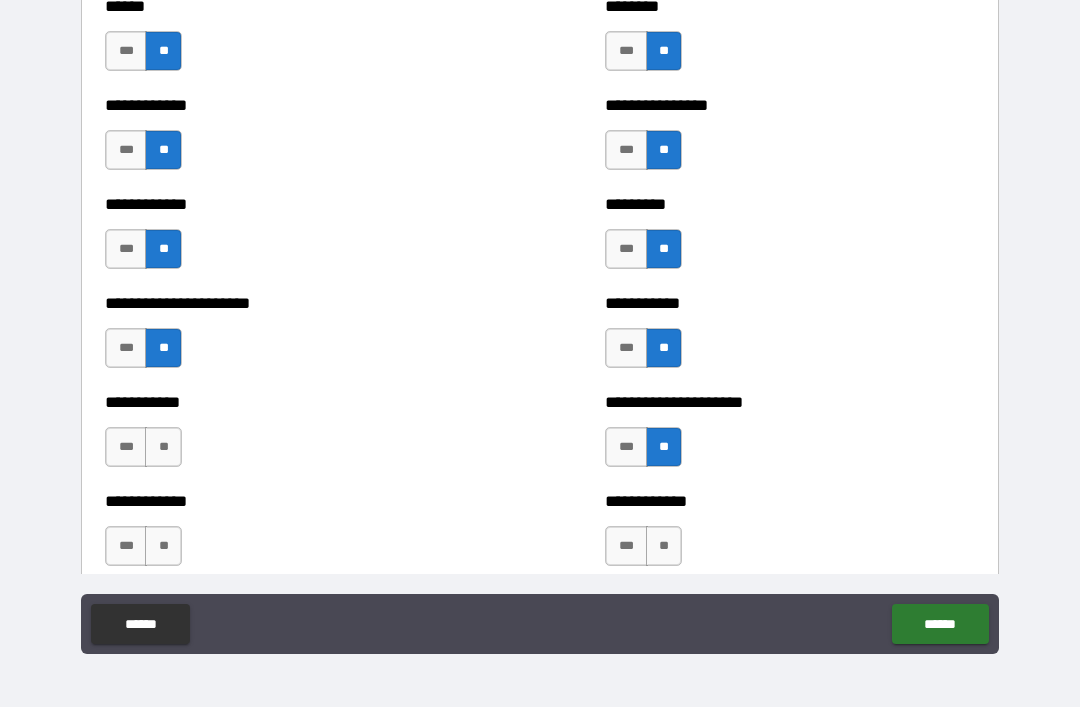 click on "**" at bounding box center [163, 447] 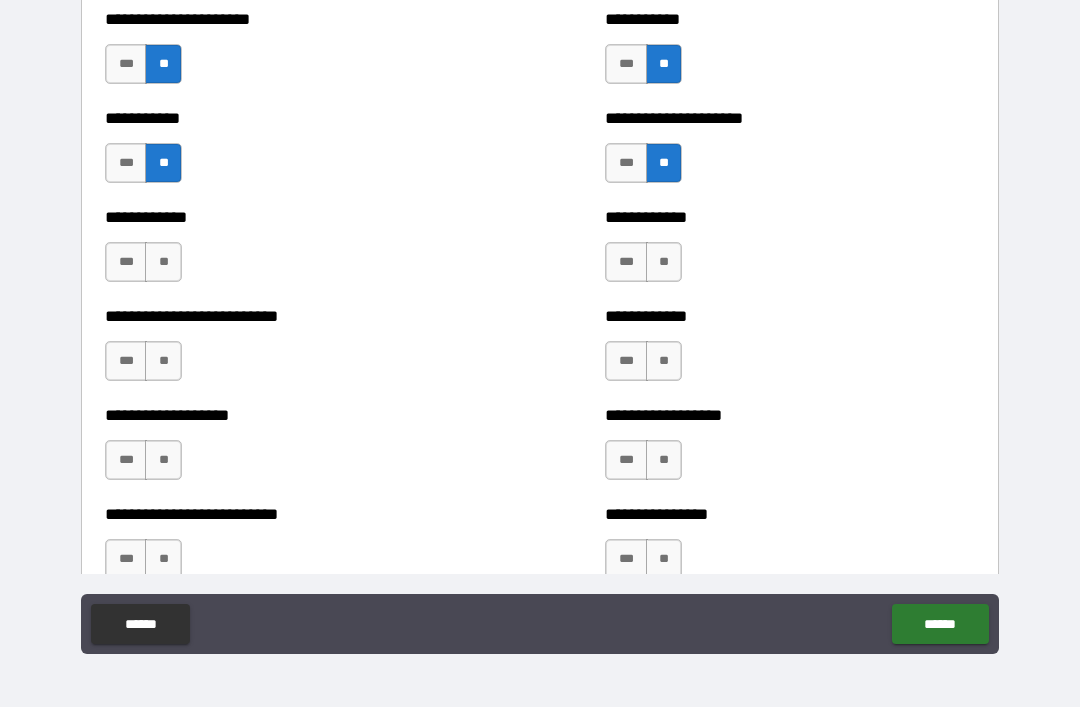 scroll, scrollTop: 5273, scrollLeft: 0, axis: vertical 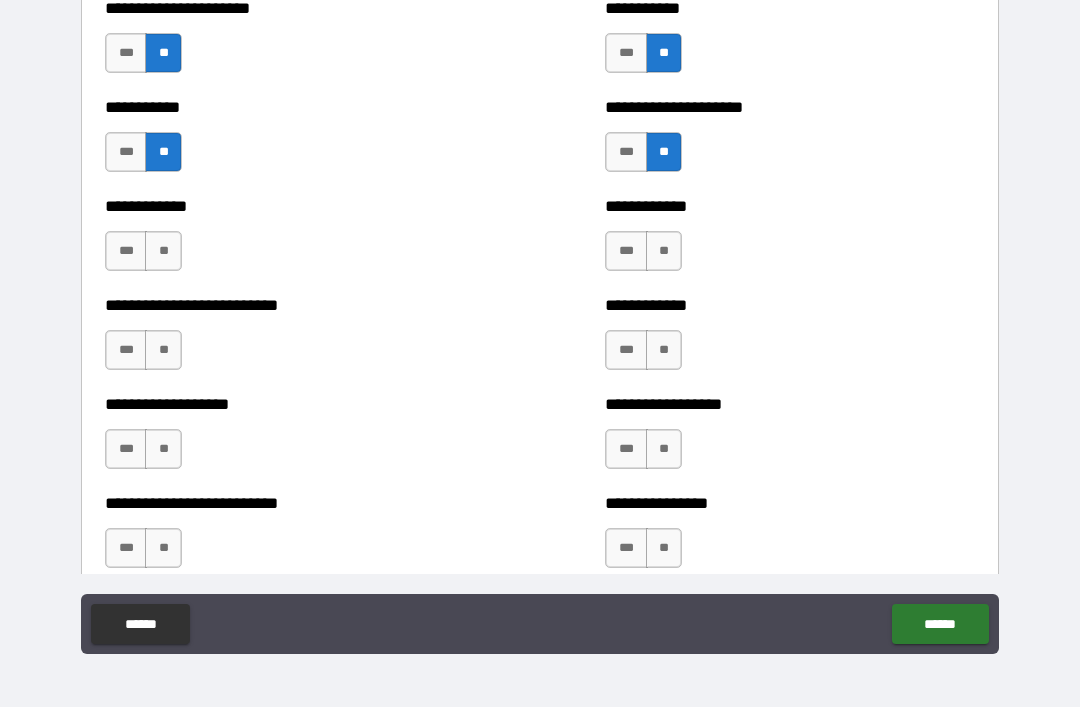 click on "**" at bounding box center [664, 251] 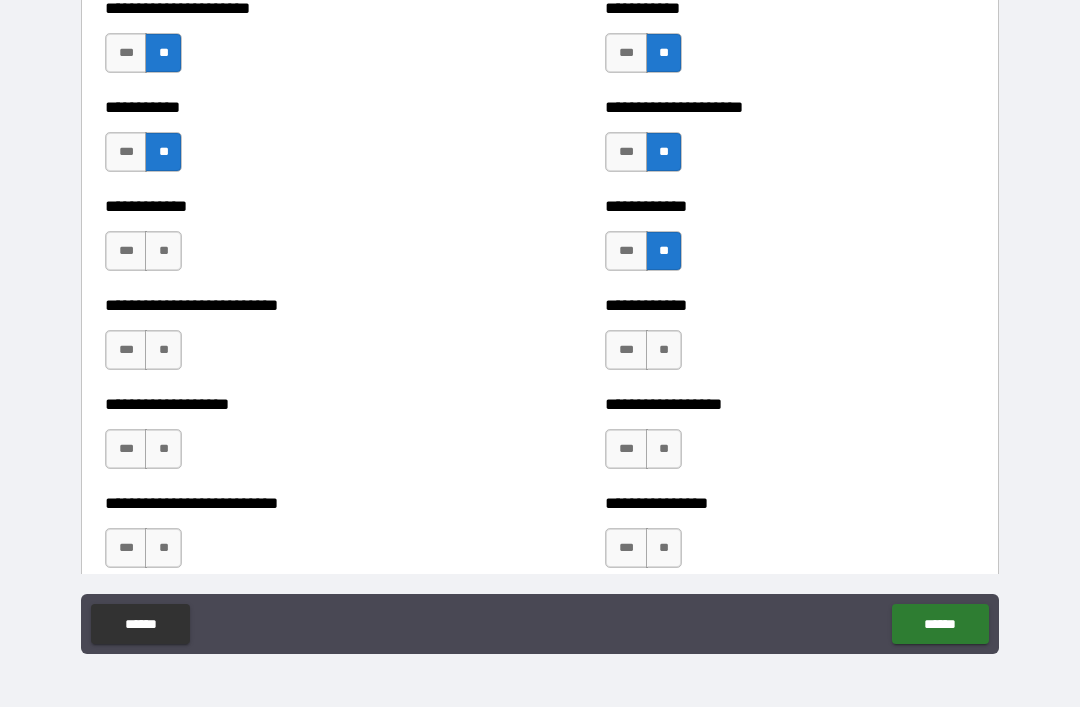 click on "**" at bounding box center (664, 350) 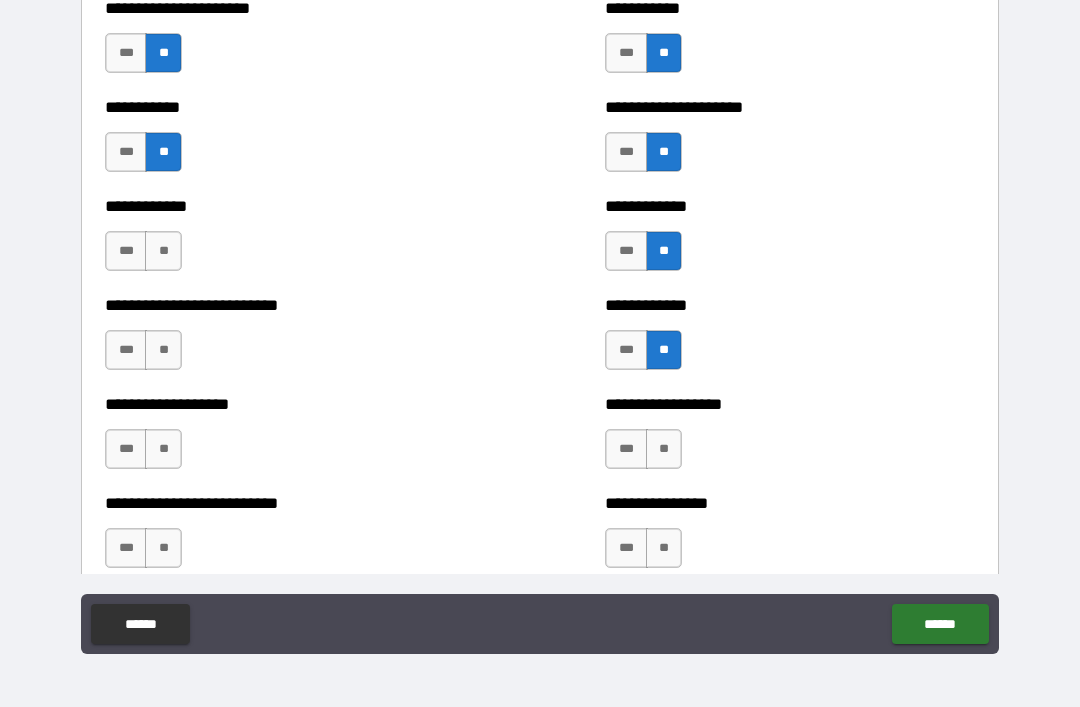 click on "**" at bounding box center (664, 449) 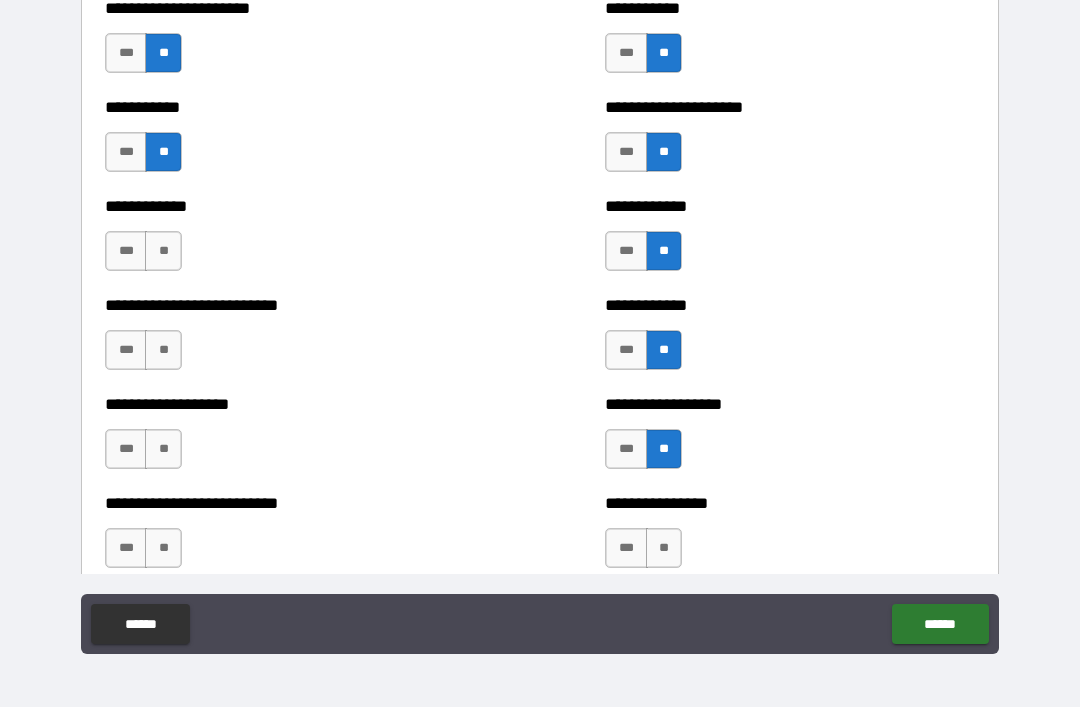 click on "**" at bounding box center (664, 548) 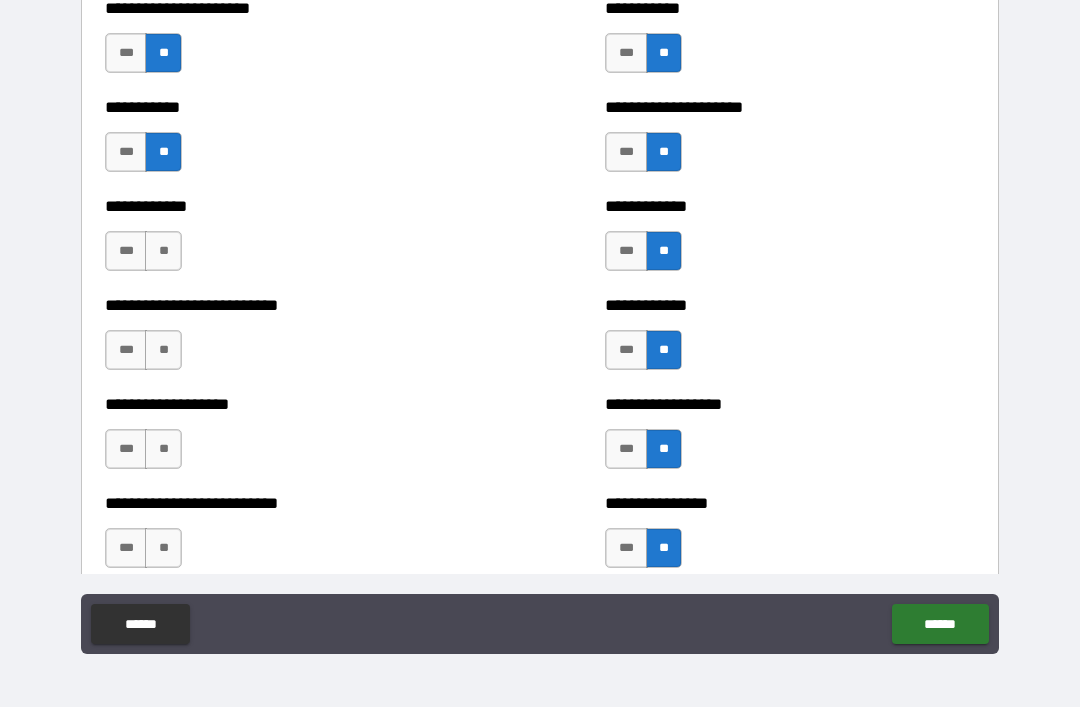 click on "**" at bounding box center [163, 548] 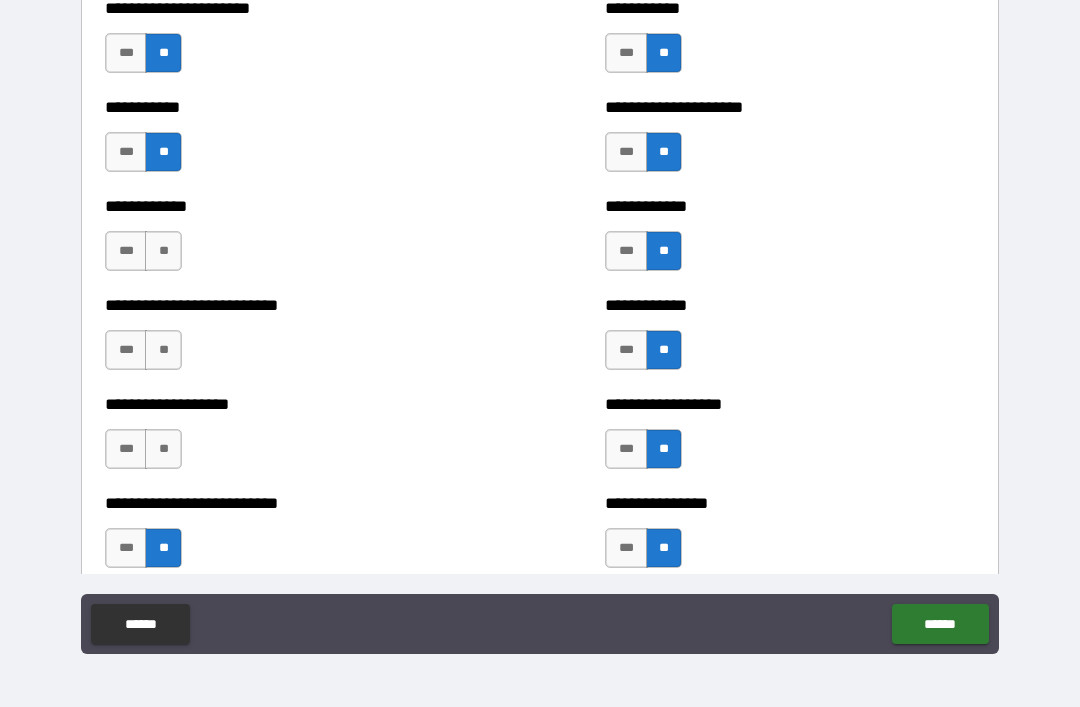 click on "**" at bounding box center (163, 449) 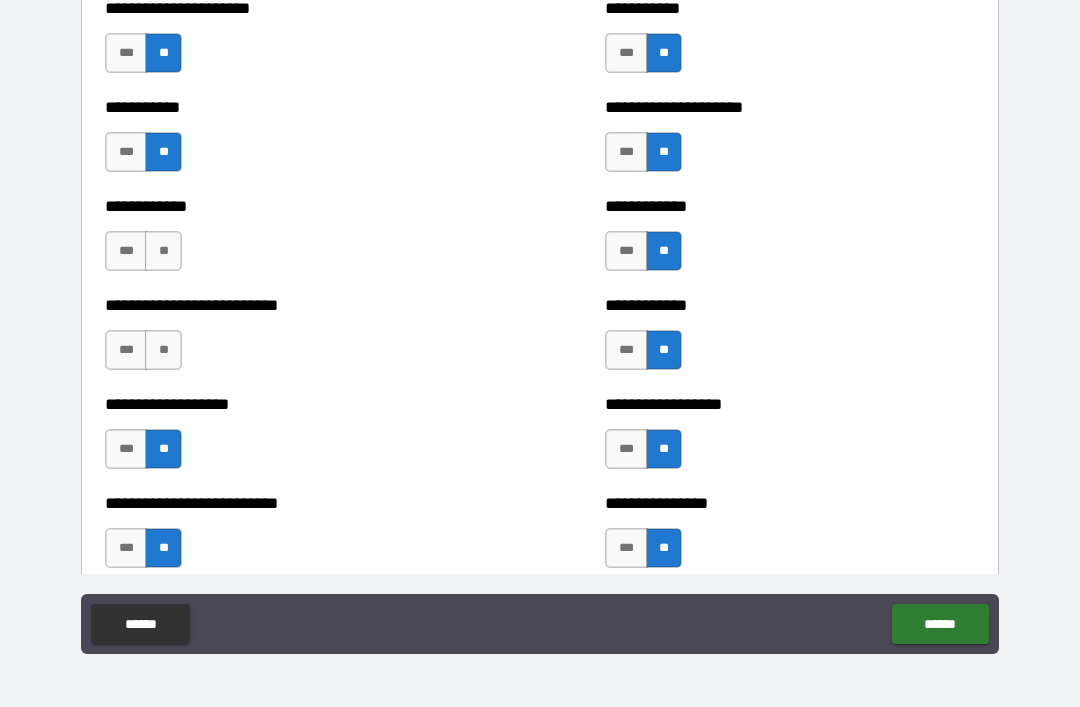 click on "**" at bounding box center [163, 350] 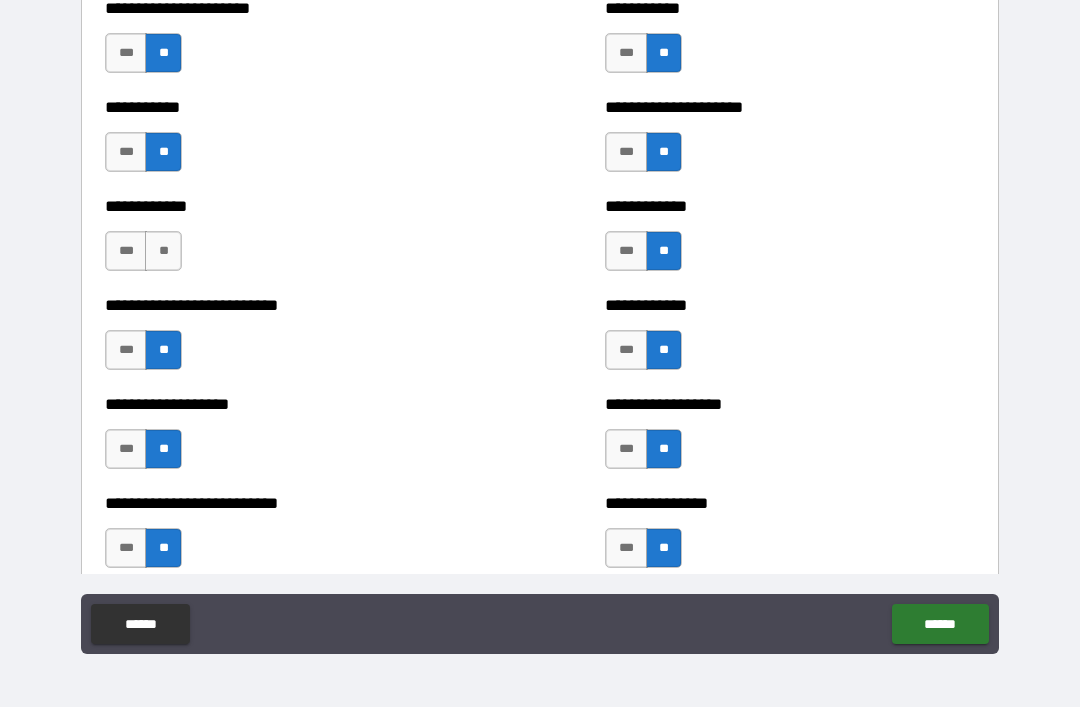 click on "**" at bounding box center [163, 251] 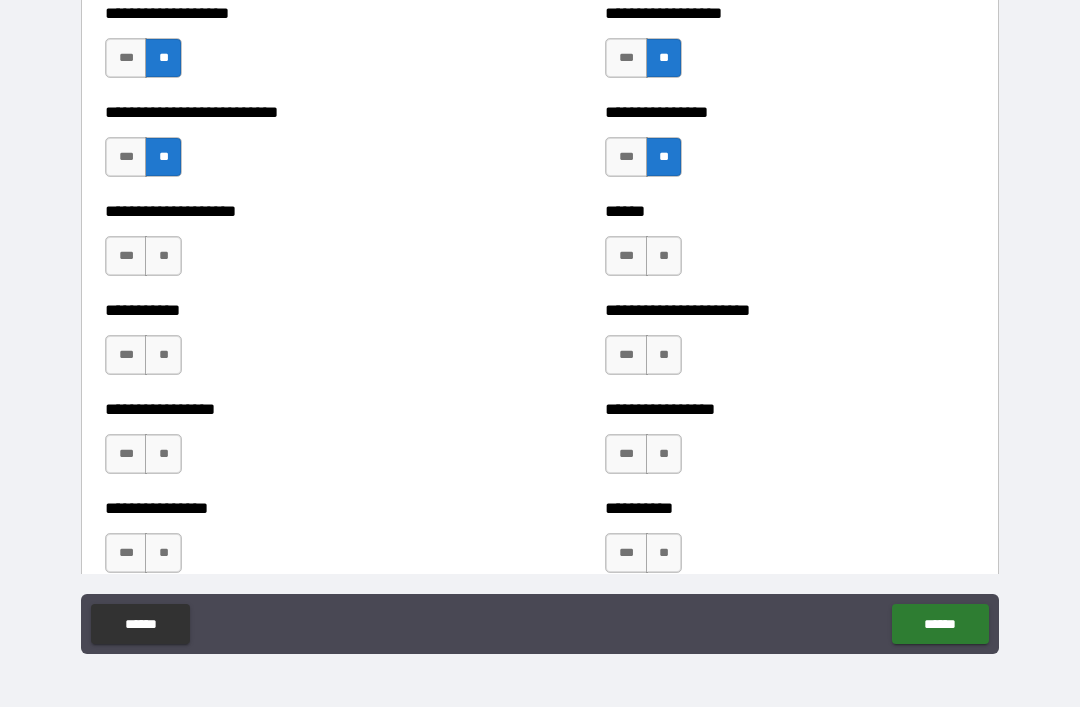 scroll, scrollTop: 5691, scrollLeft: 0, axis: vertical 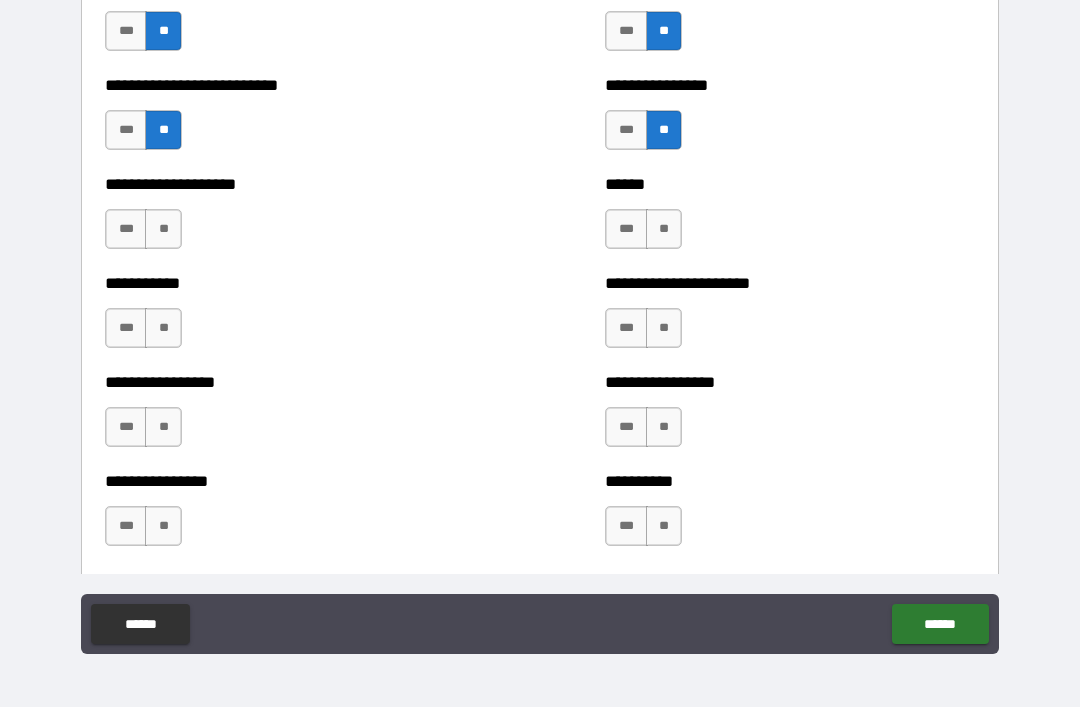 click on "**" at bounding box center (163, 229) 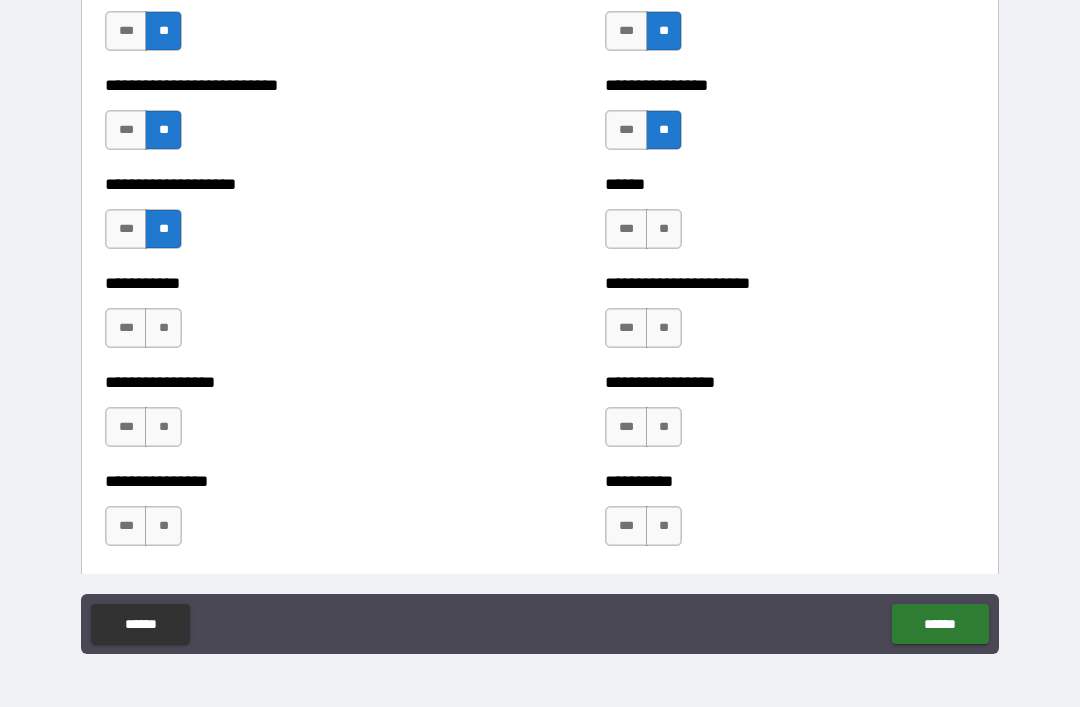 click on "**" at bounding box center [664, 229] 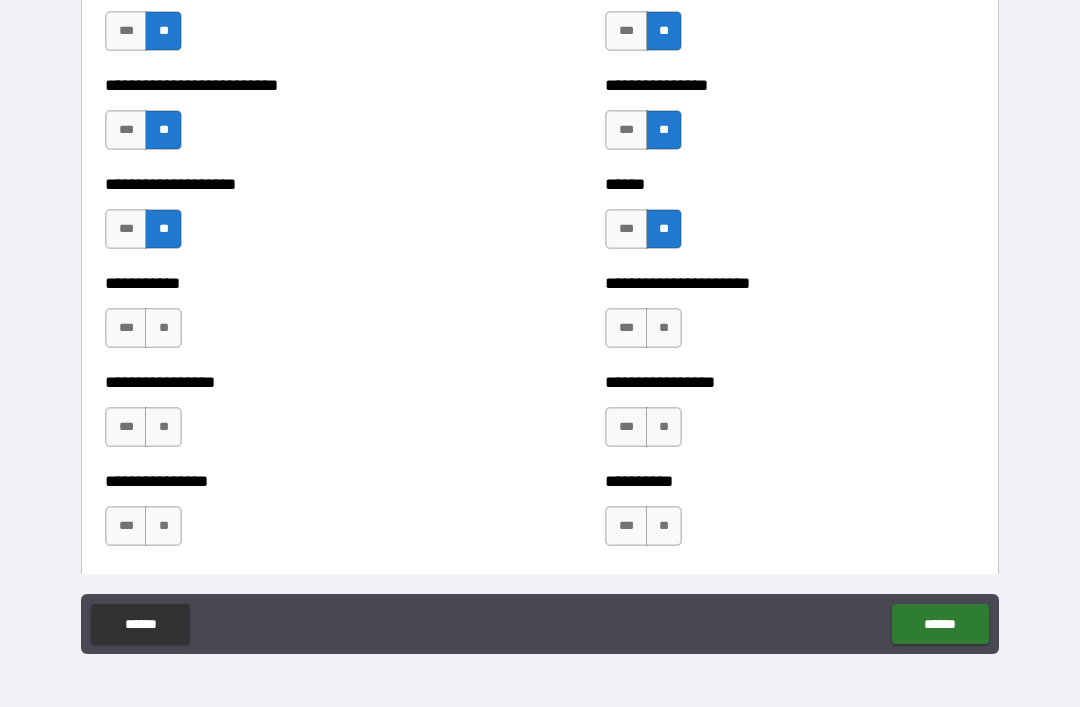 click on "**" at bounding box center (664, 328) 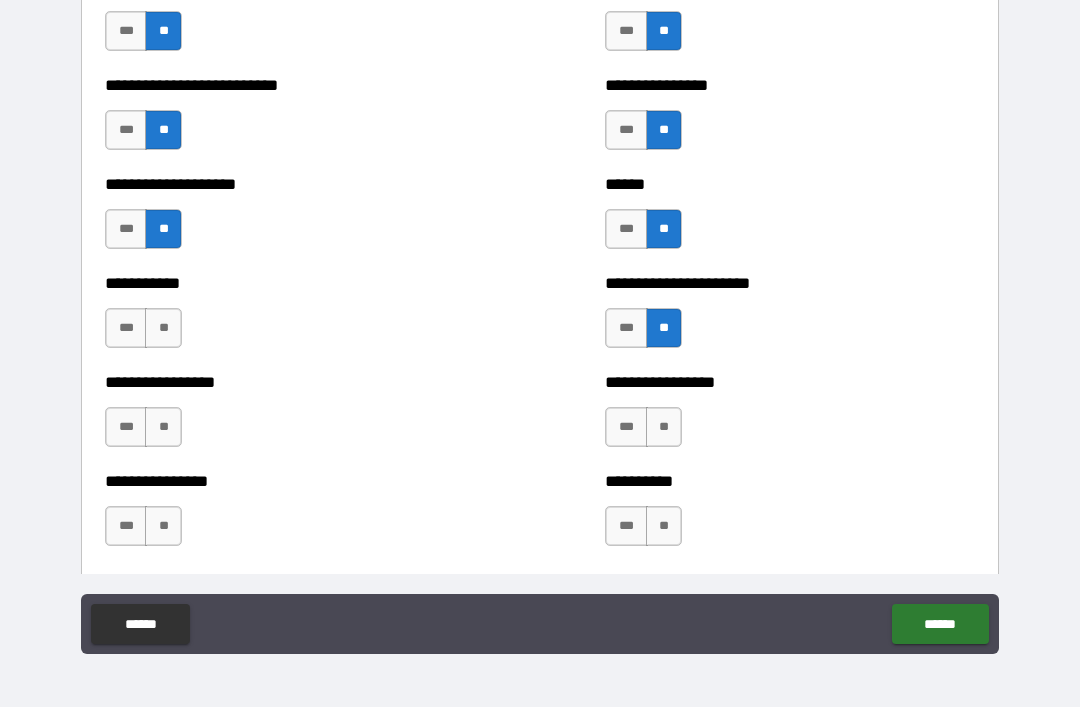 click on "**" at bounding box center [163, 328] 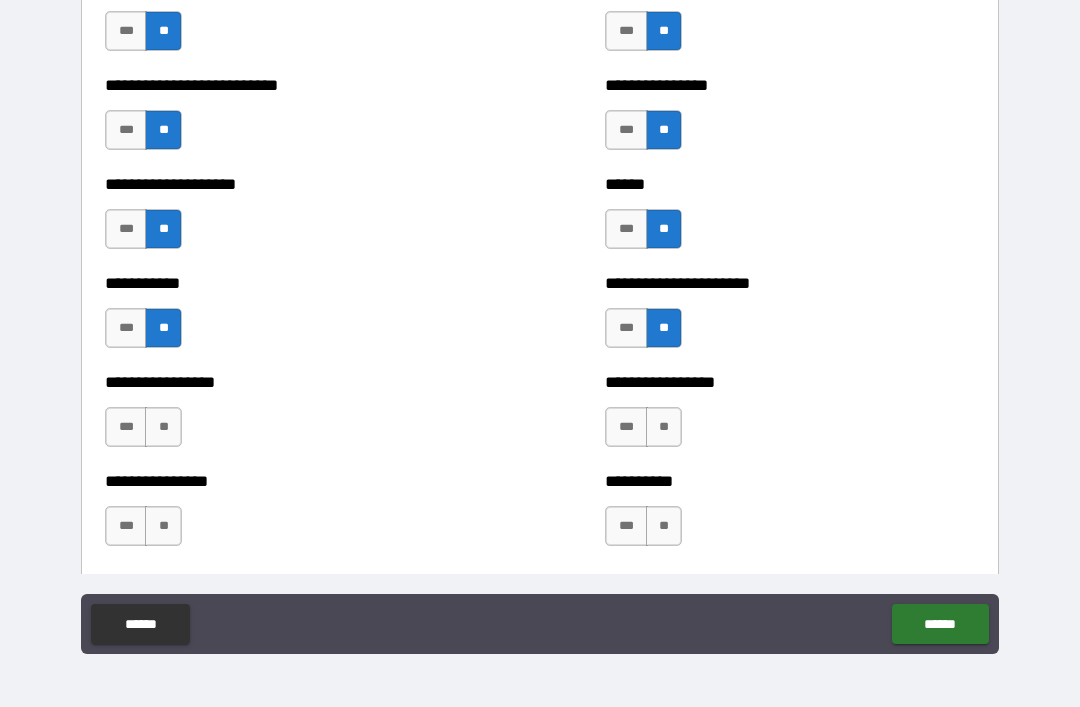 click on "**" at bounding box center (163, 427) 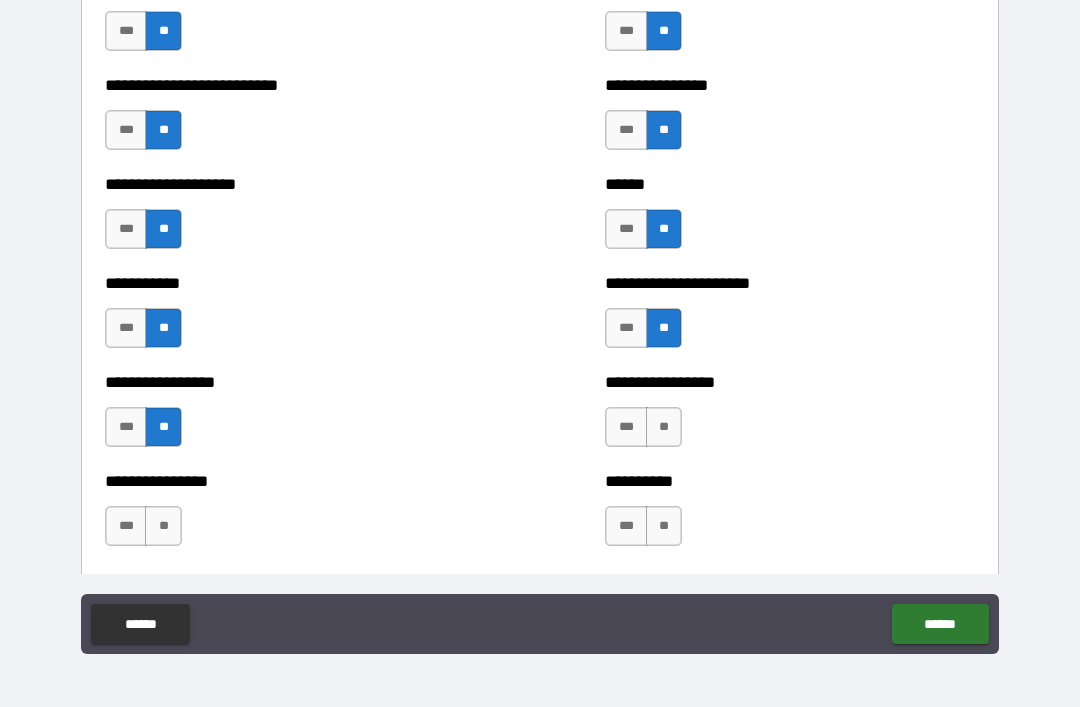 click on "**" at bounding box center (664, 427) 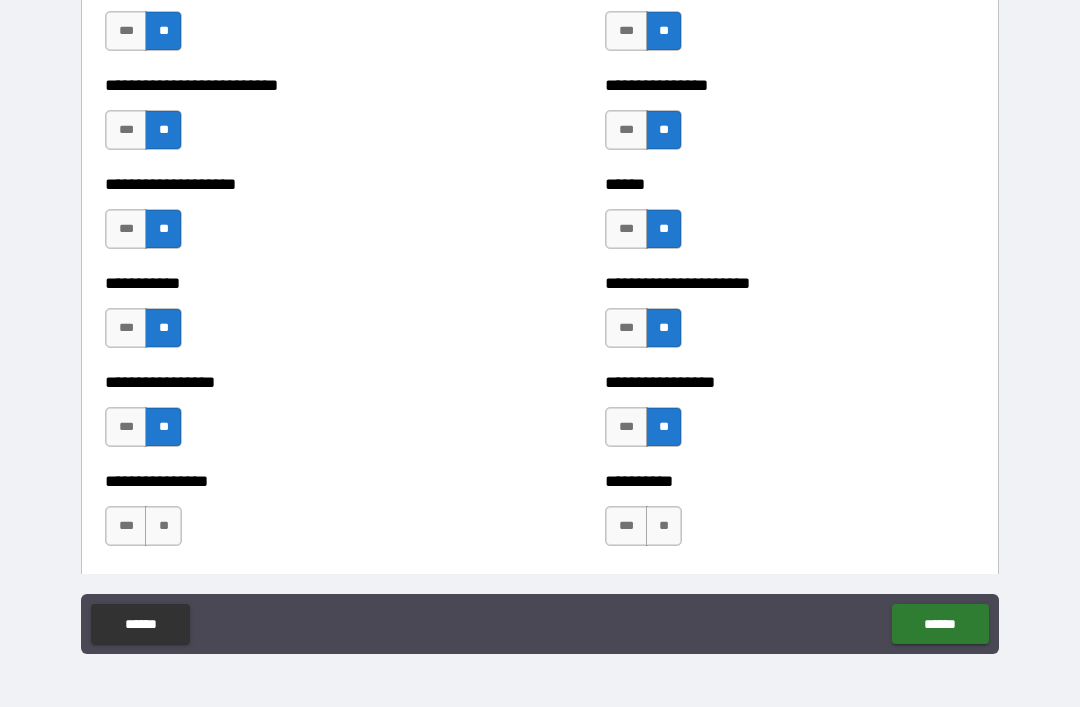 click on "**" at bounding box center [664, 526] 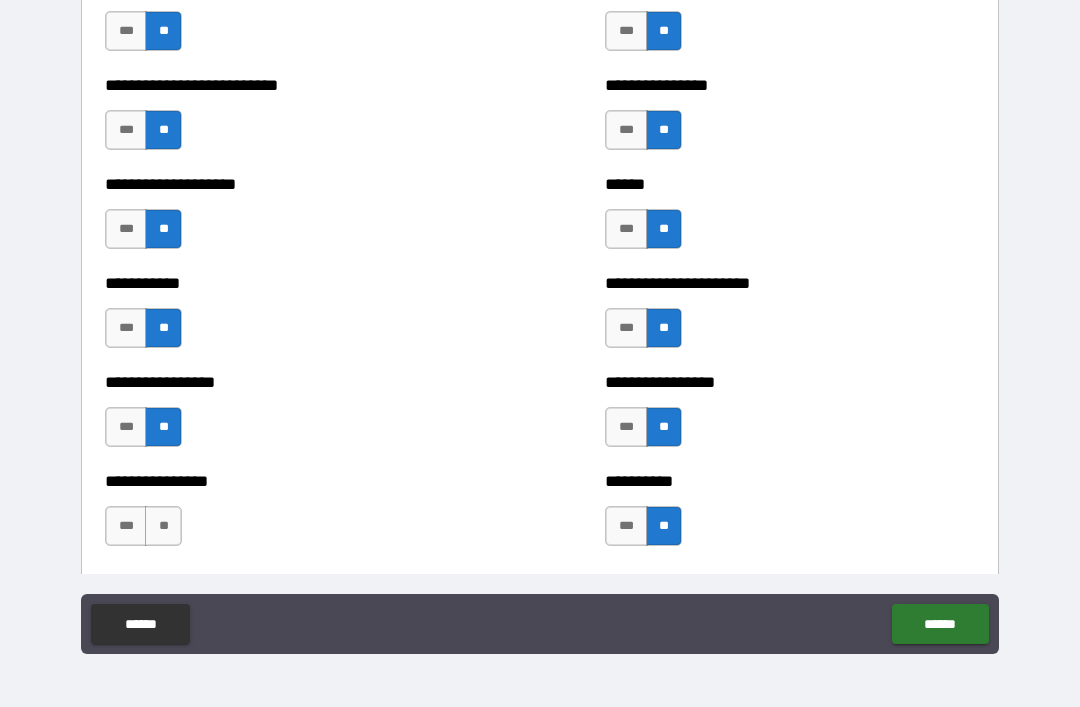 click on "**" at bounding box center [163, 526] 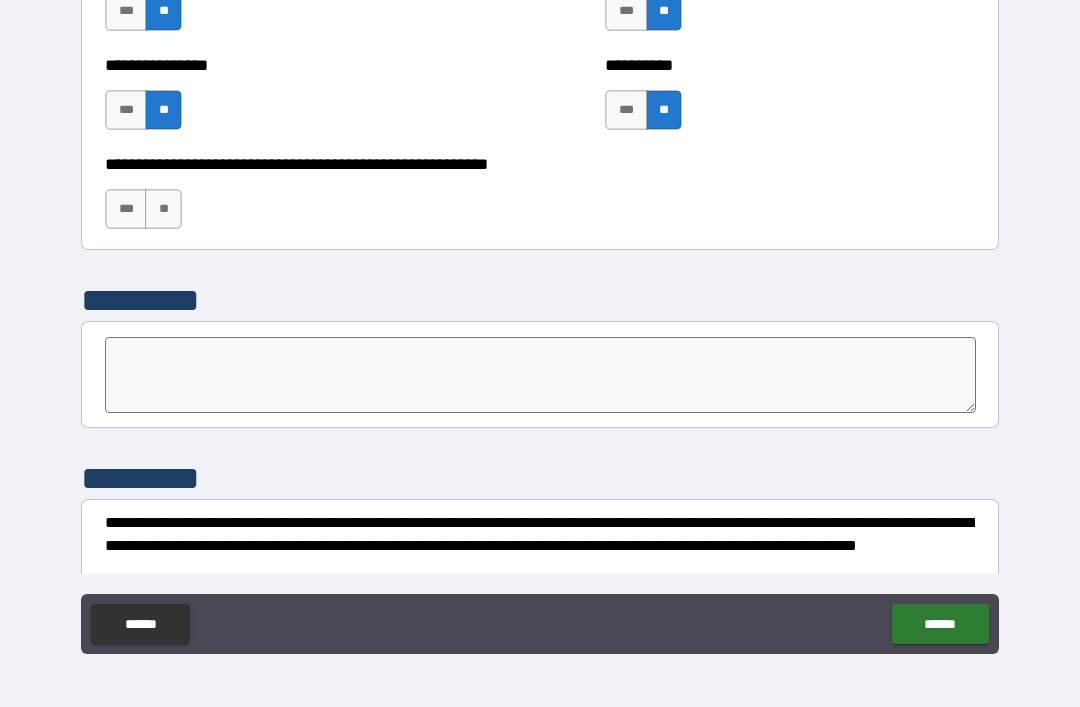 scroll, scrollTop: 6110, scrollLeft: 0, axis: vertical 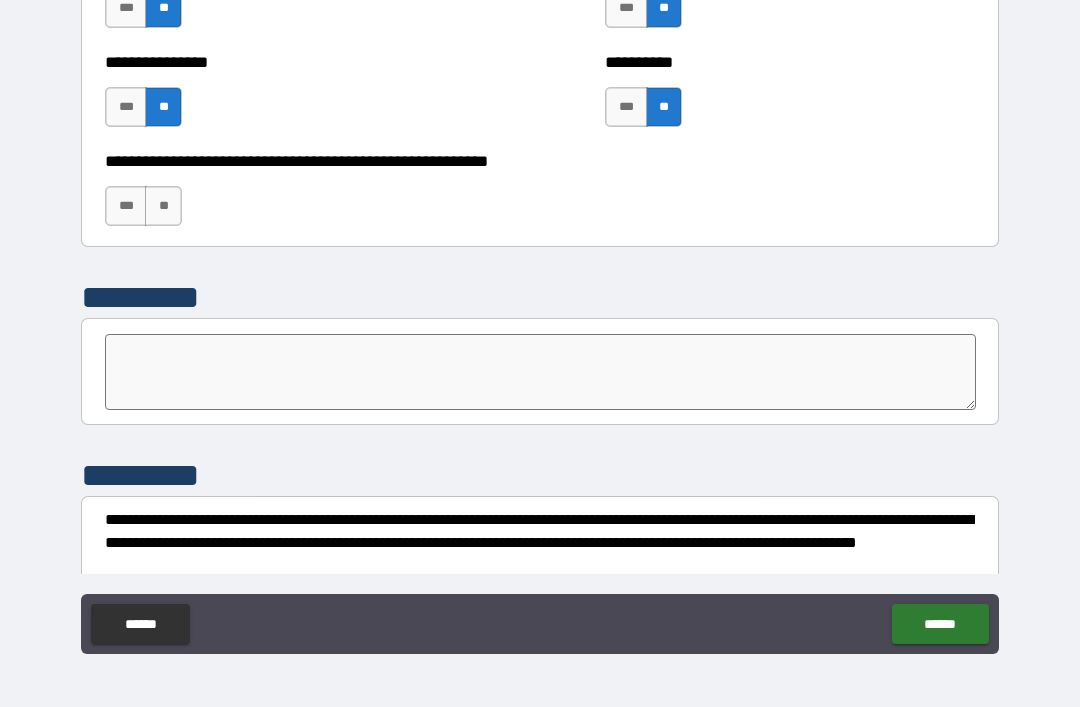 click on "**" at bounding box center [163, 206] 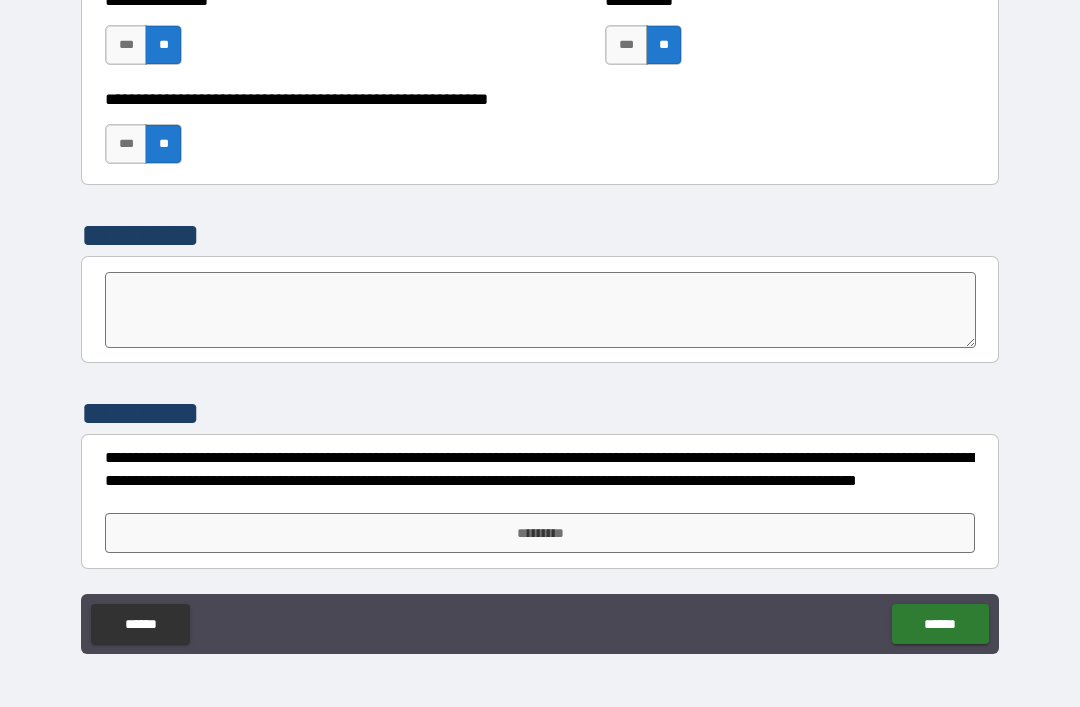scroll, scrollTop: 6172, scrollLeft: 0, axis: vertical 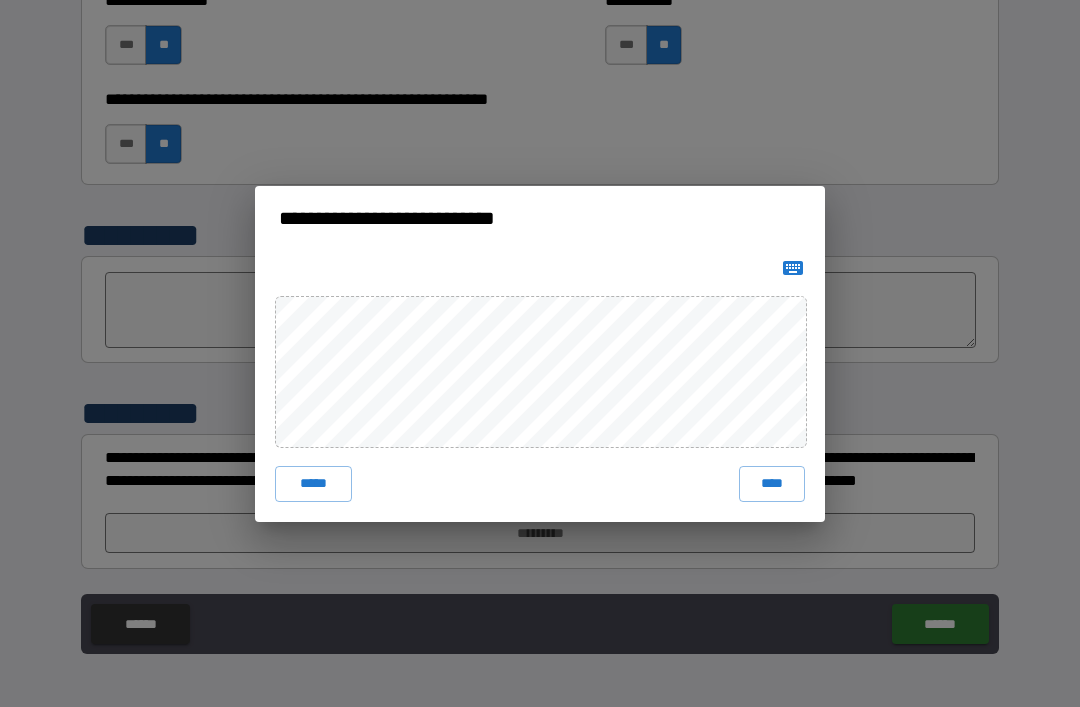 click on "****" at bounding box center [772, 484] 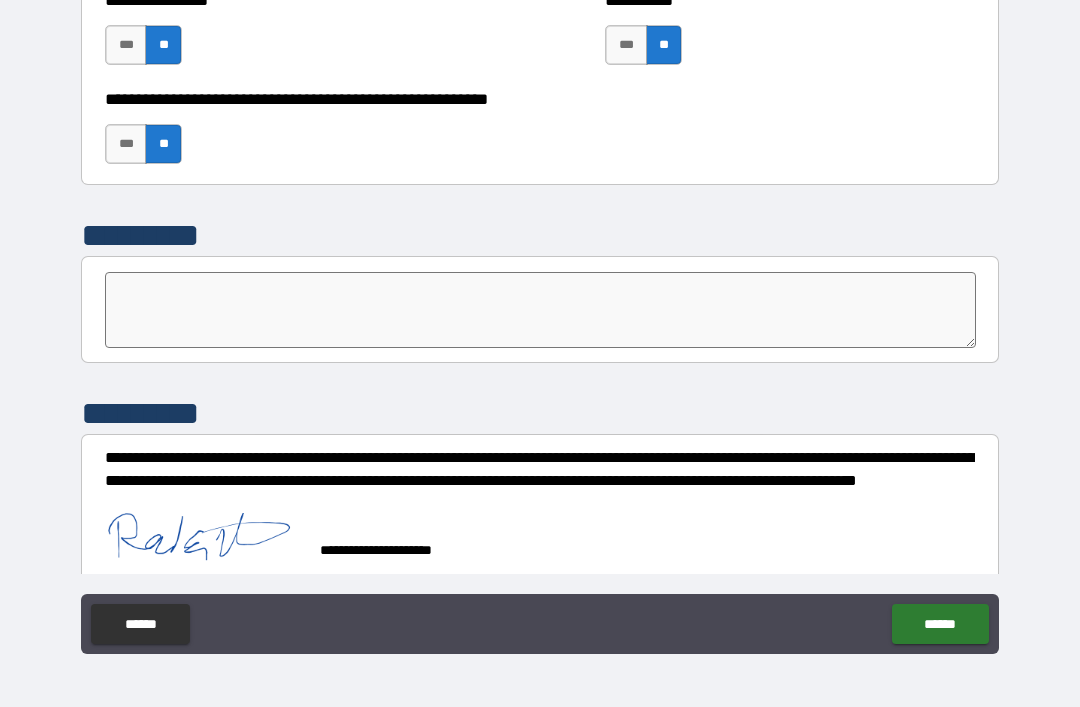 scroll, scrollTop: 6162, scrollLeft: 0, axis: vertical 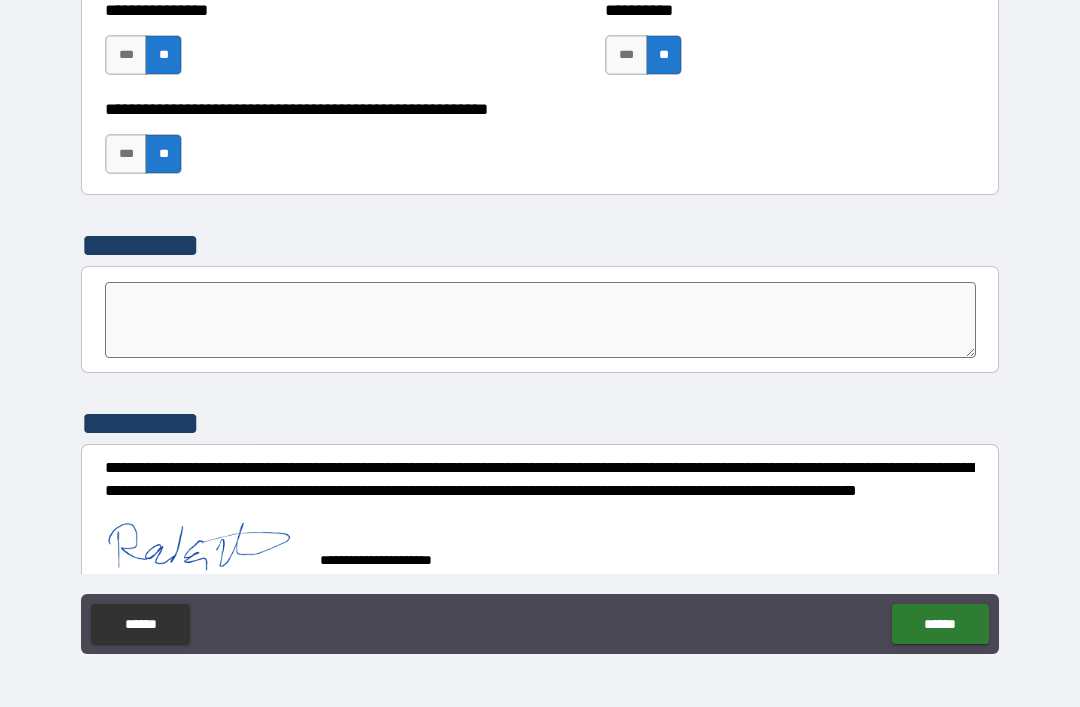 click on "******" at bounding box center (940, 624) 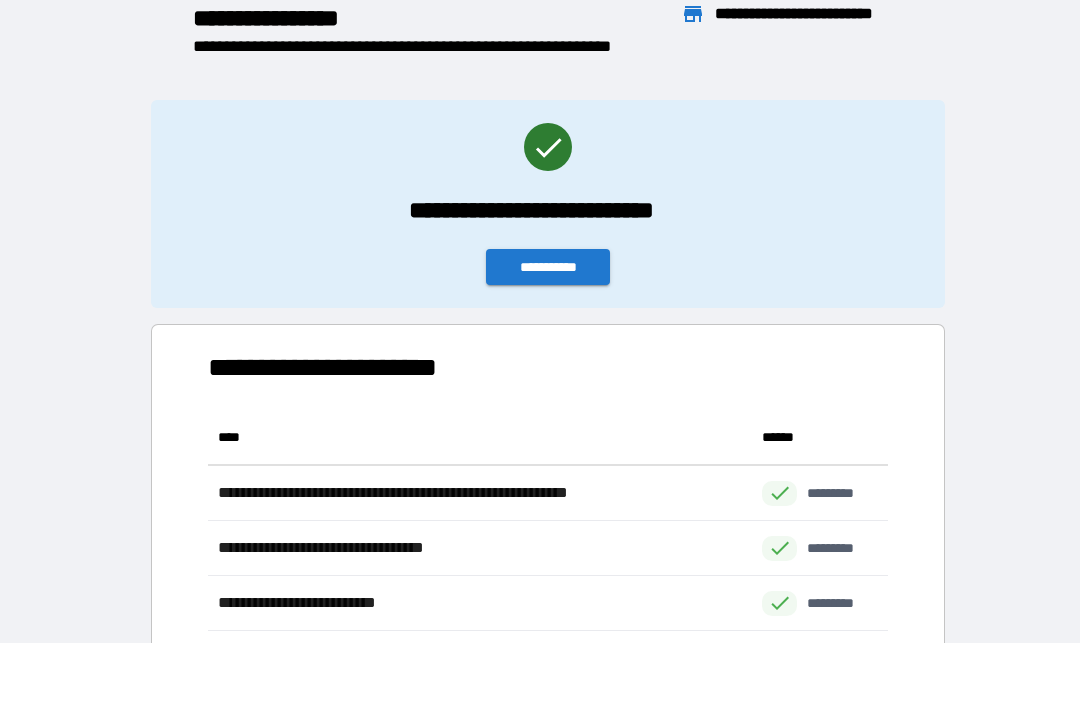 scroll, scrollTop: 276, scrollLeft: 680, axis: both 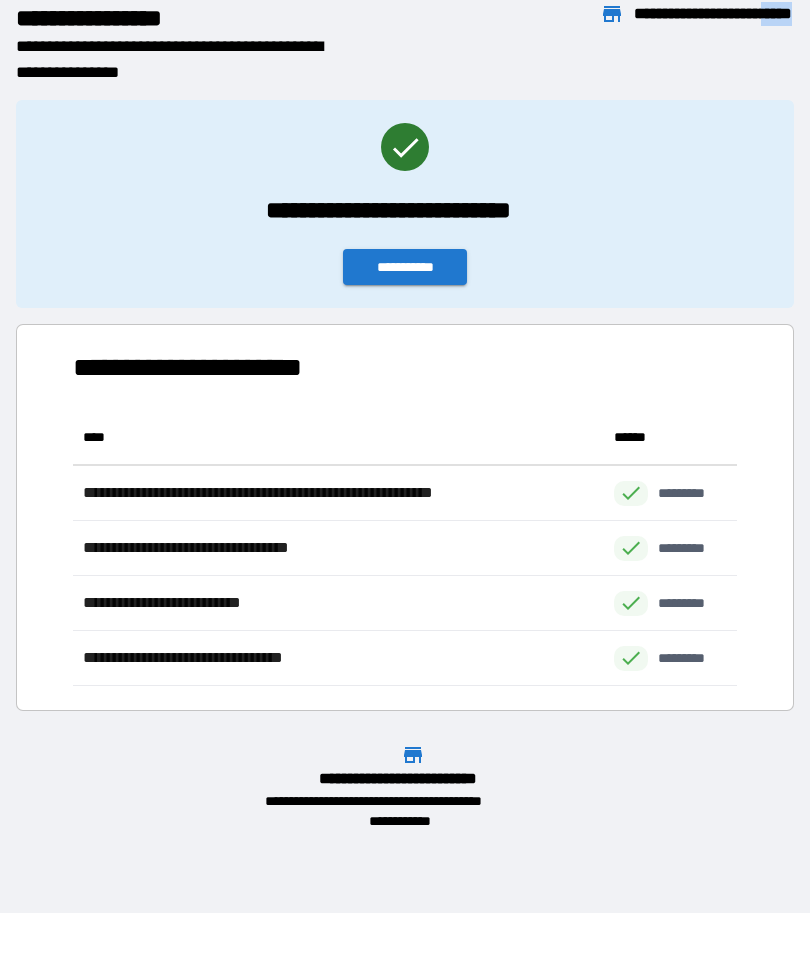 click on "**********" at bounding box center [405, 424] 